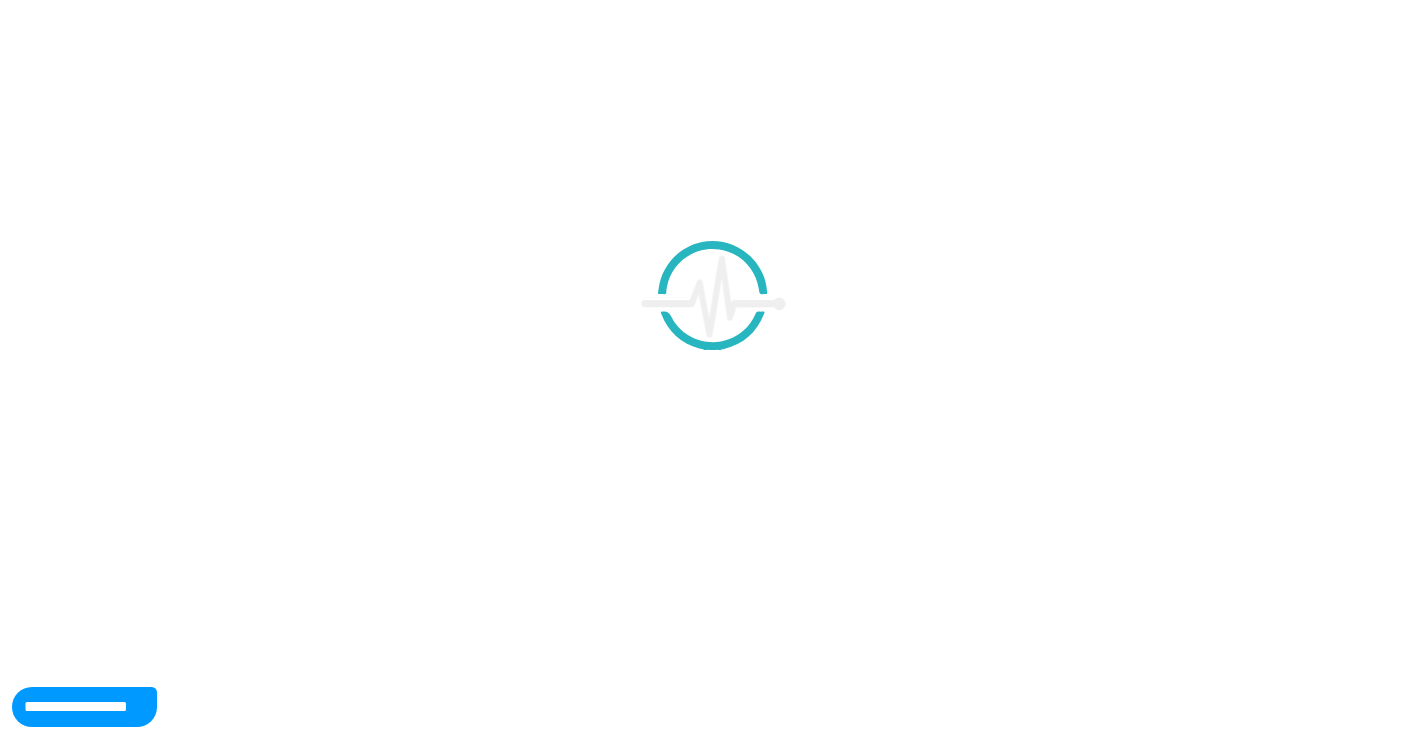 scroll, scrollTop: 397, scrollLeft: 0, axis: vertical 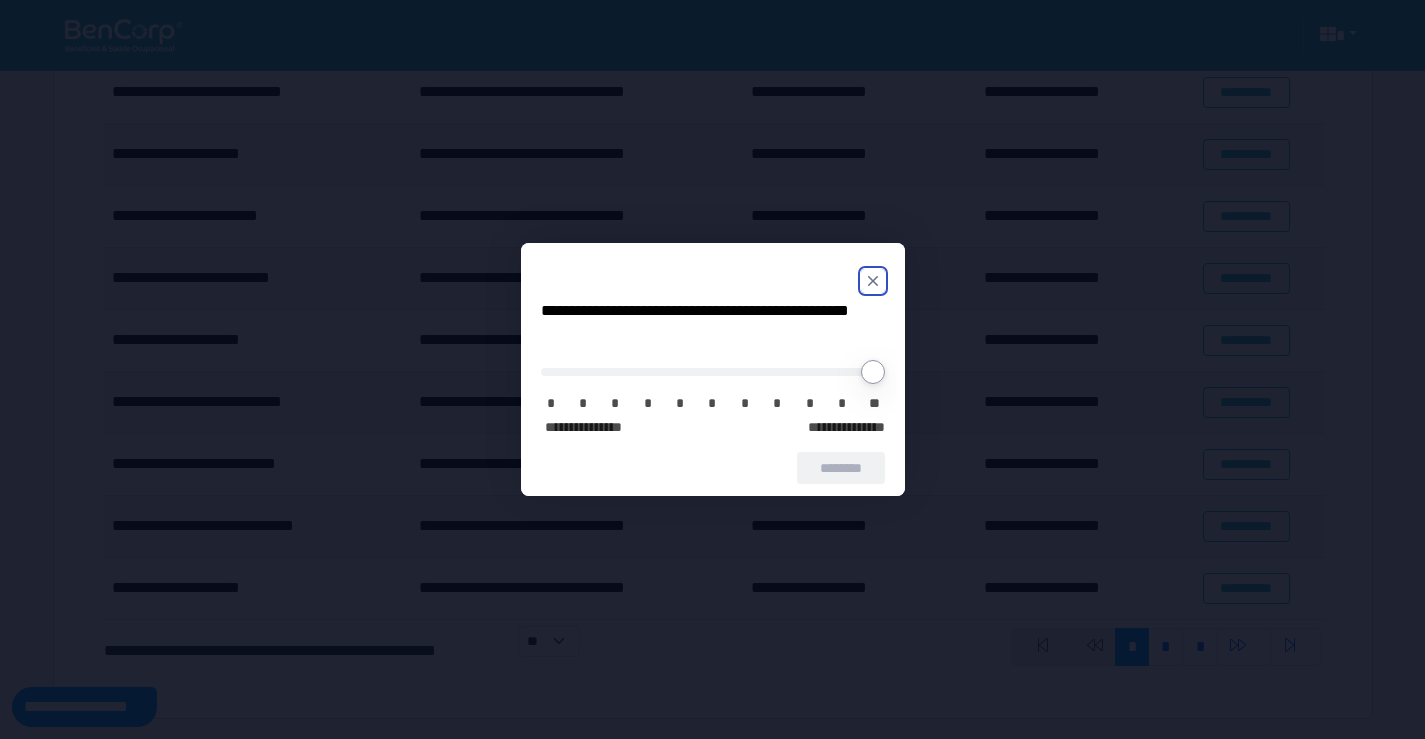 click 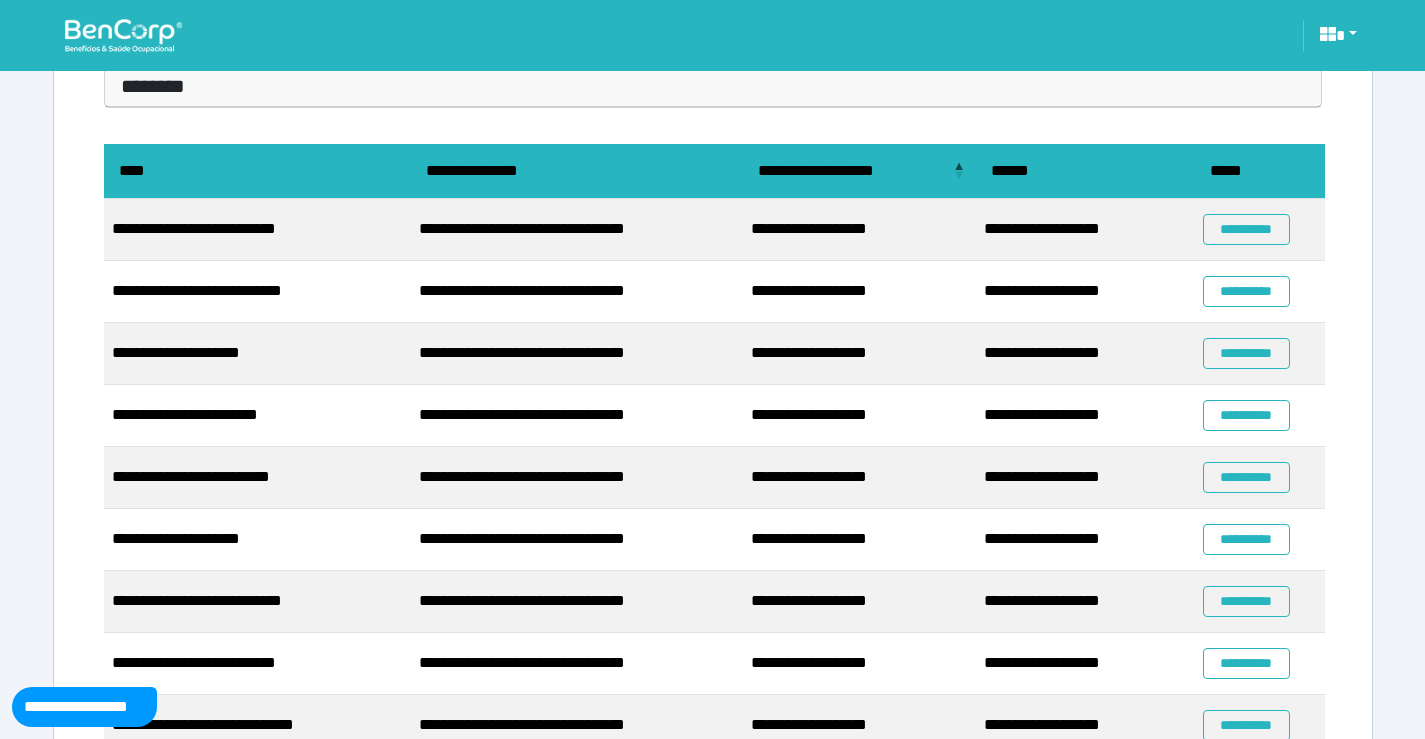 scroll, scrollTop: 197, scrollLeft: 0, axis: vertical 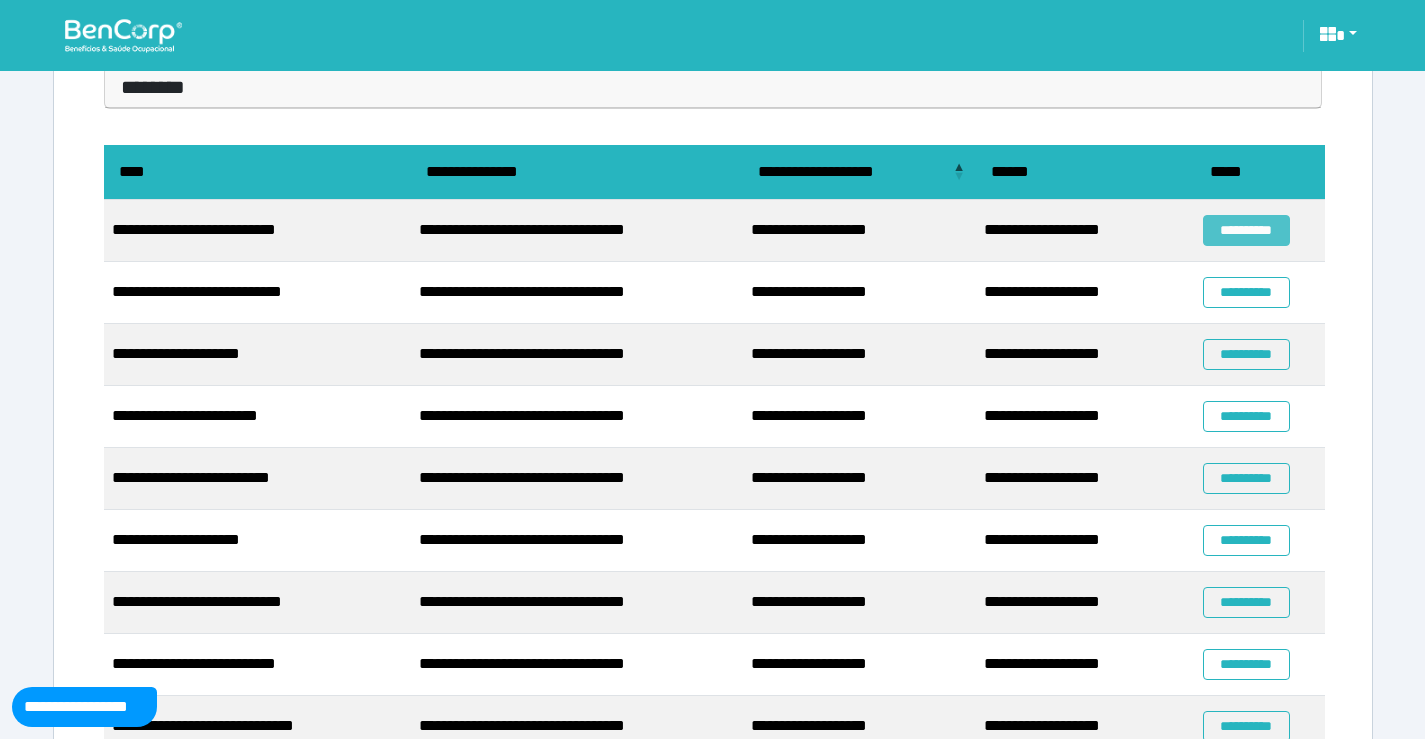 click on "**********" at bounding box center [1246, 230] 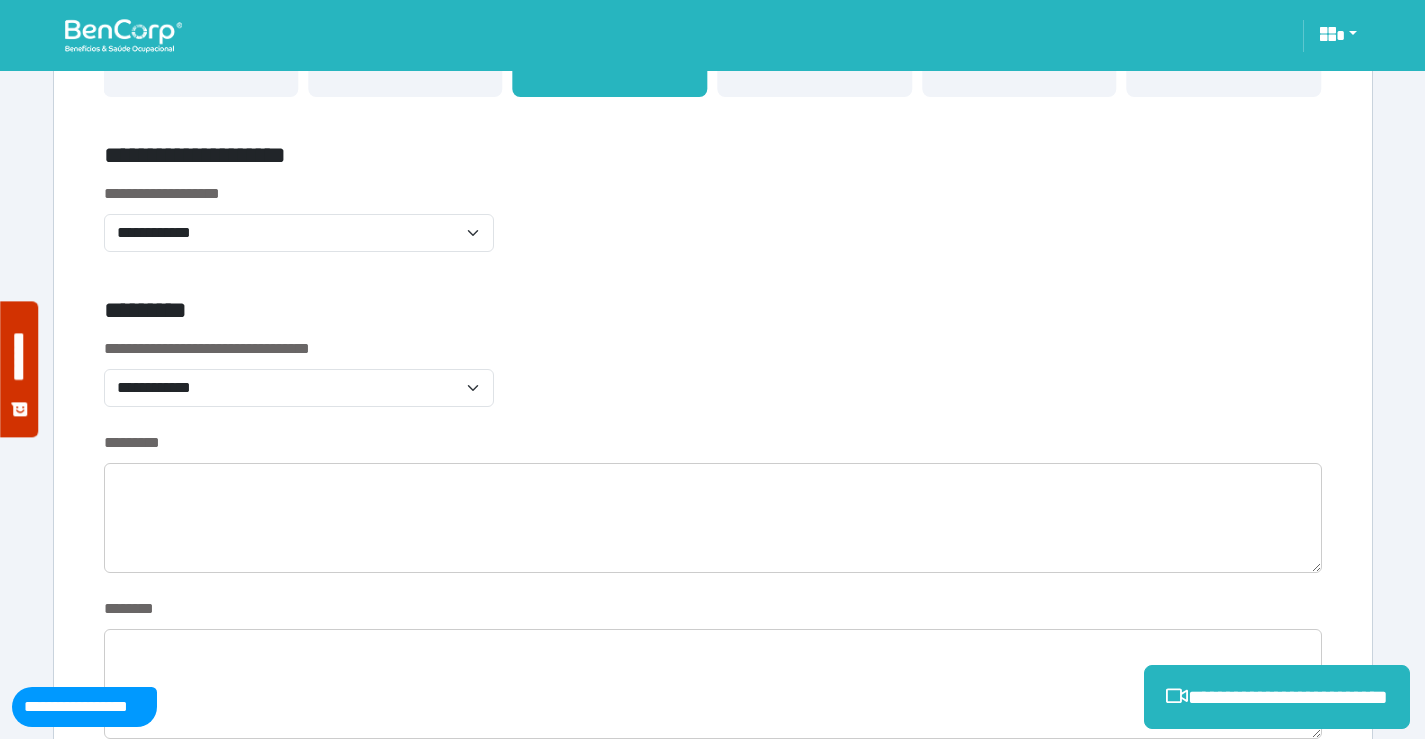scroll, scrollTop: 600, scrollLeft: 0, axis: vertical 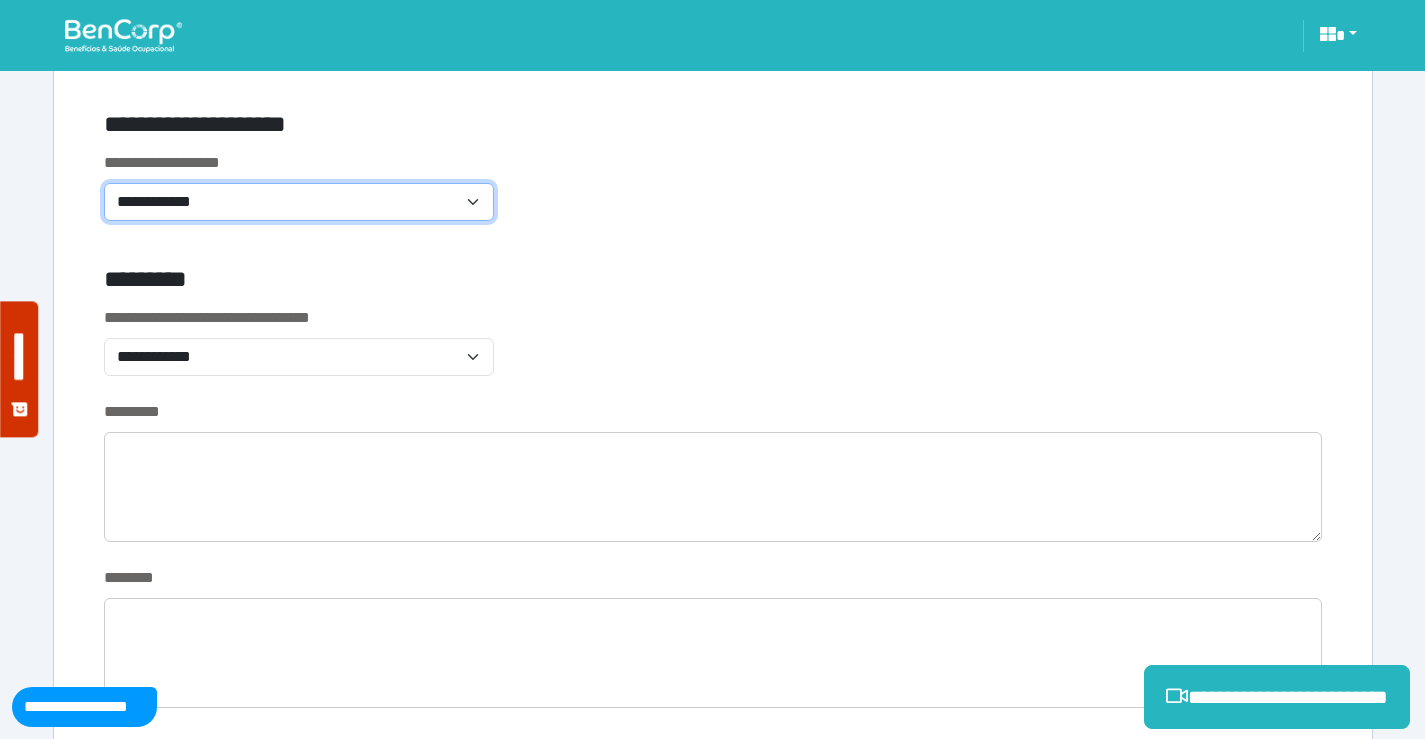 click on "**********" at bounding box center (299, 202) 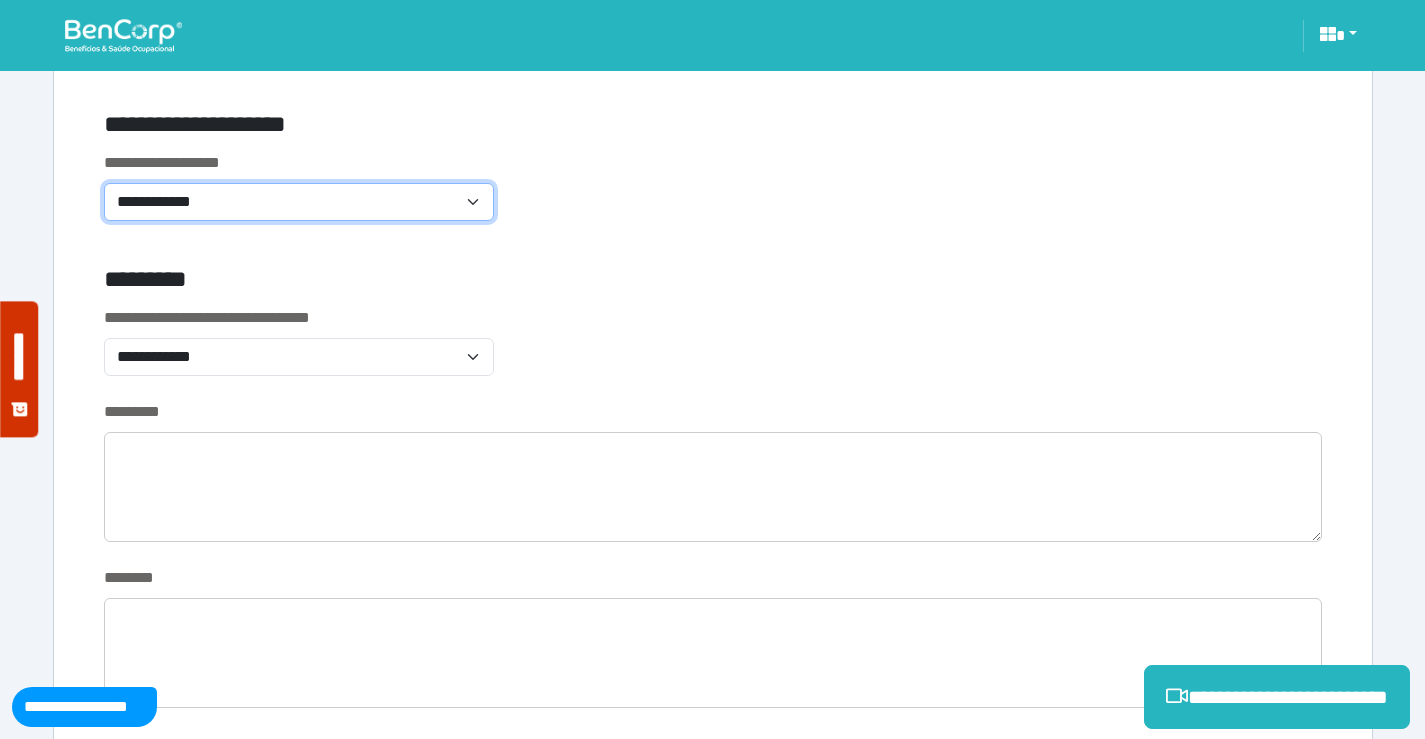 click on "**********" at bounding box center [299, 202] 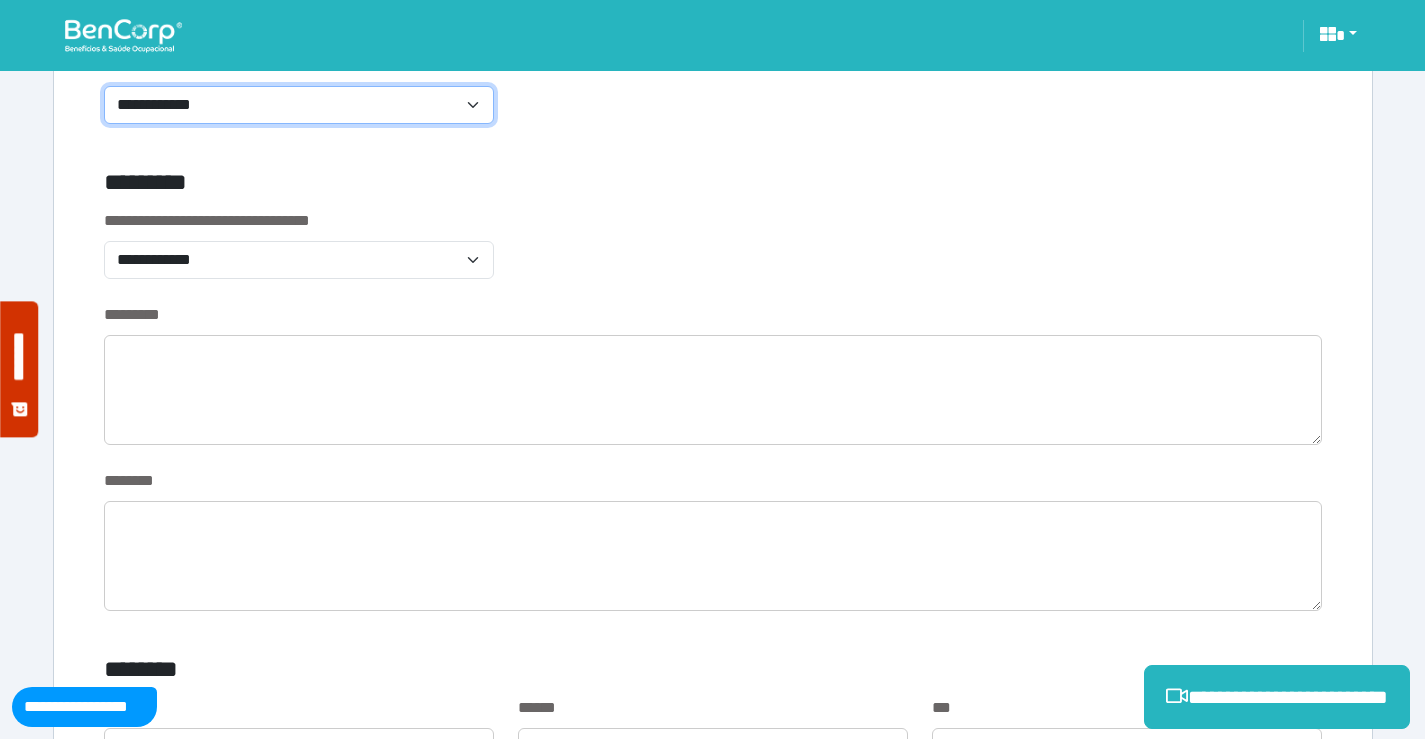 scroll, scrollTop: 900, scrollLeft: 0, axis: vertical 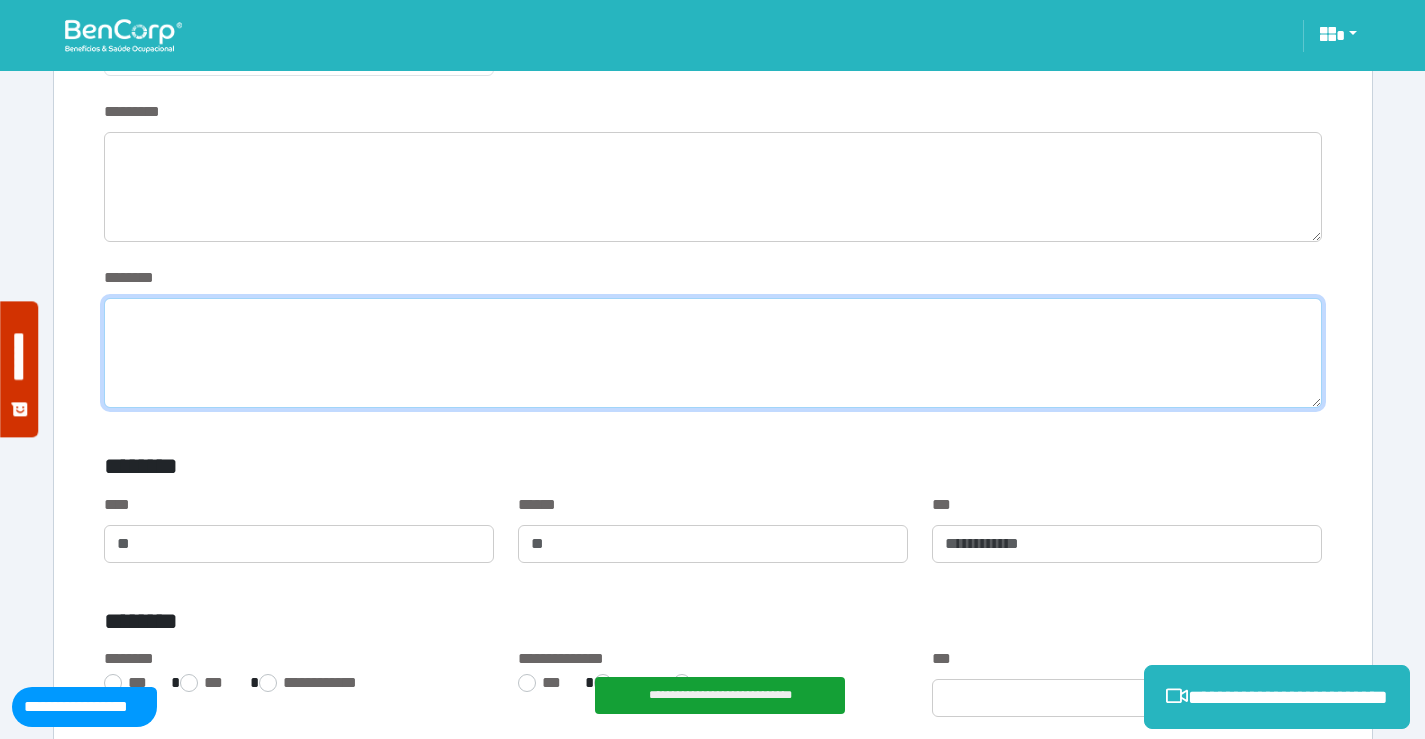 click at bounding box center (713, 353) 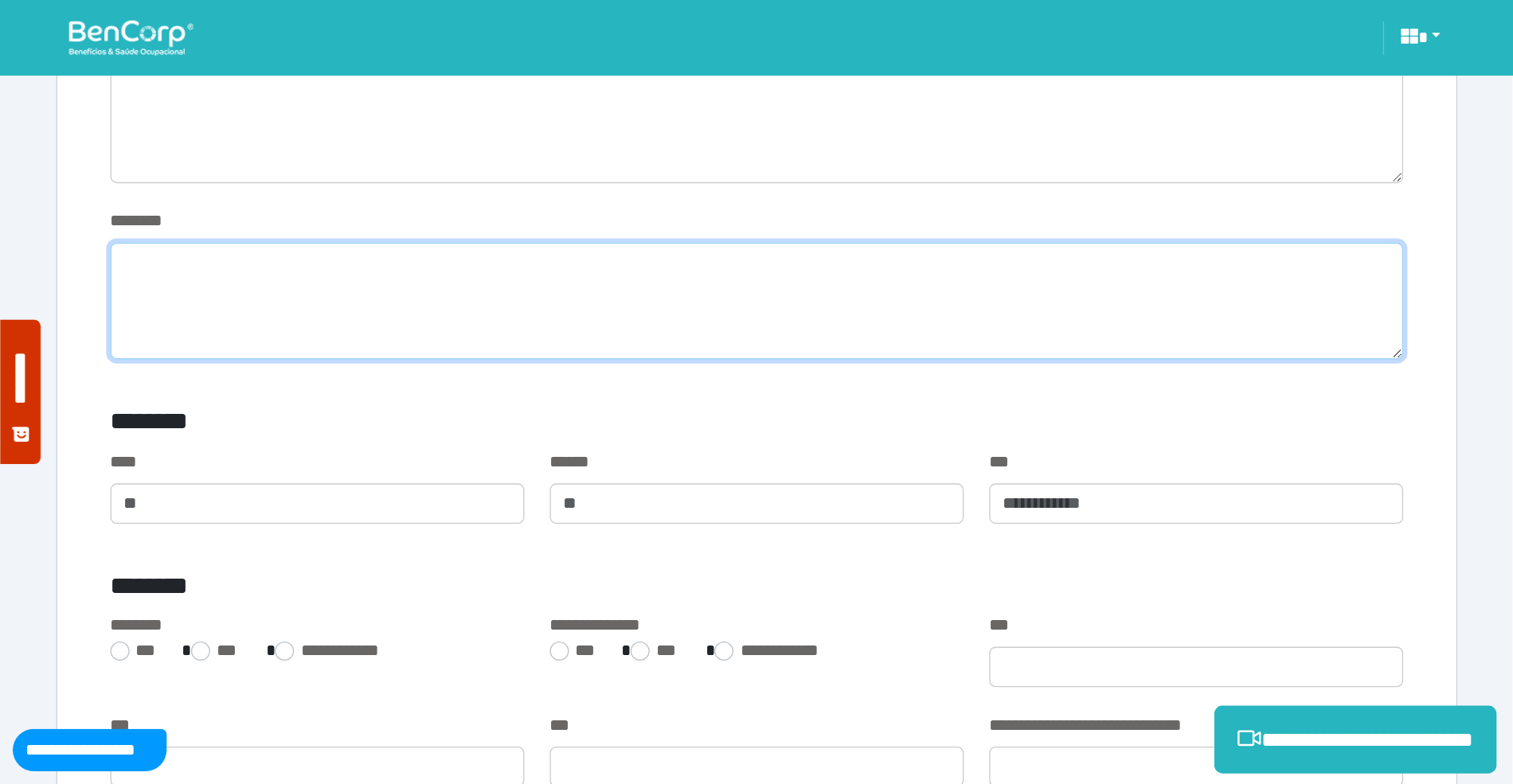 scroll, scrollTop: 796, scrollLeft: 0, axis: vertical 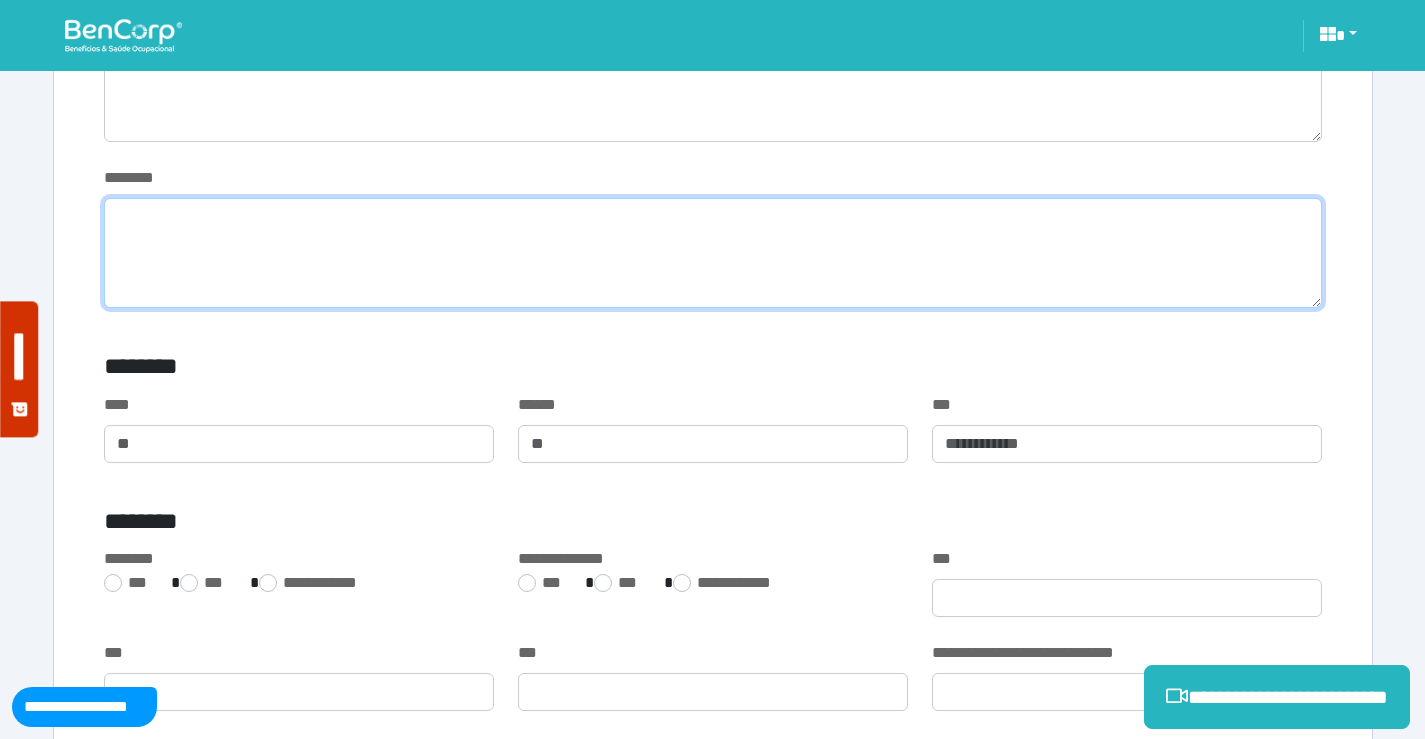 type on "*" 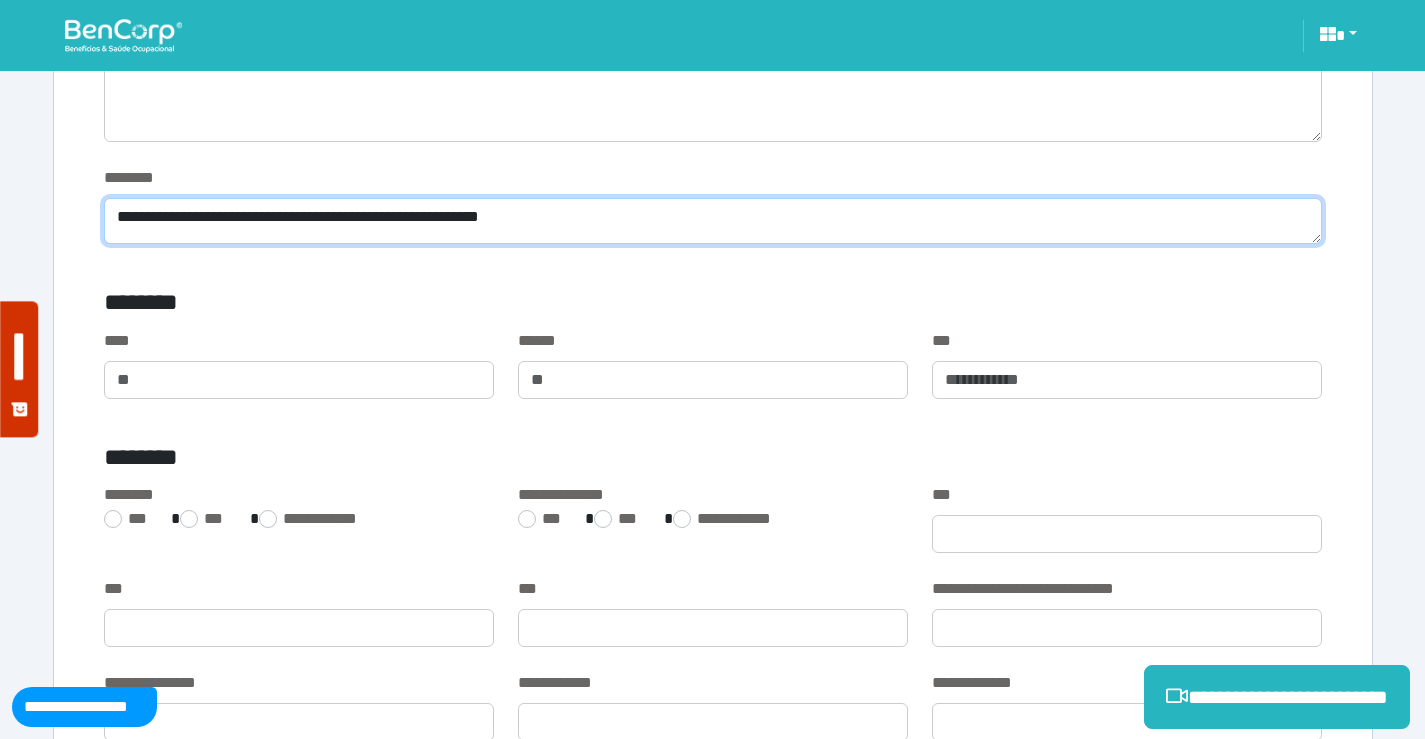 drag, startPoint x: 553, startPoint y: 229, endPoint x: 42, endPoint y: 234, distance: 511.02448 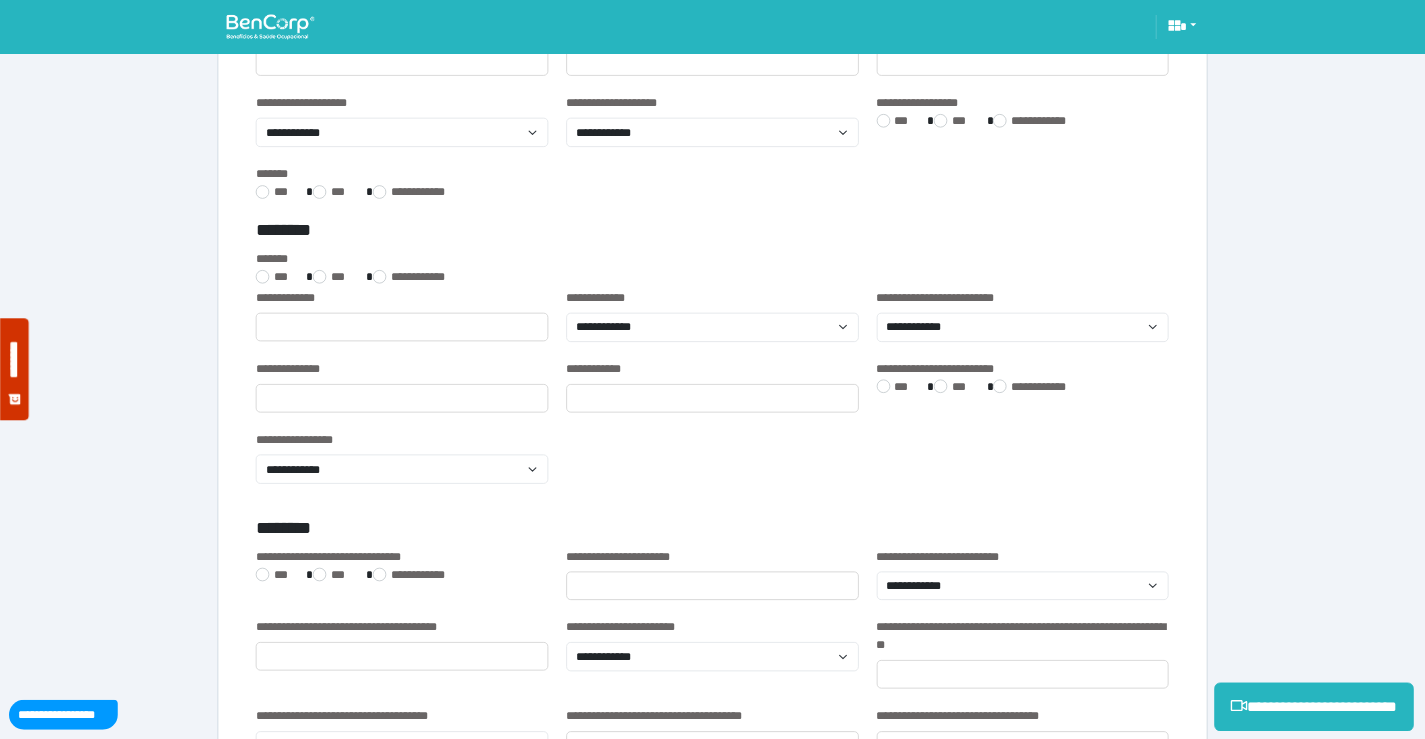 scroll, scrollTop: 1800, scrollLeft: 0, axis: vertical 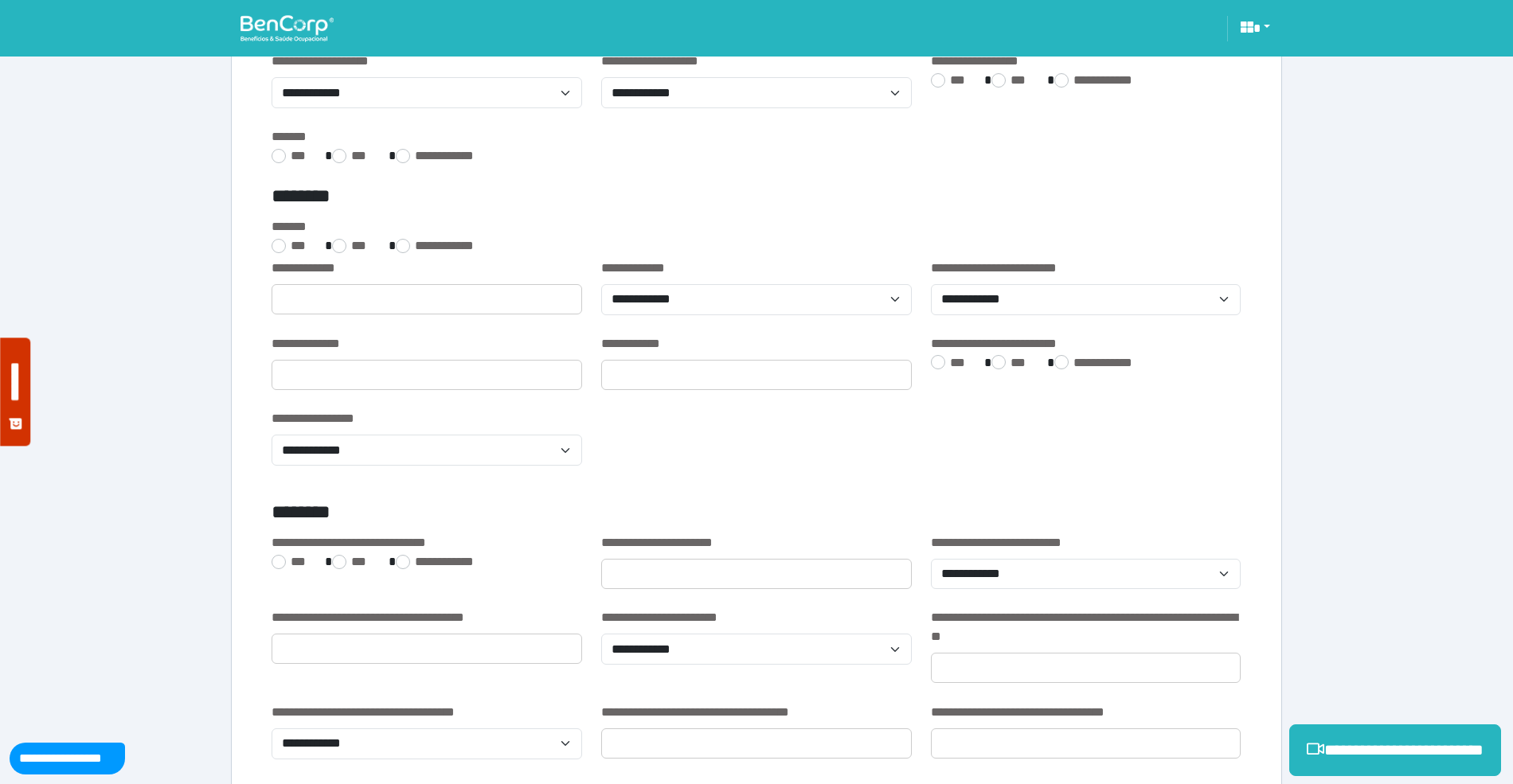 type on "**********" 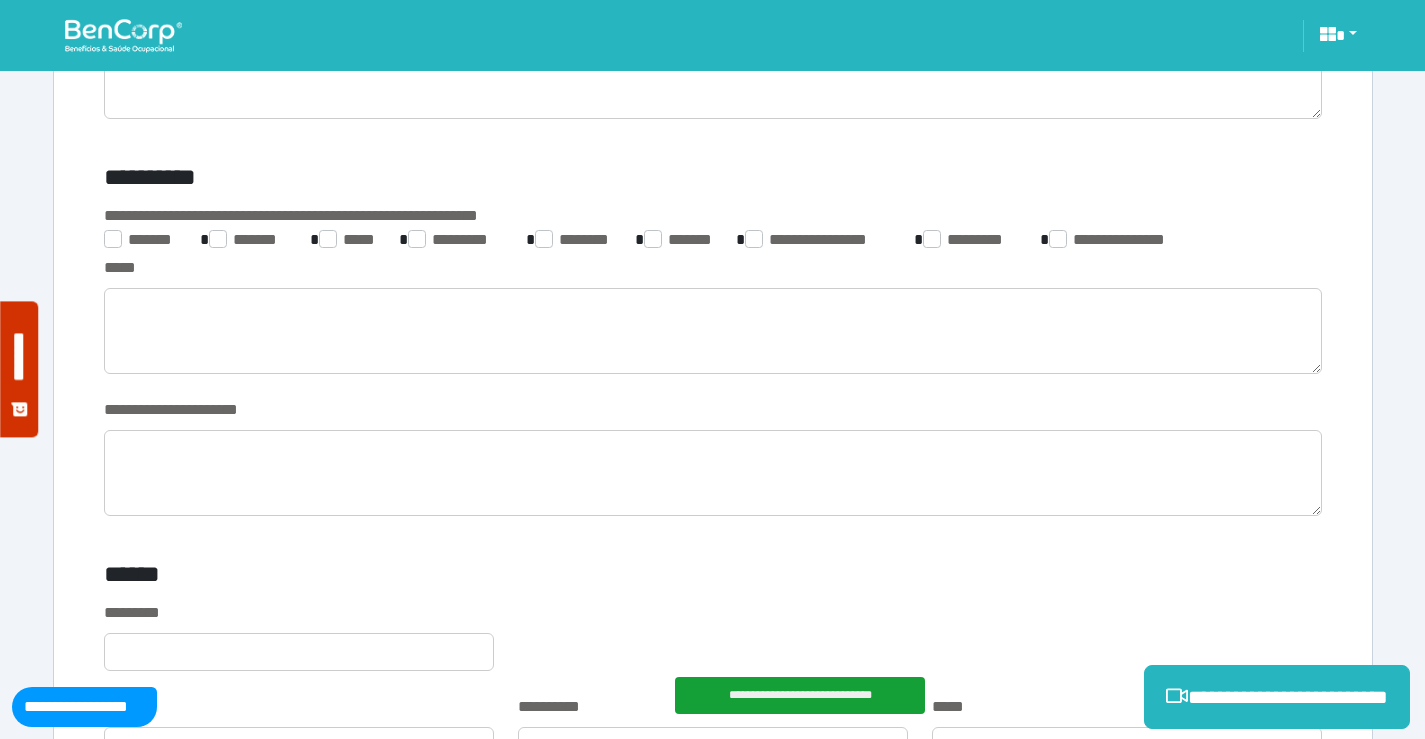 scroll, scrollTop: 3100, scrollLeft: 0, axis: vertical 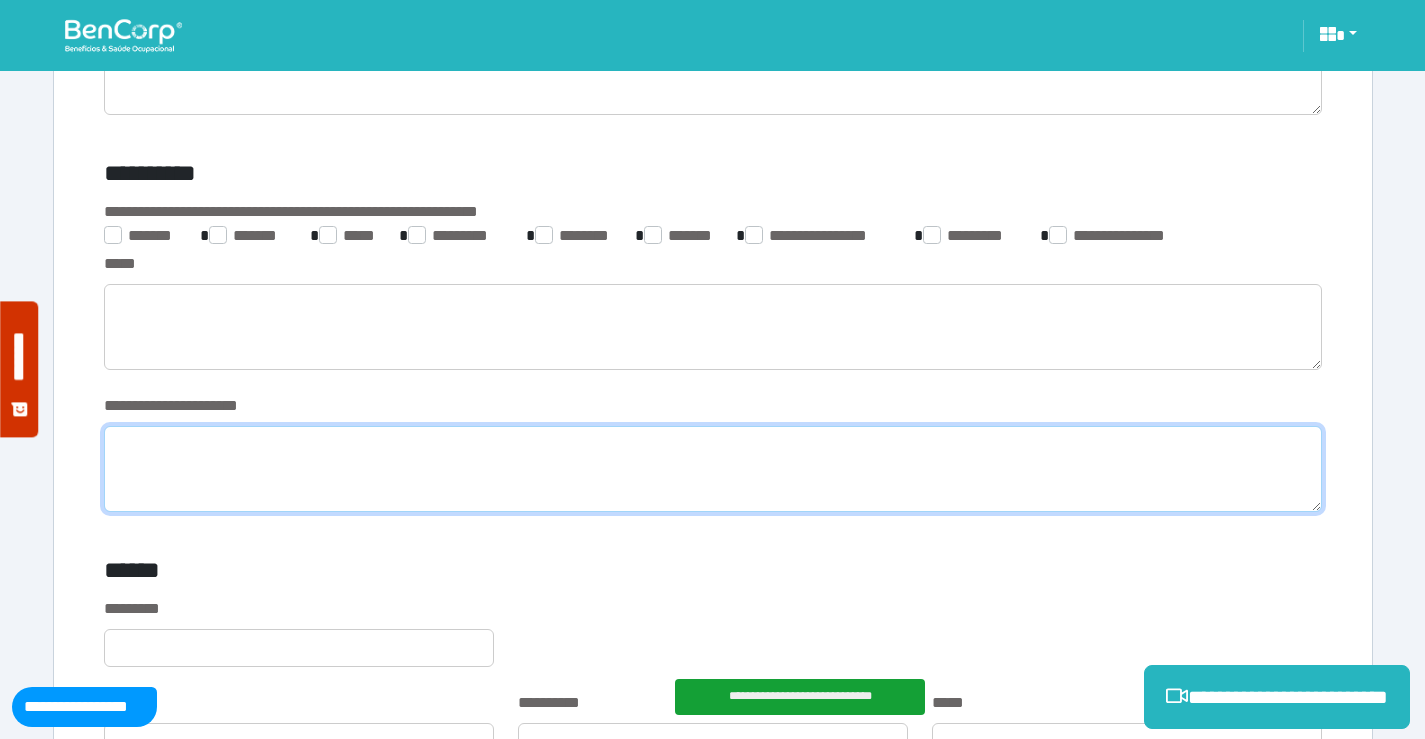 click at bounding box center (713, 469) 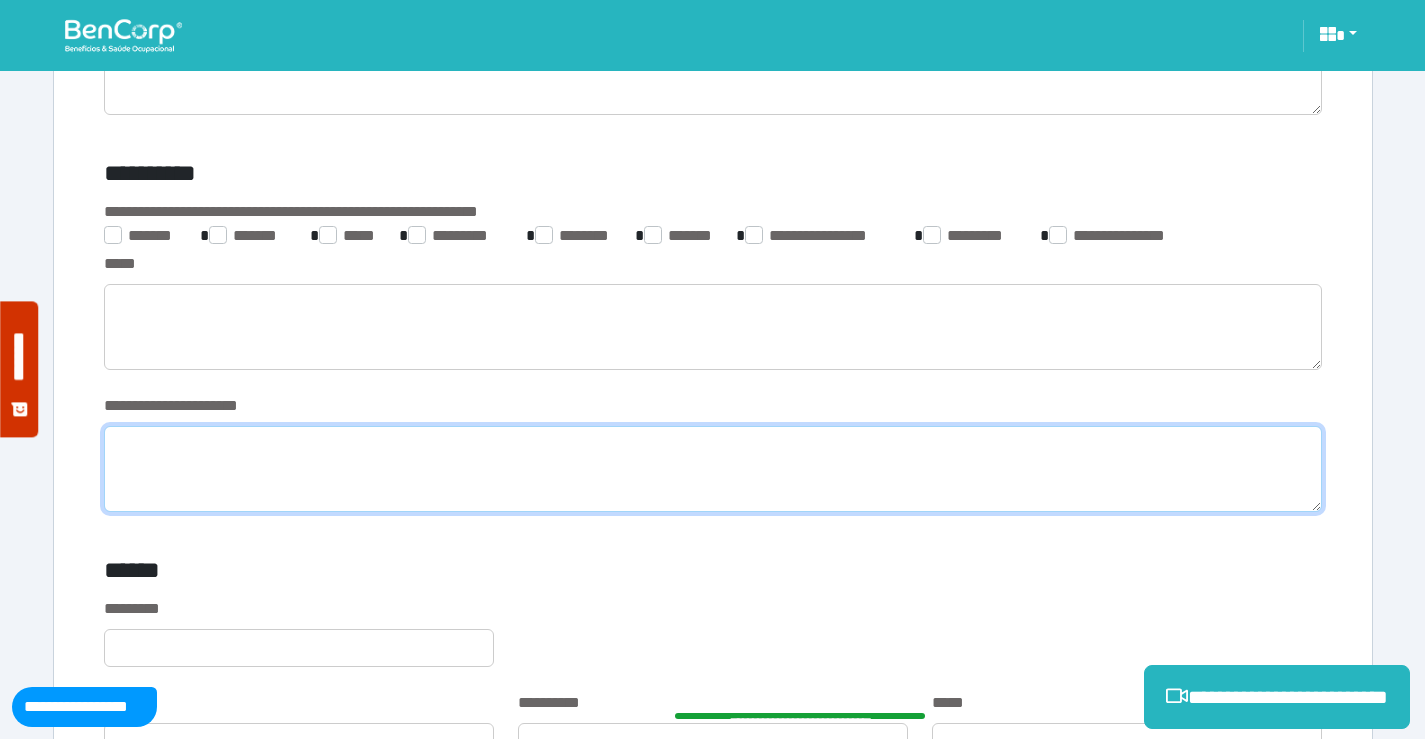 paste on "**********" 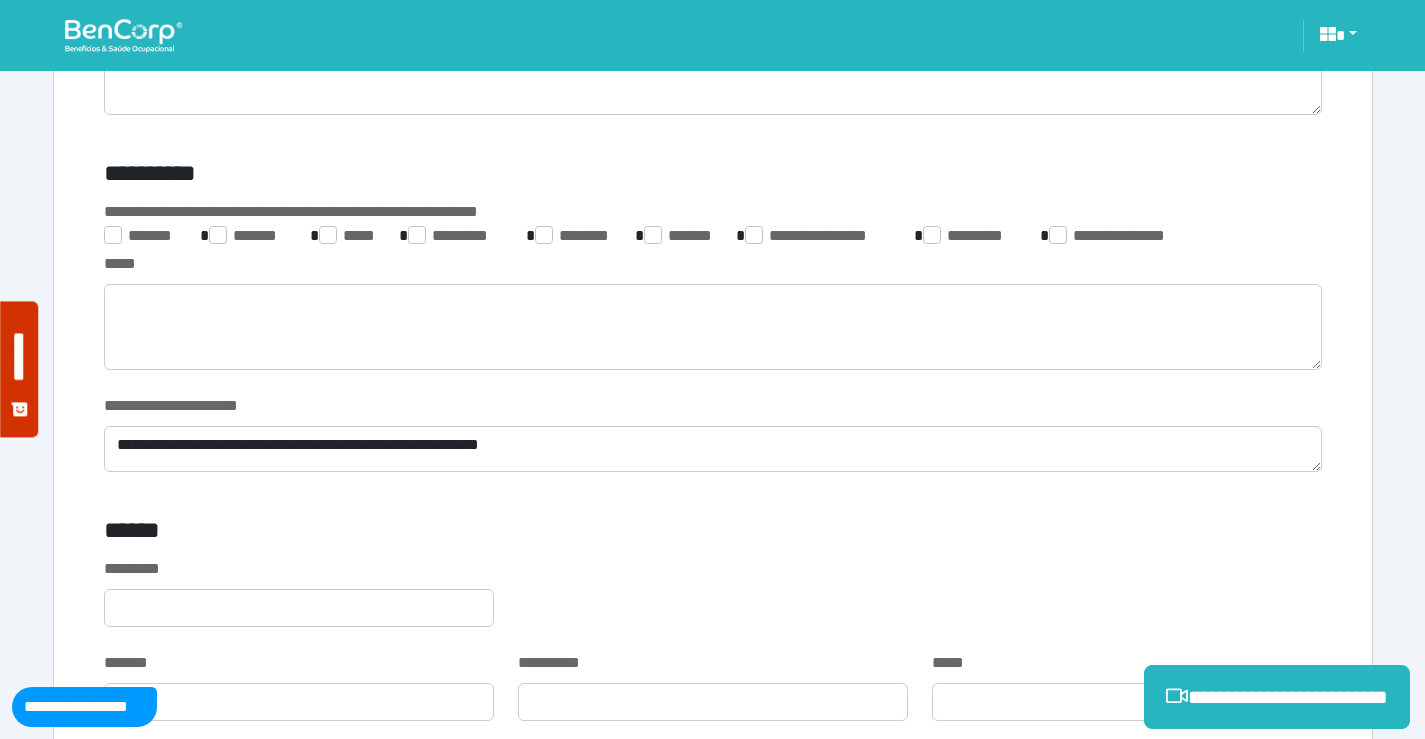 click on "*****" at bounding box center (713, 264) 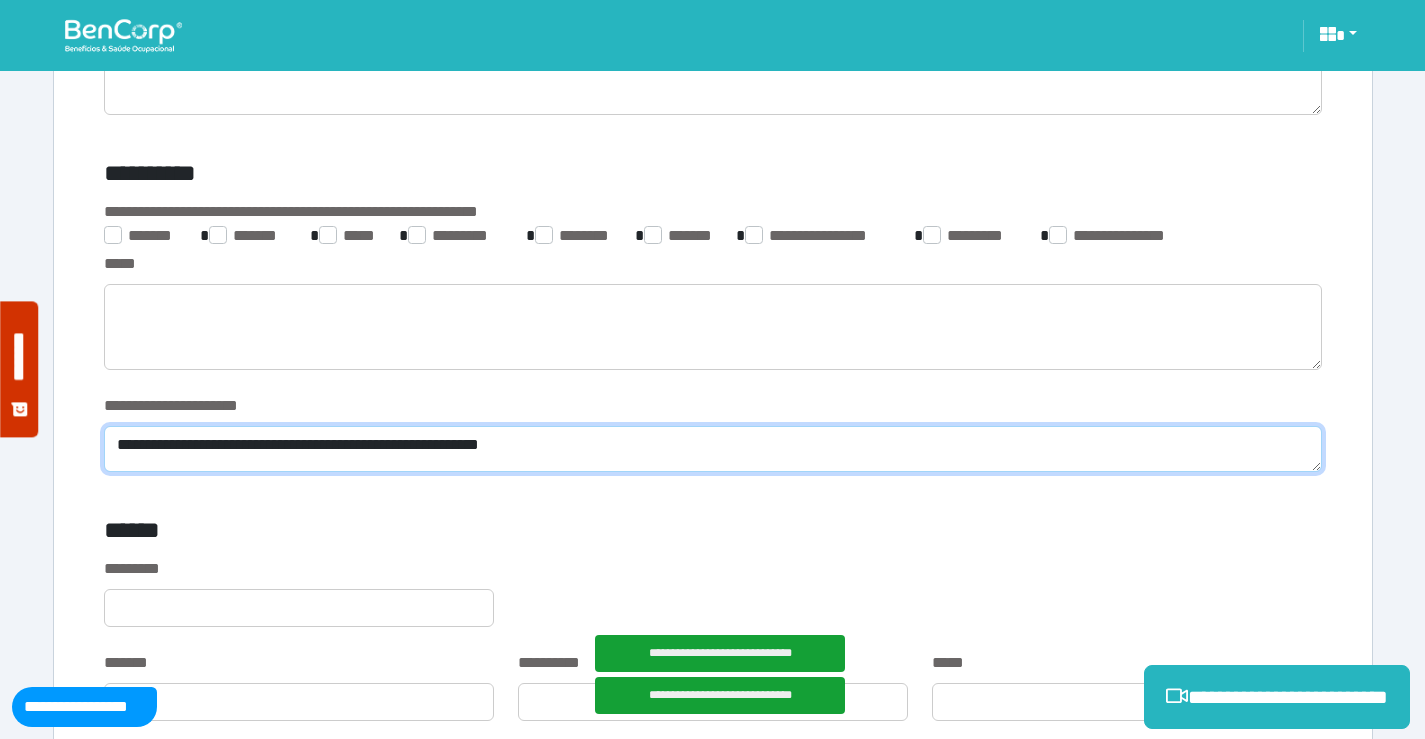 click on "**********" at bounding box center (713, 449) 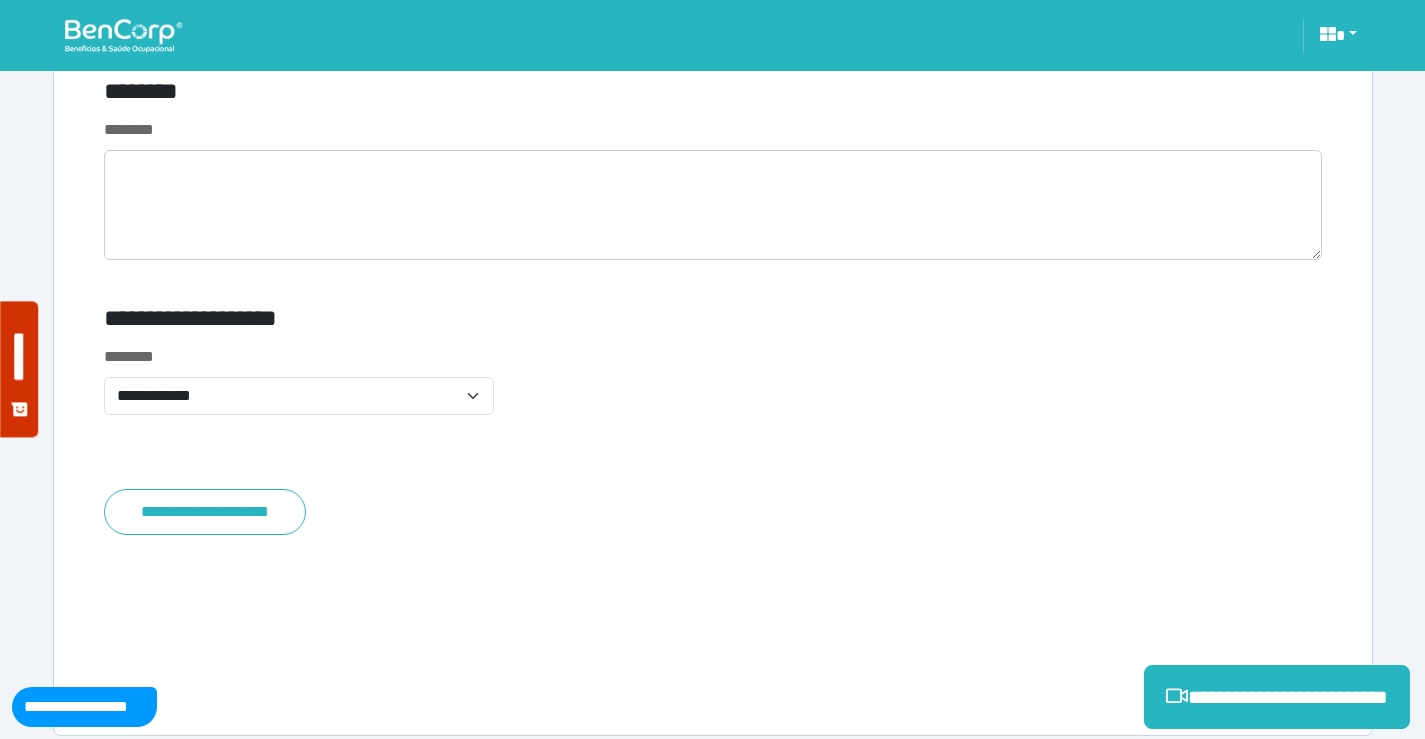 scroll, scrollTop: 8051, scrollLeft: 0, axis: vertical 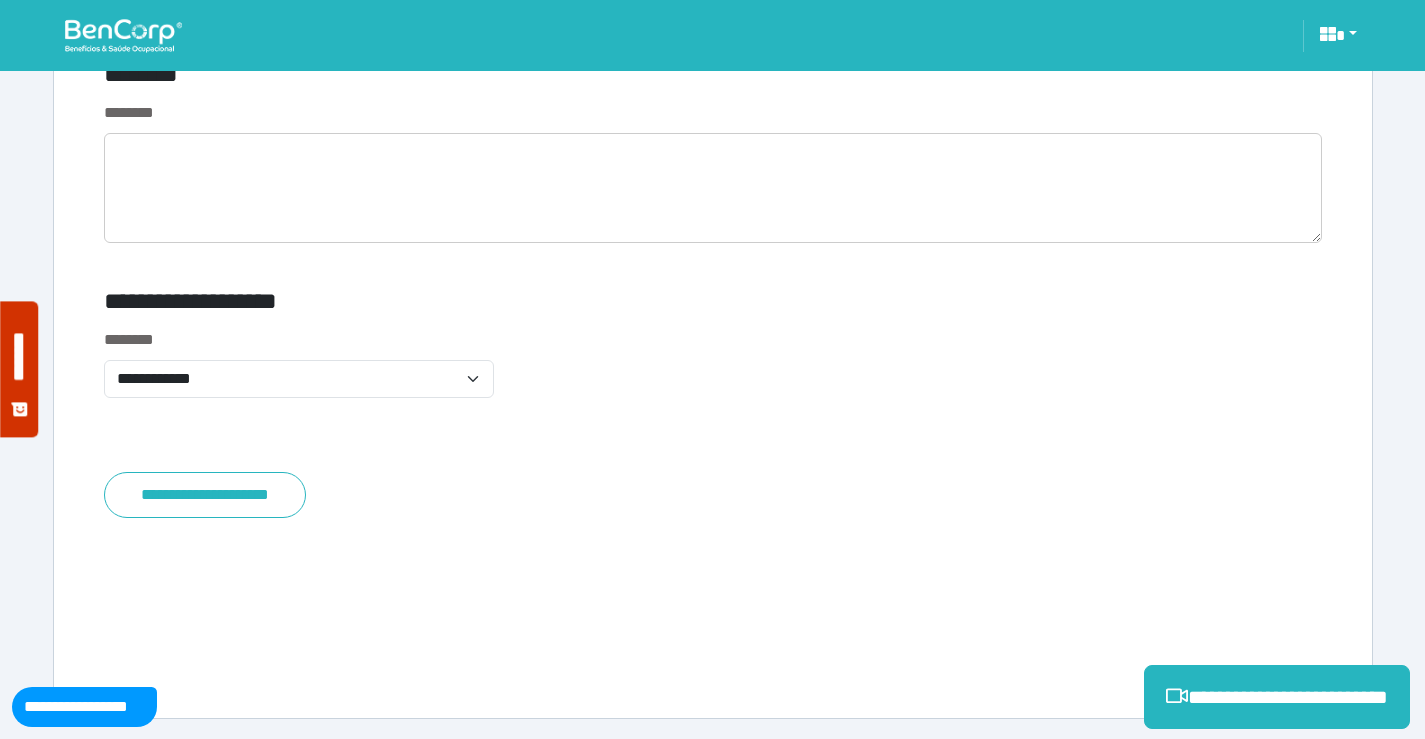 click on "**********" at bounding box center (713, -3616) 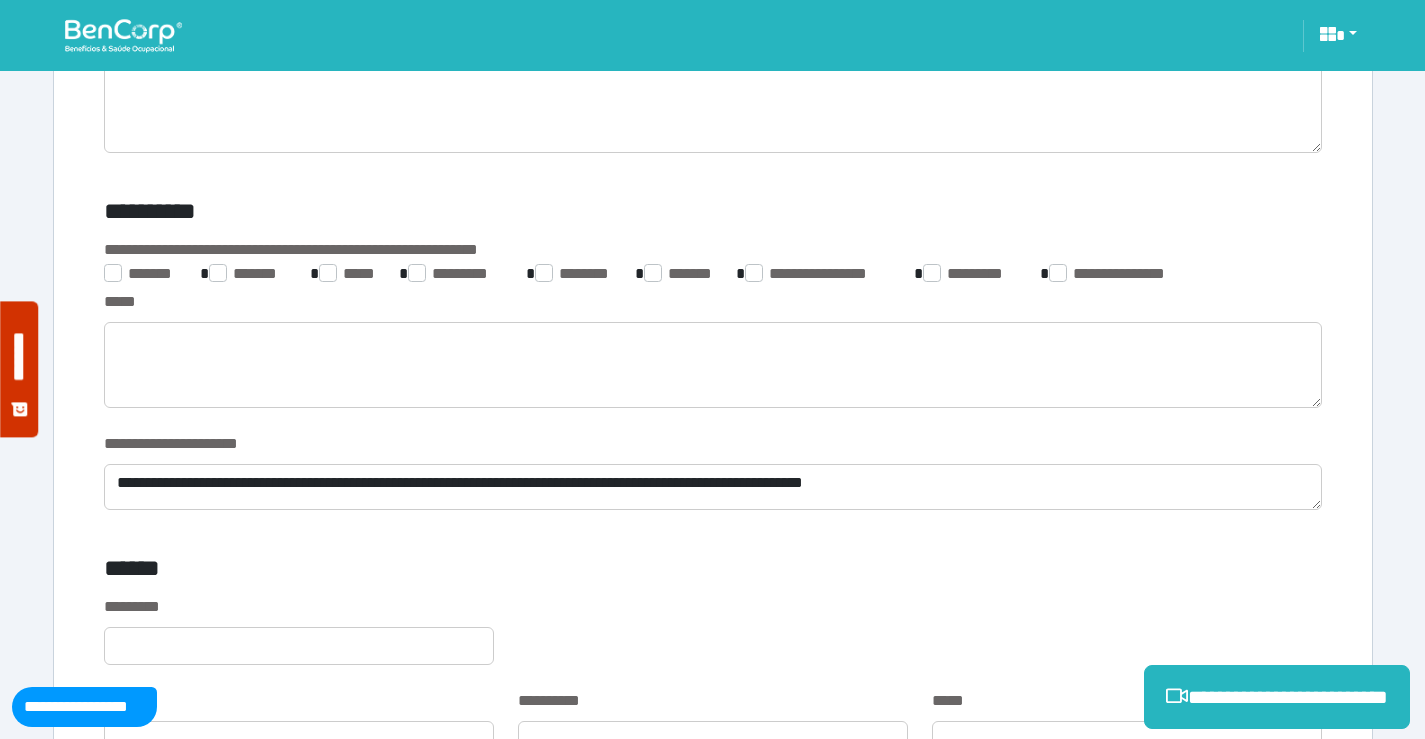 scroll, scrollTop: 3051, scrollLeft: 0, axis: vertical 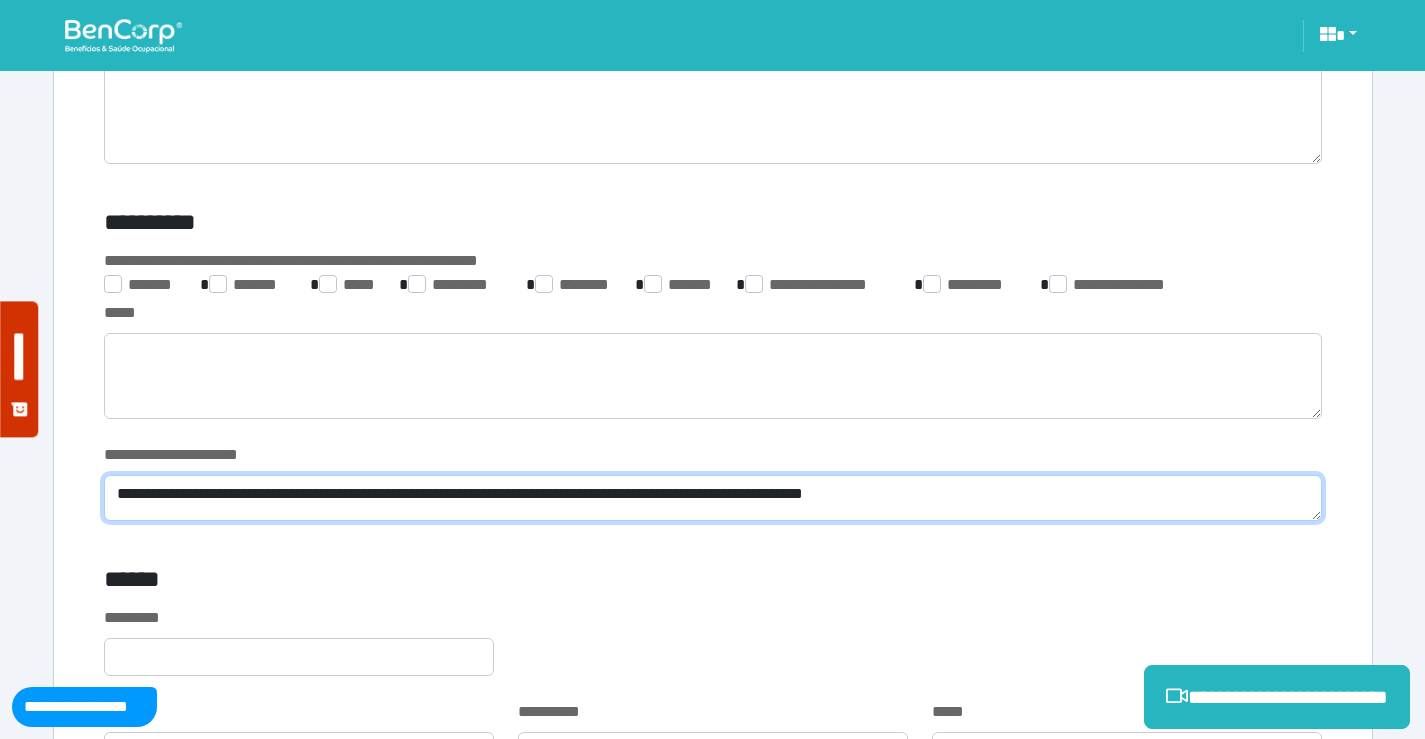 click on "**********" at bounding box center (713, 498) 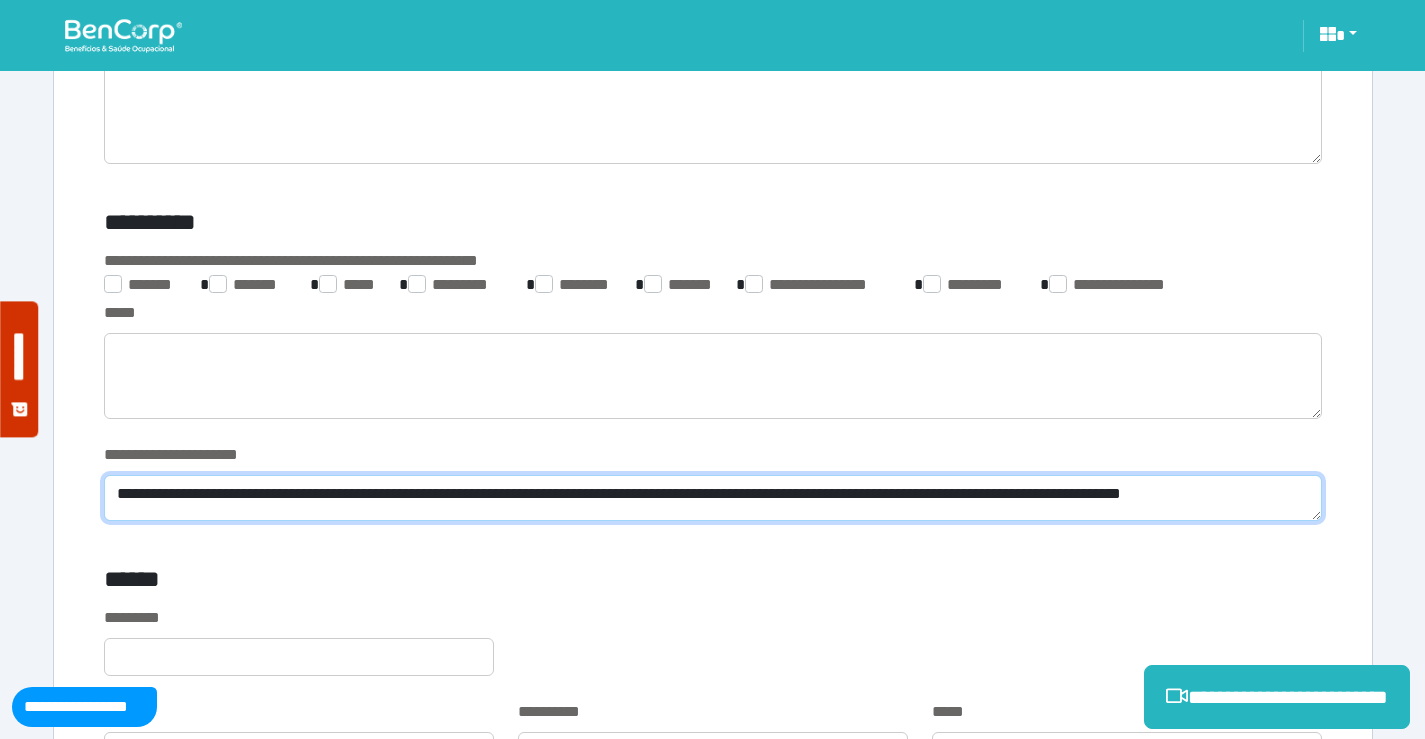 scroll, scrollTop: 0, scrollLeft: 0, axis: both 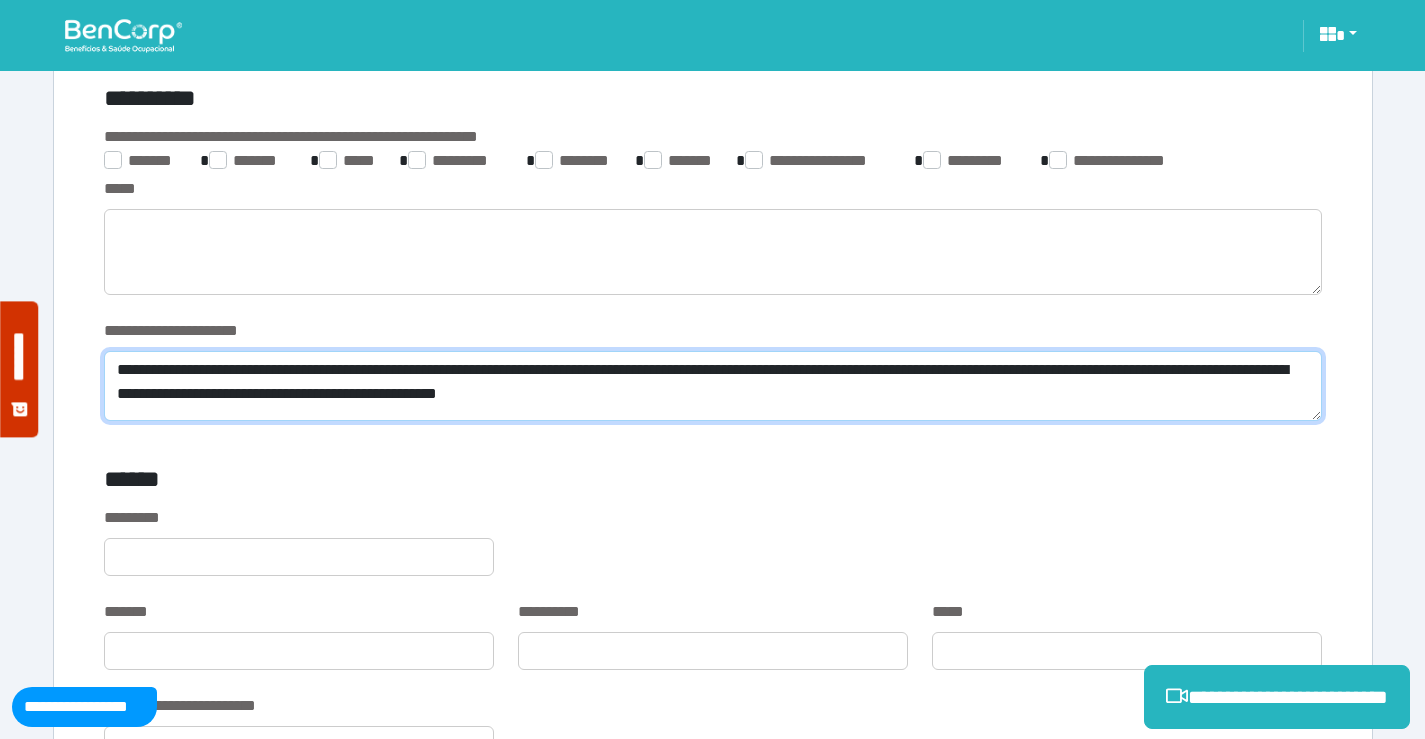 click on "**********" at bounding box center [713, 386] 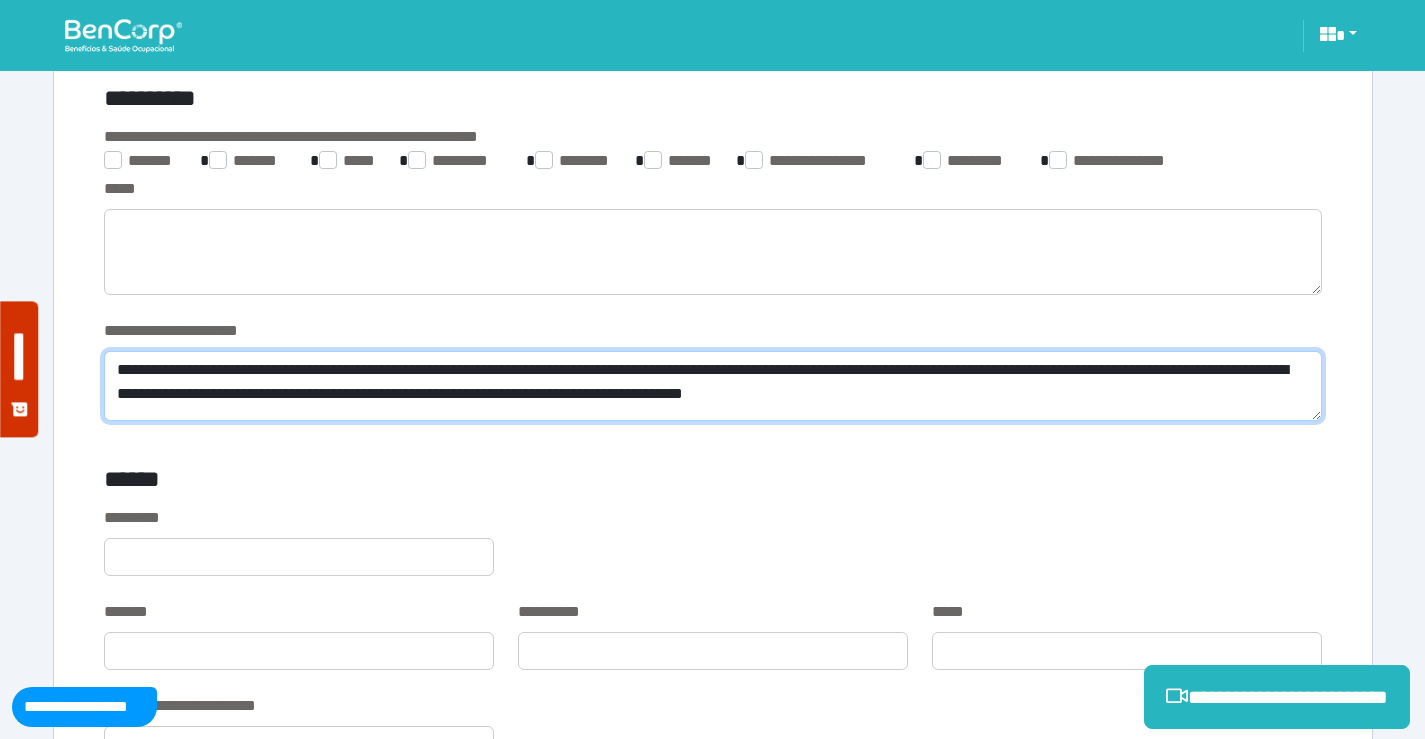 click on "**********" at bounding box center [713, 386] 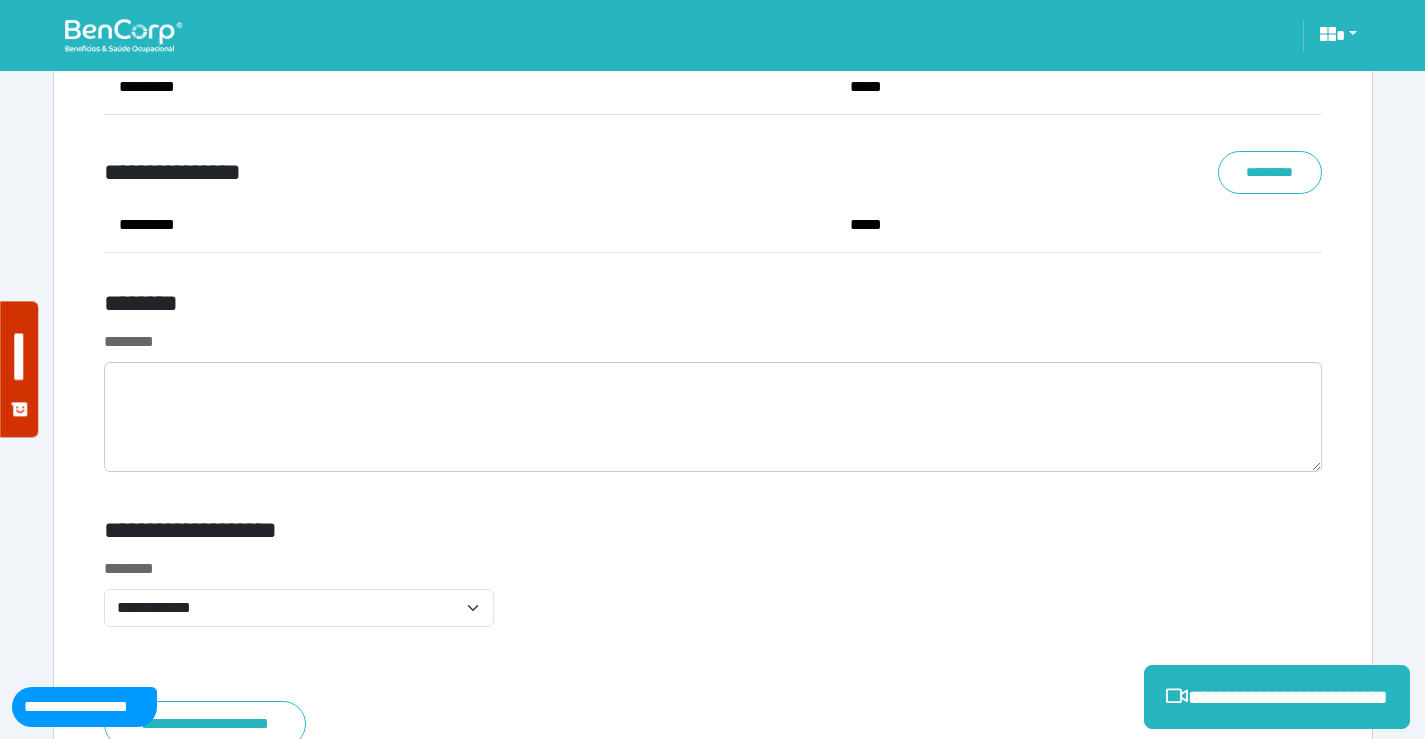 scroll, scrollTop: 8099, scrollLeft: 0, axis: vertical 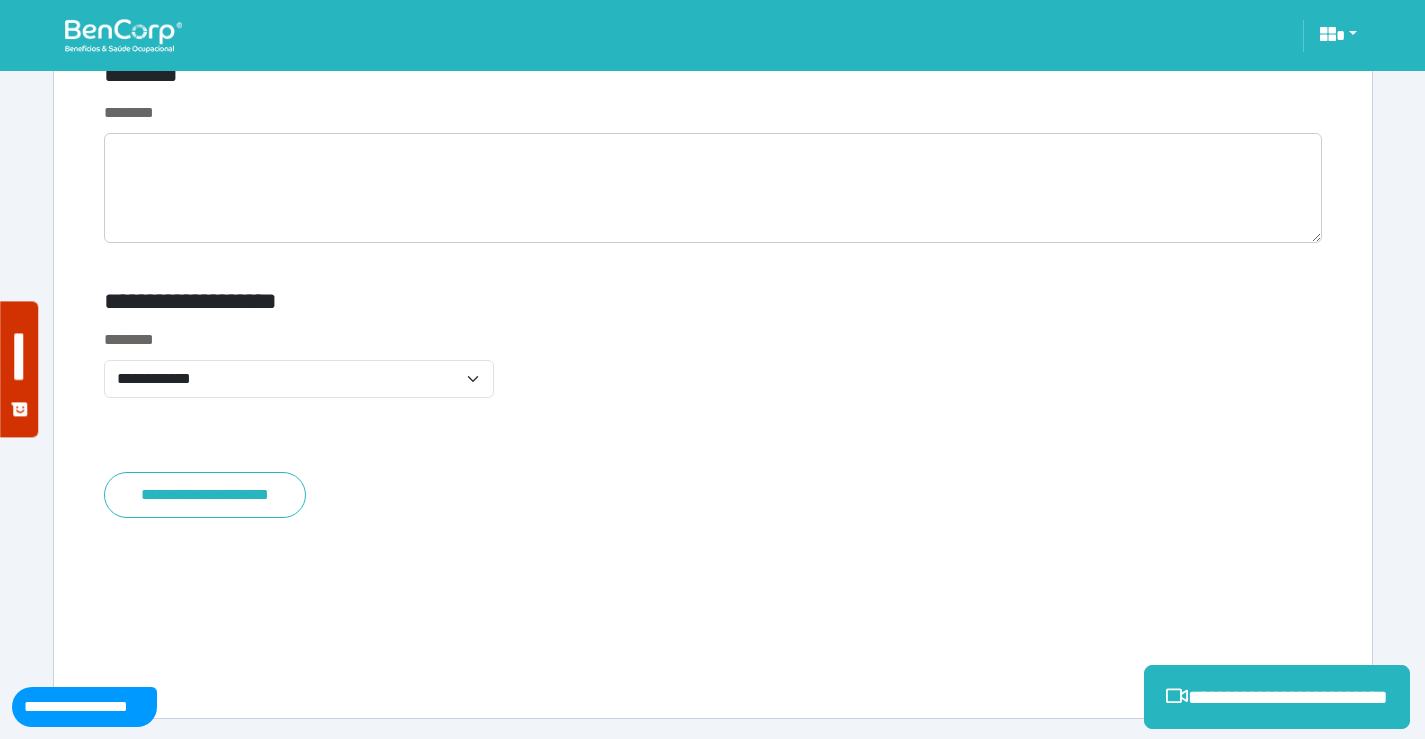click on "**********" at bounding box center [713, -3436] 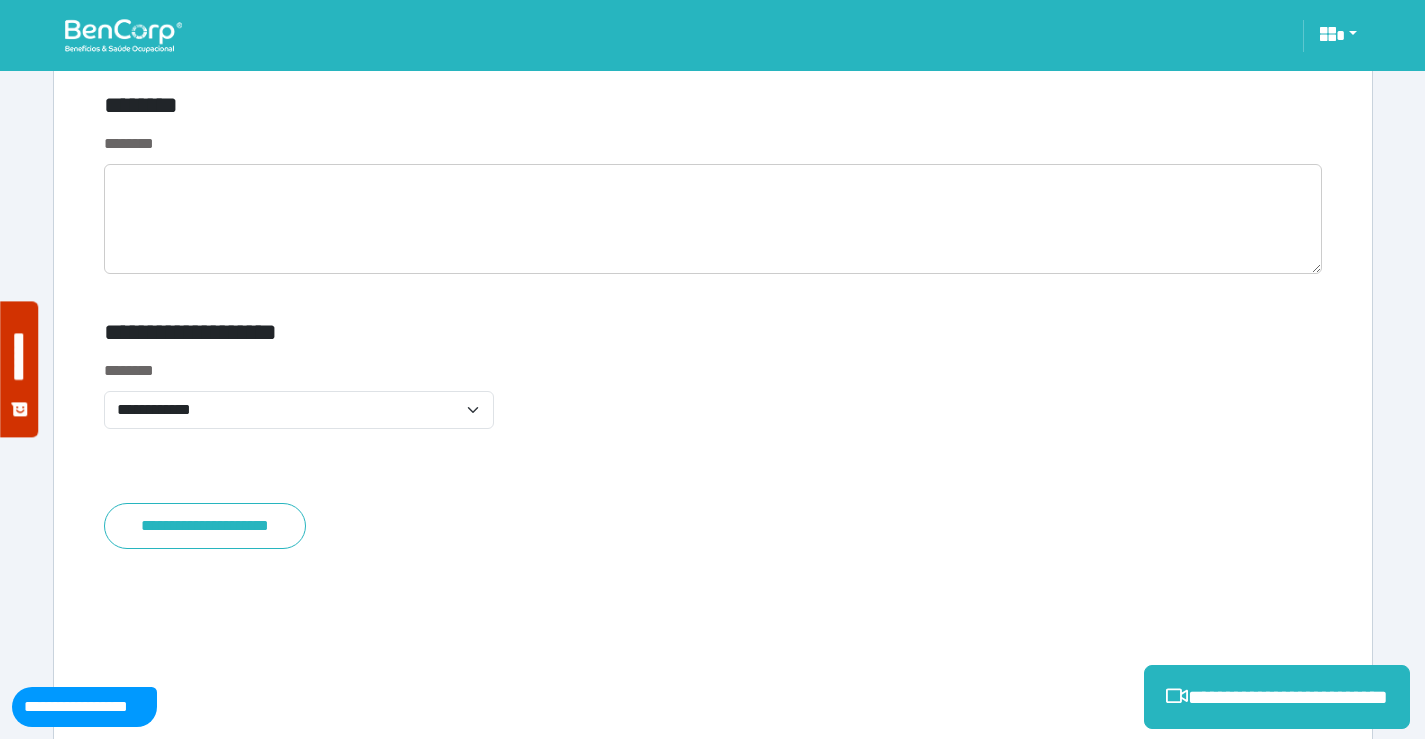 scroll, scrollTop: 8099, scrollLeft: 0, axis: vertical 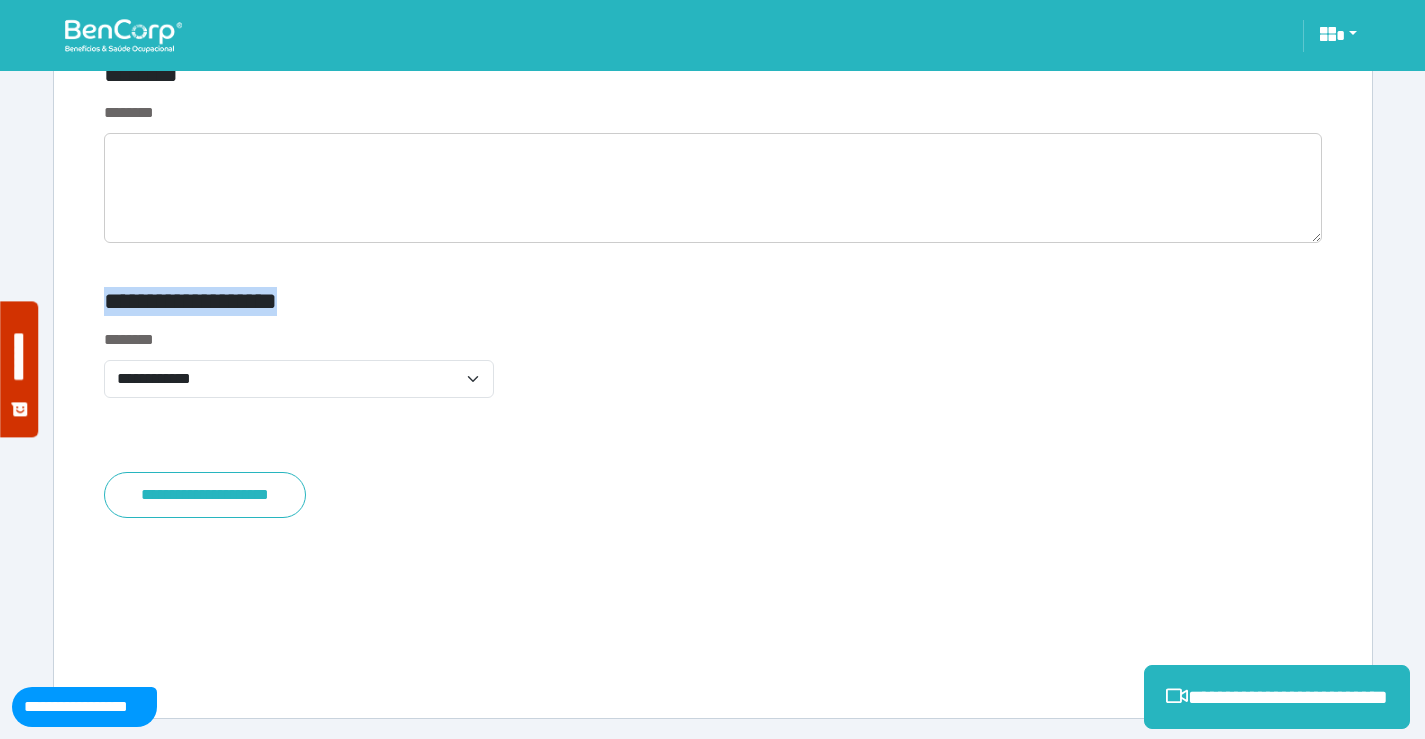 click on "**********" at bounding box center [713, -3436] 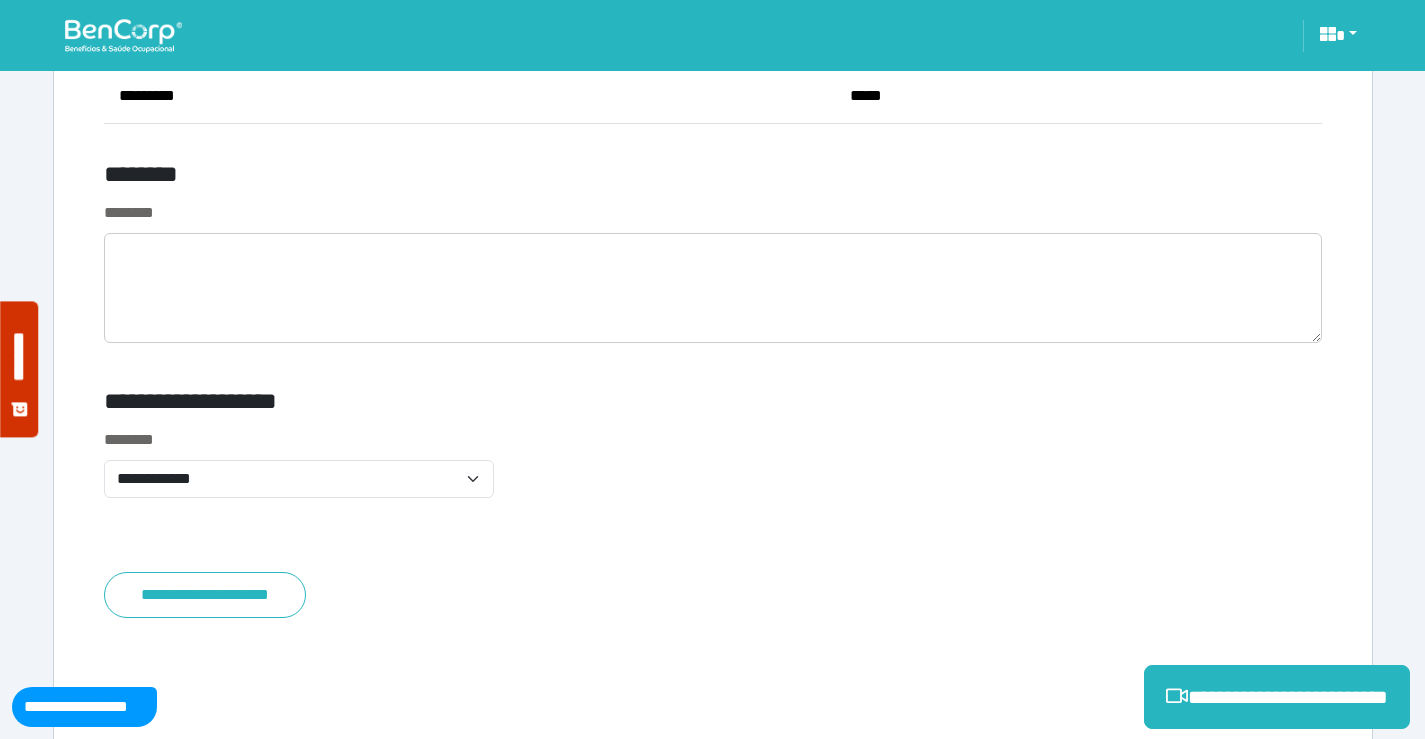 click on "**********" at bounding box center (713, 475) 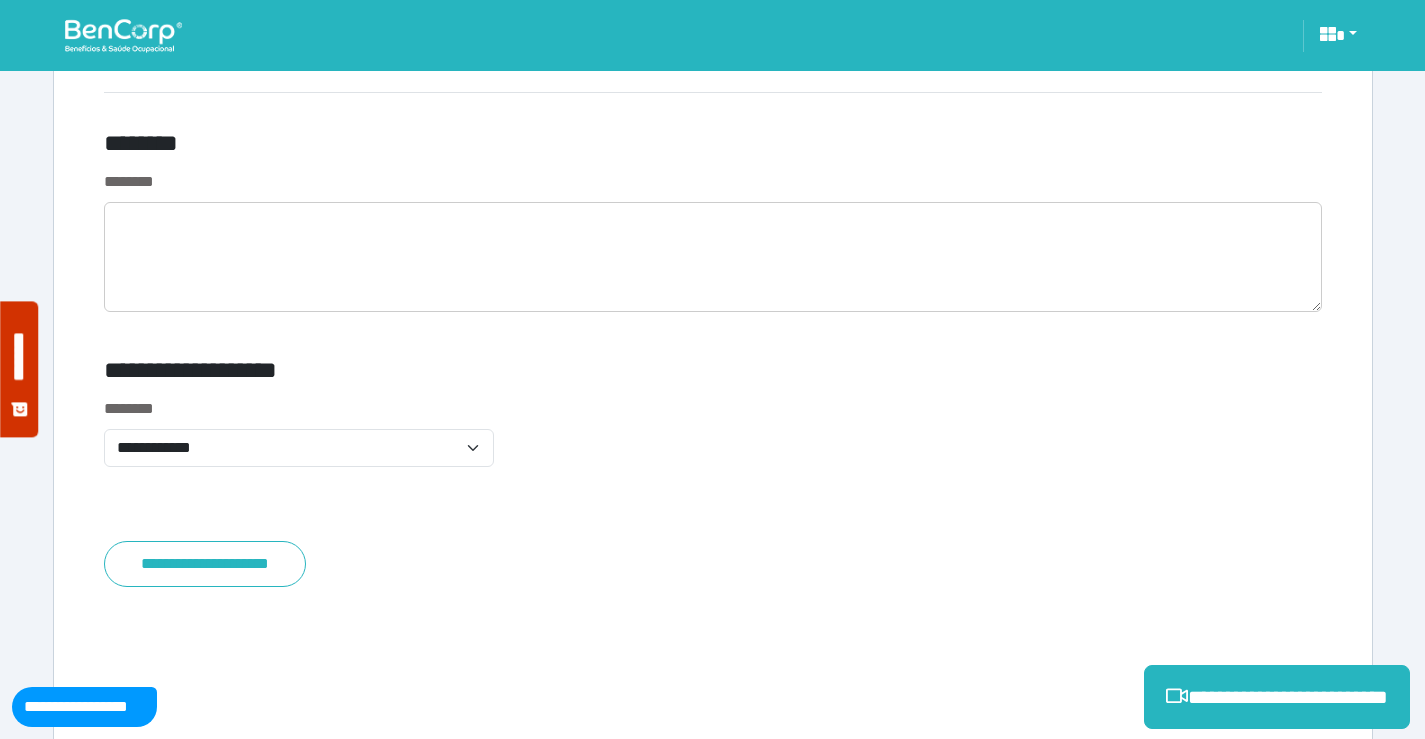 scroll, scrollTop: 8099, scrollLeft: 0, axis: vertical 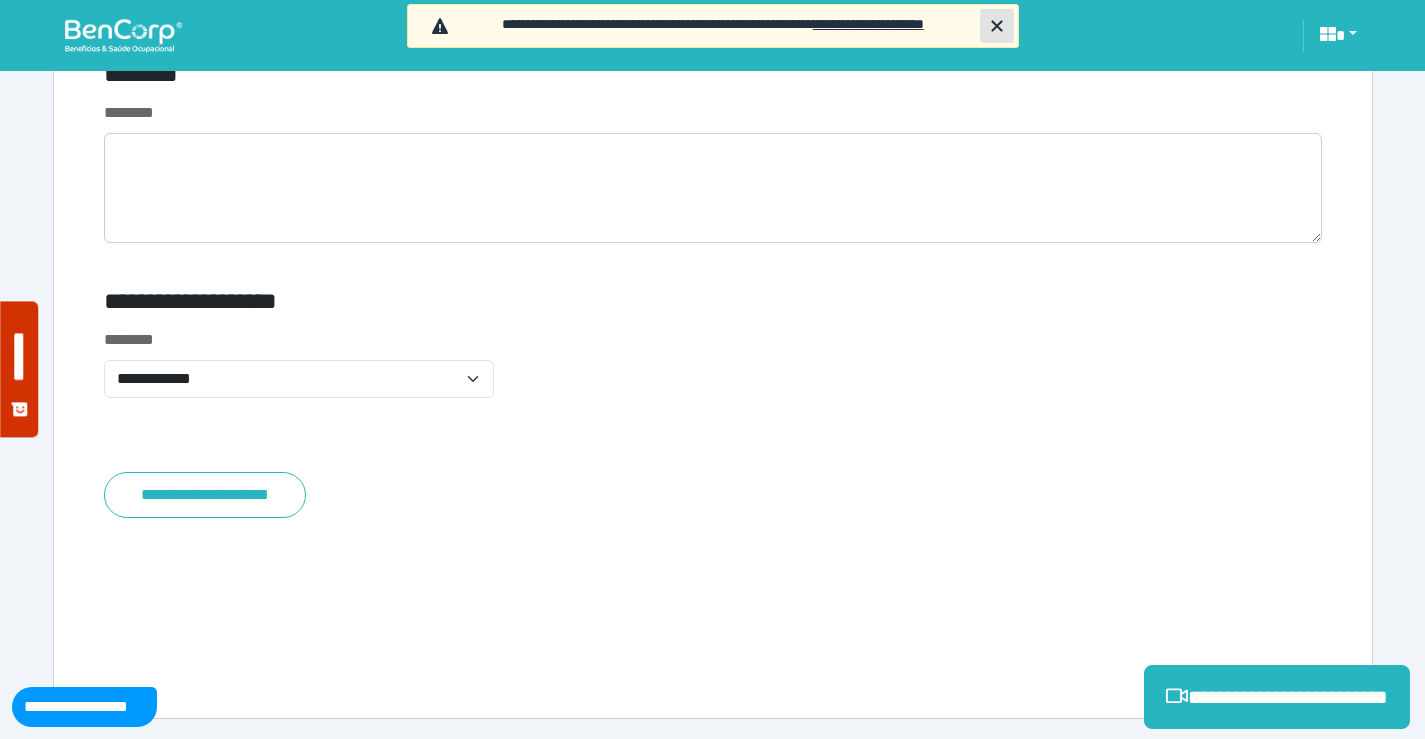 click 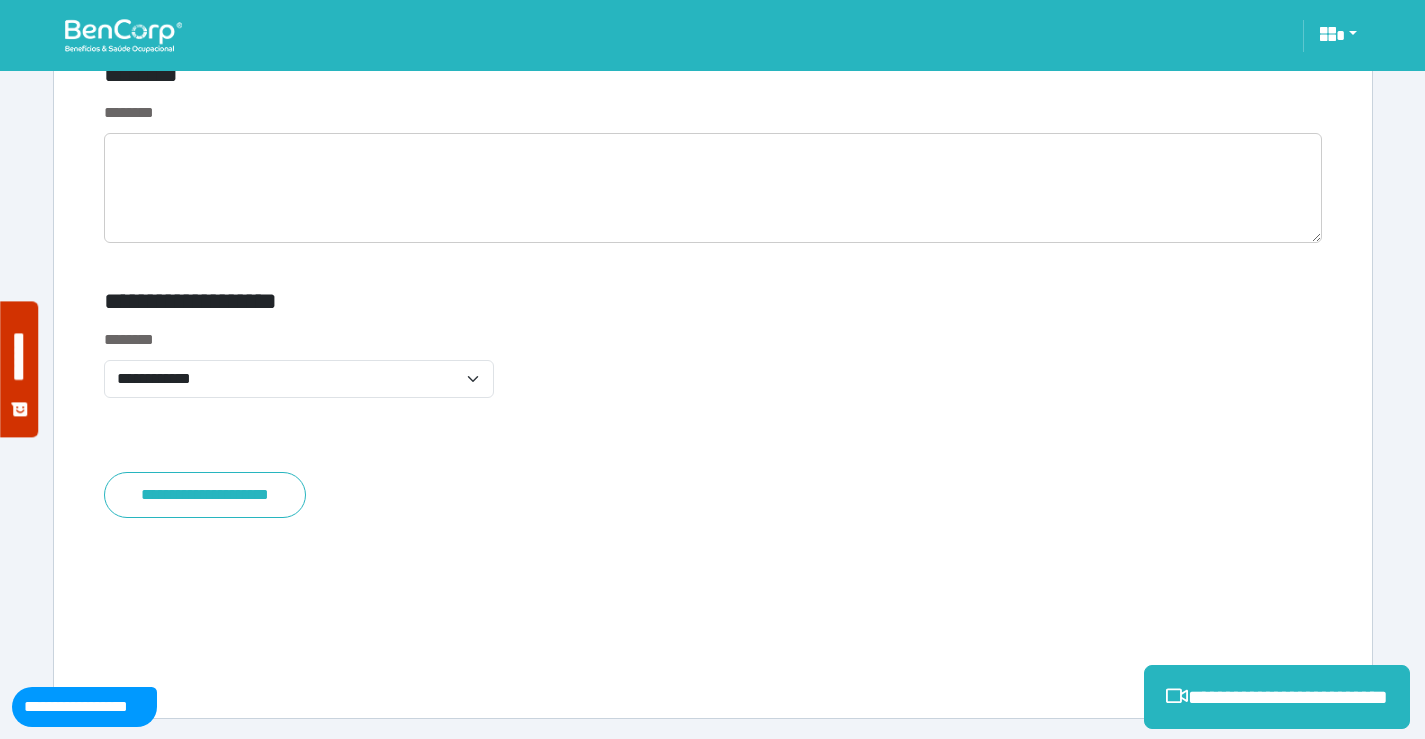 click on "**********" at bounding box center [713, -3436] 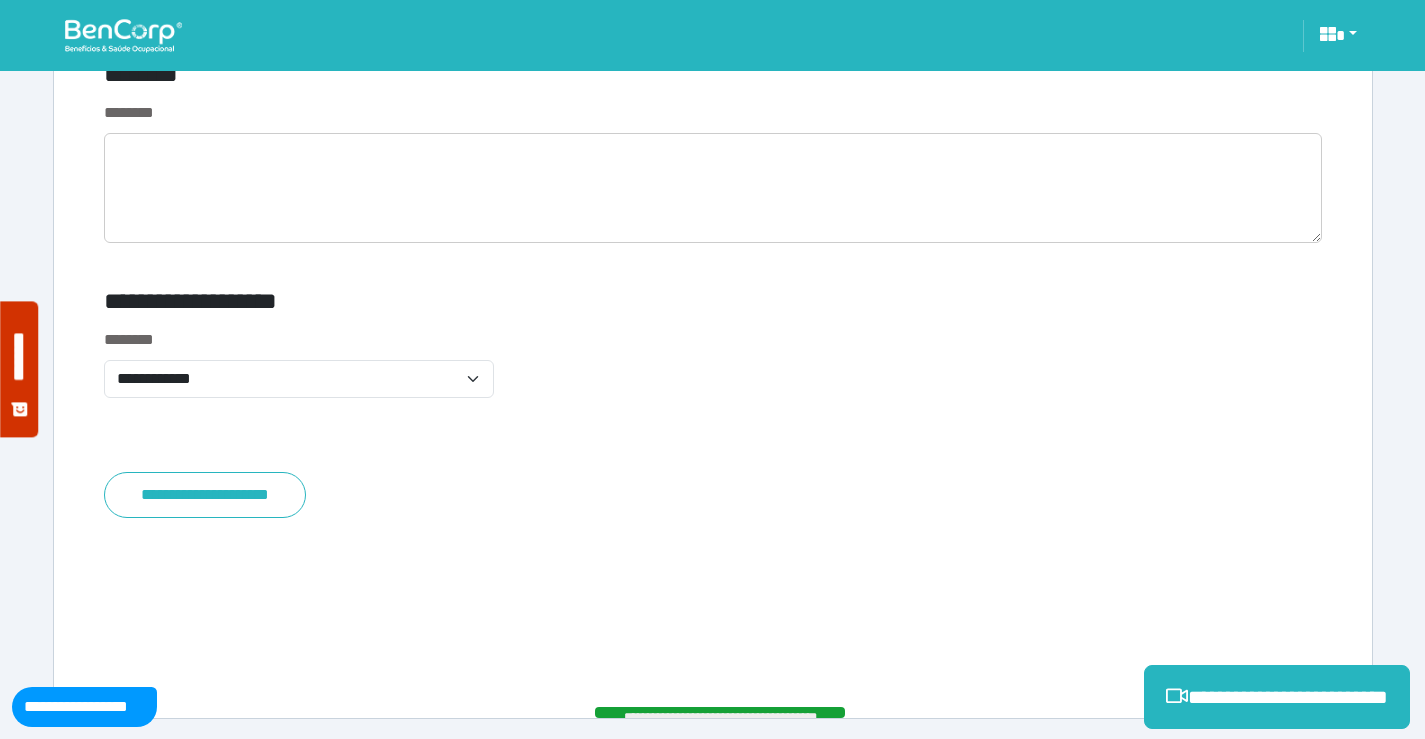 click on "**********" at bounding box center (713, -3436) 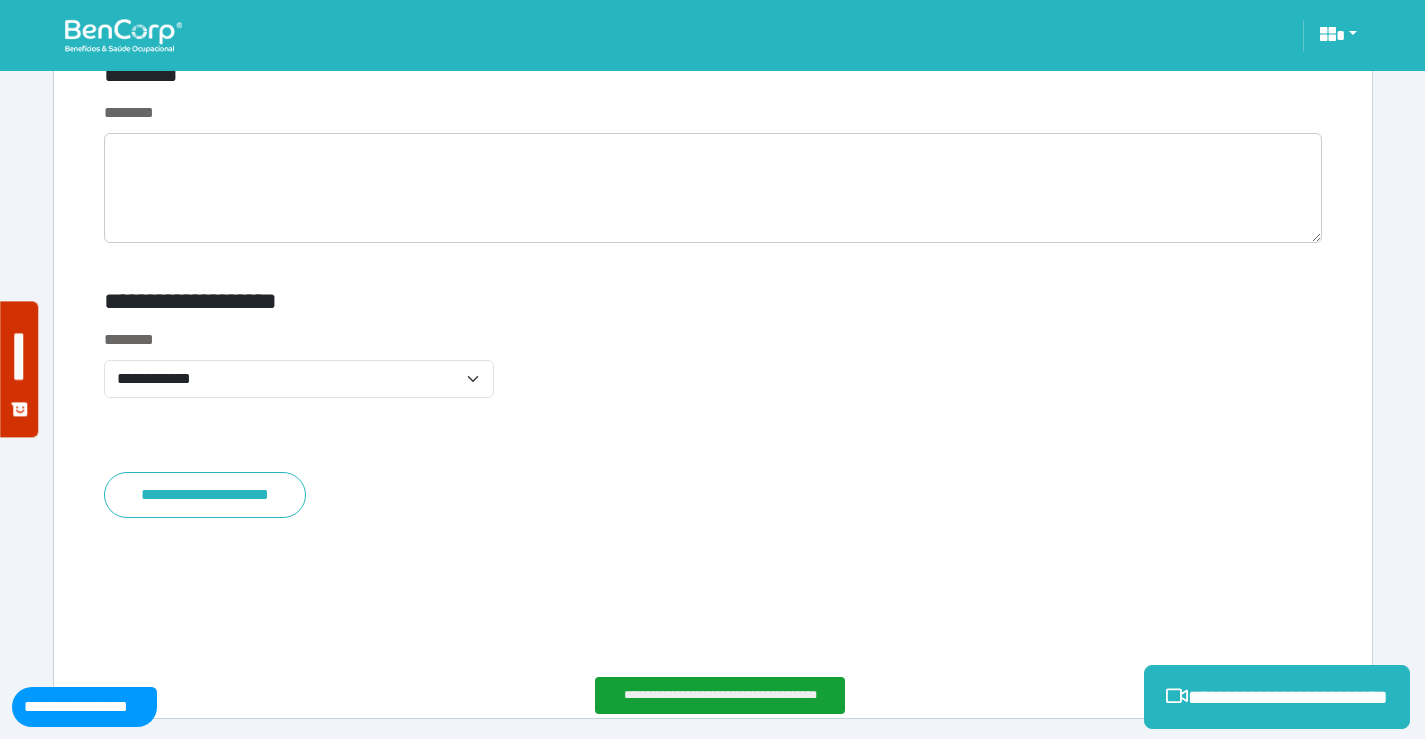 click on "**********" at bounding box center [713, -3436] 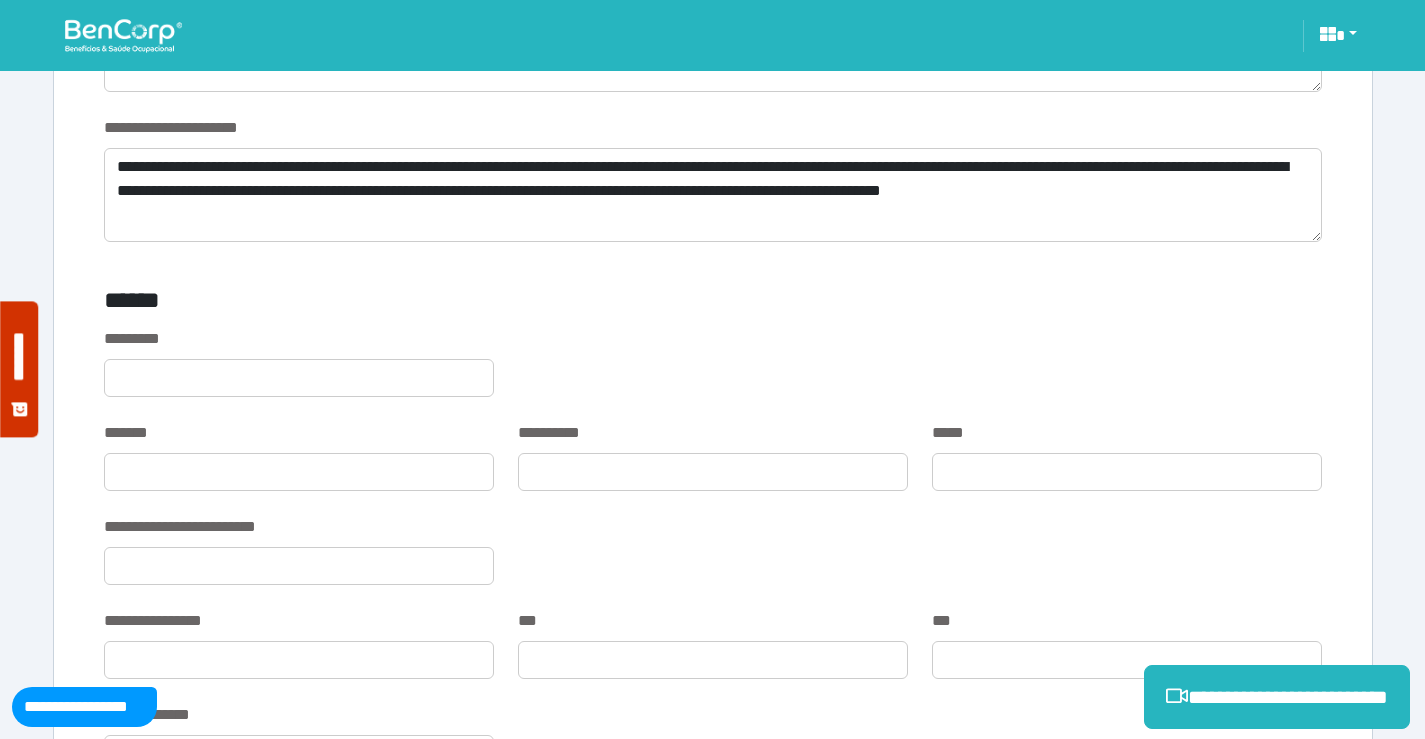 scroll, scrollTop: 3399, scrollLeft: 0, axis: vertical 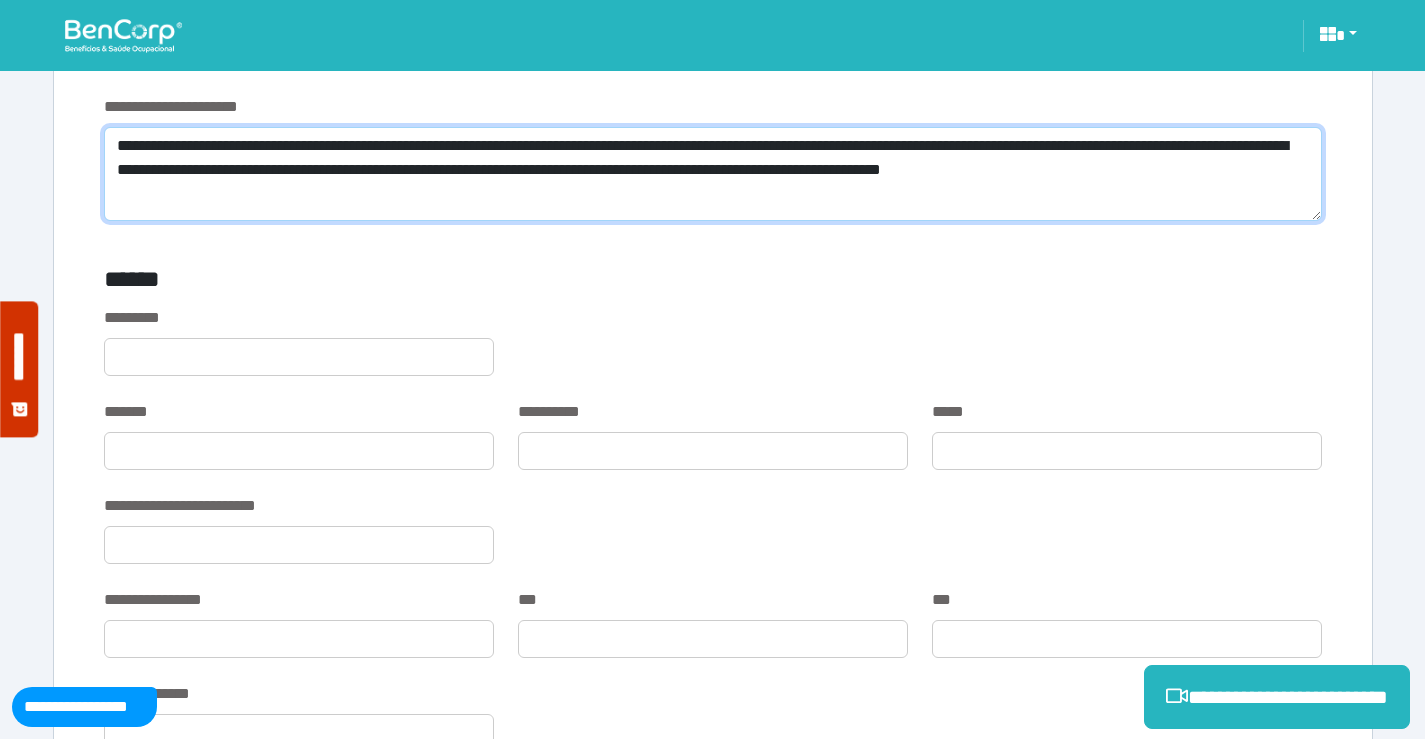 drag, startPoint x: 1290, startPoint y: 178, endPoint x: 1251, endPoint y: 176, distance: 39.051247 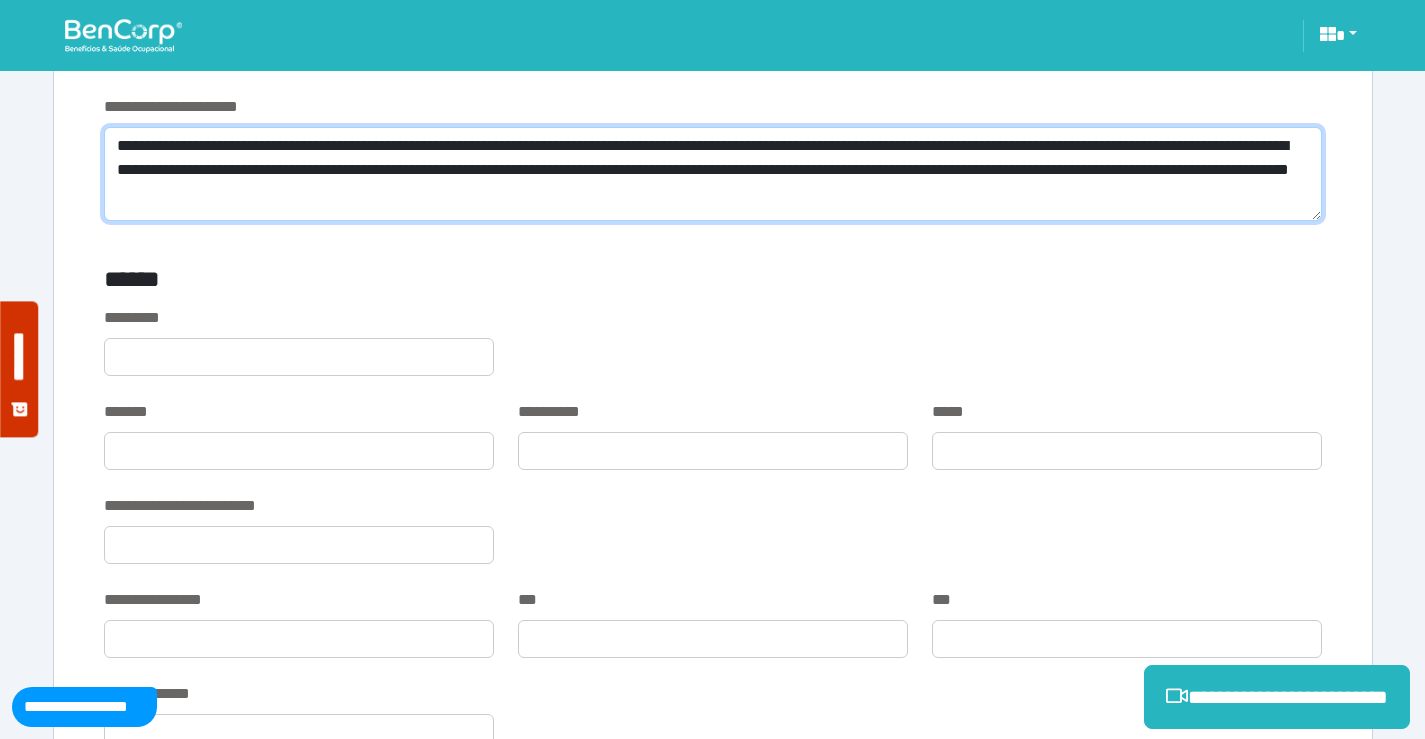 scroll, scrollTop: 0, scrollLeft: 0, axis: both 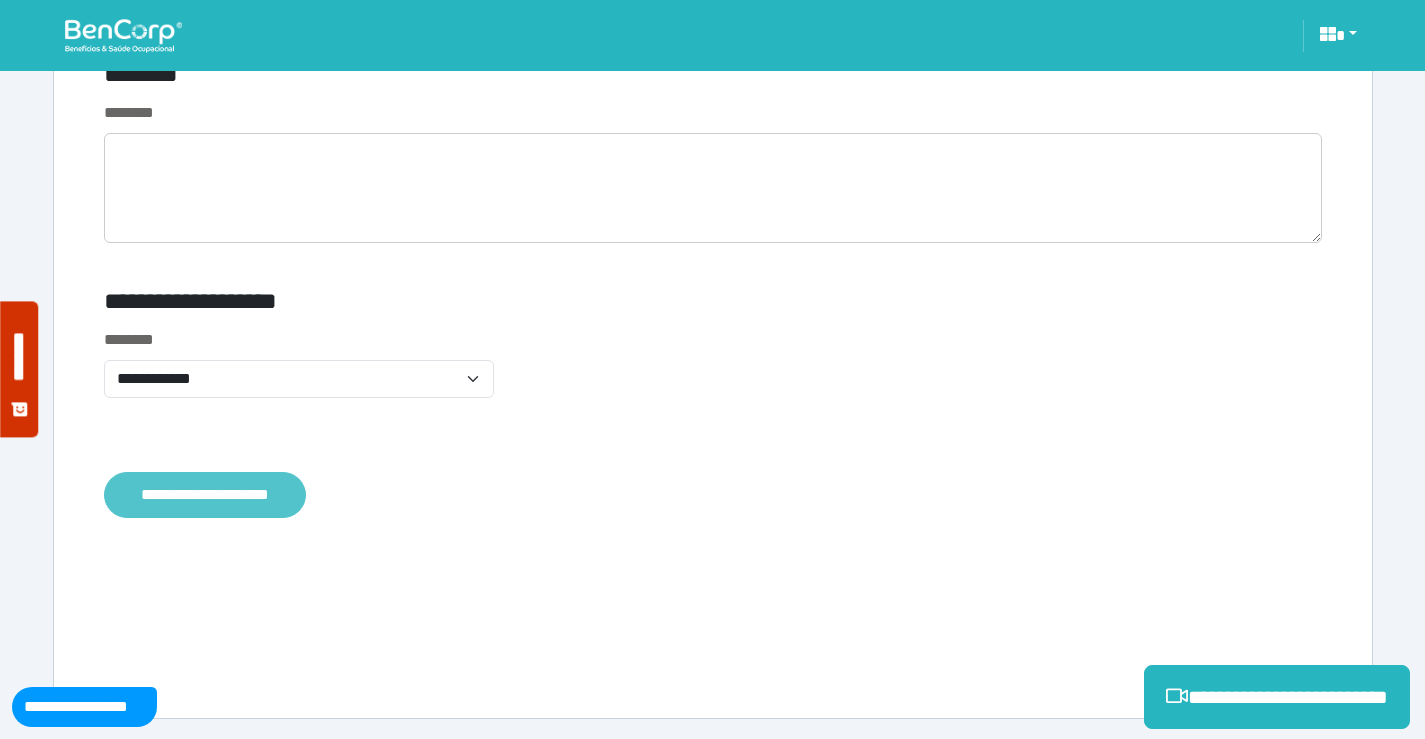 type on "**********" 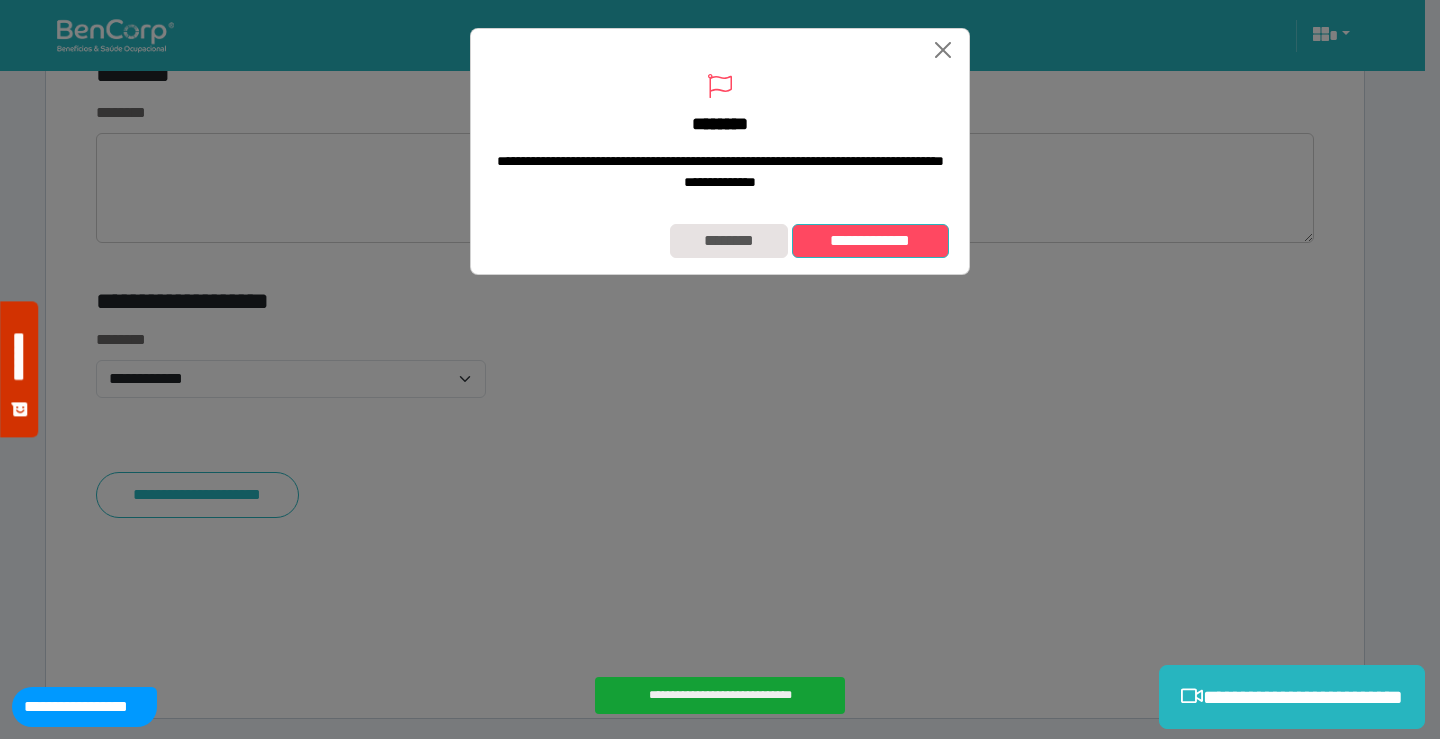click on "**********" at bounding box center (870, 241) 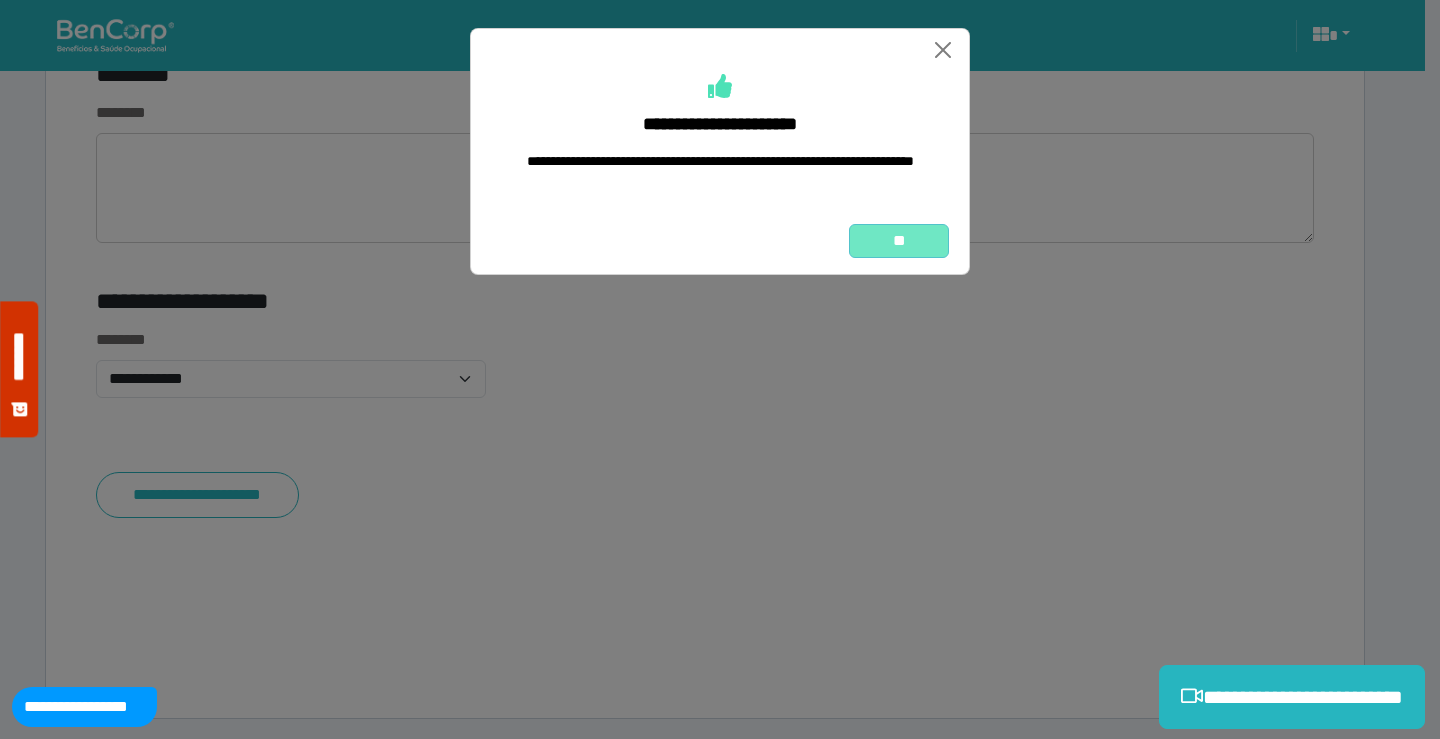click on "**" at bounding box center (899, 241) 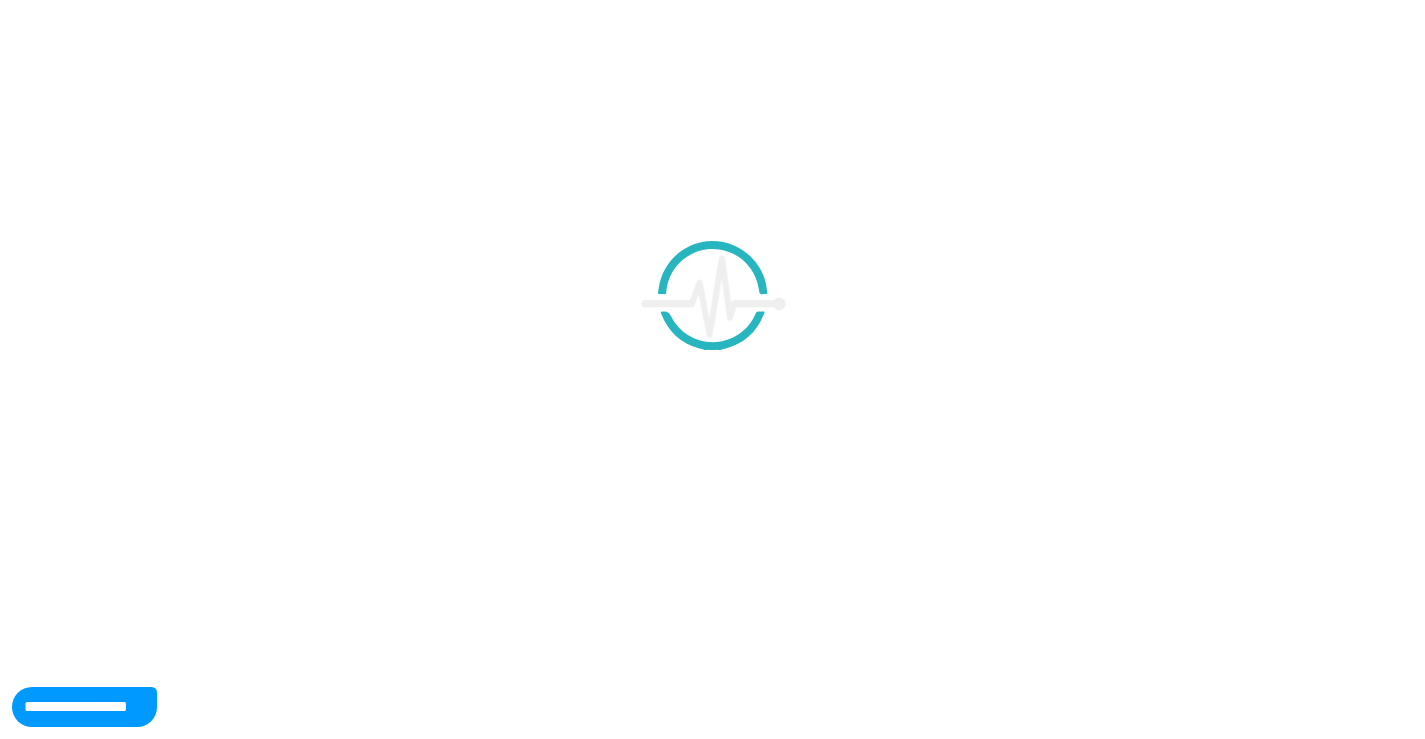 scroll, scrollTop: 397, scrollLeft: 0, axis: vertical 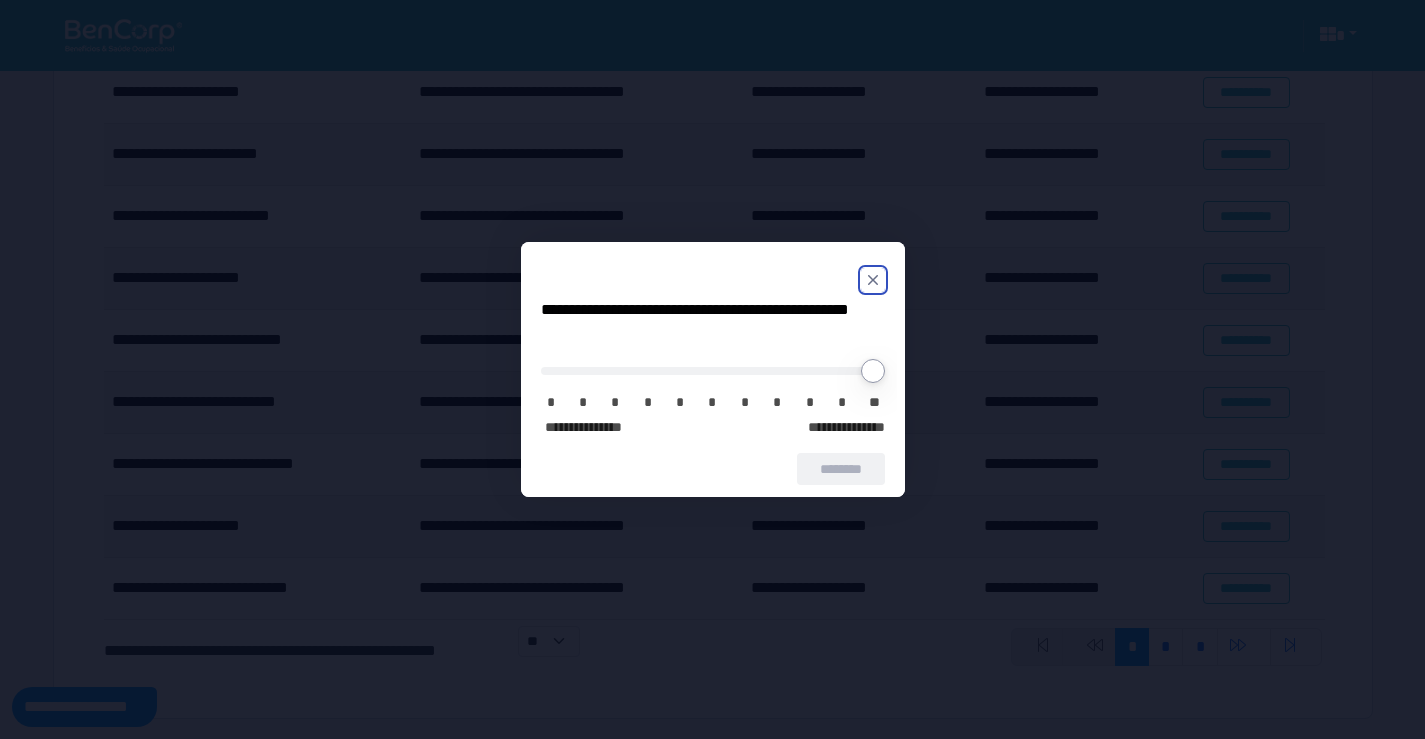 click 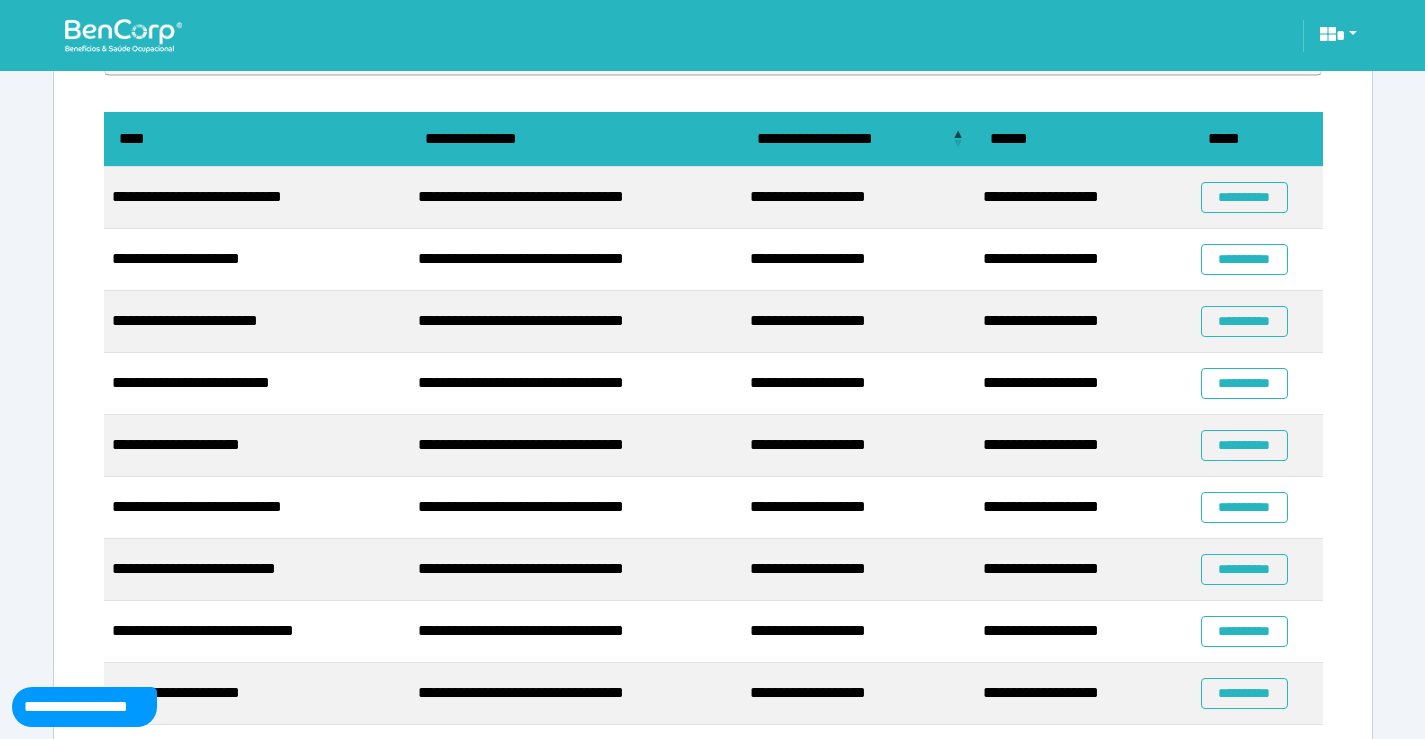 scroll, scrollTop: 197, scrollLeft: 0, axis: vertical 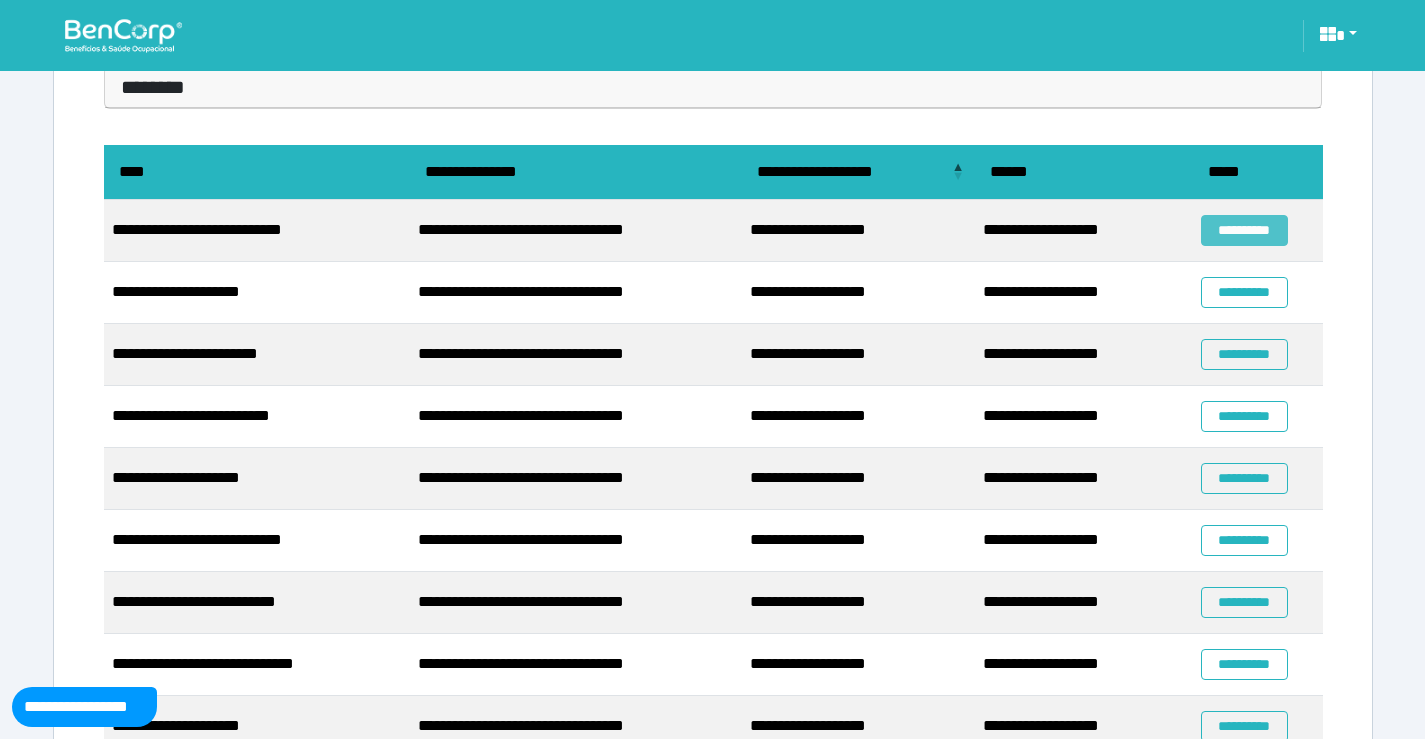 click on "**********" at bounding box center [1244, 230] 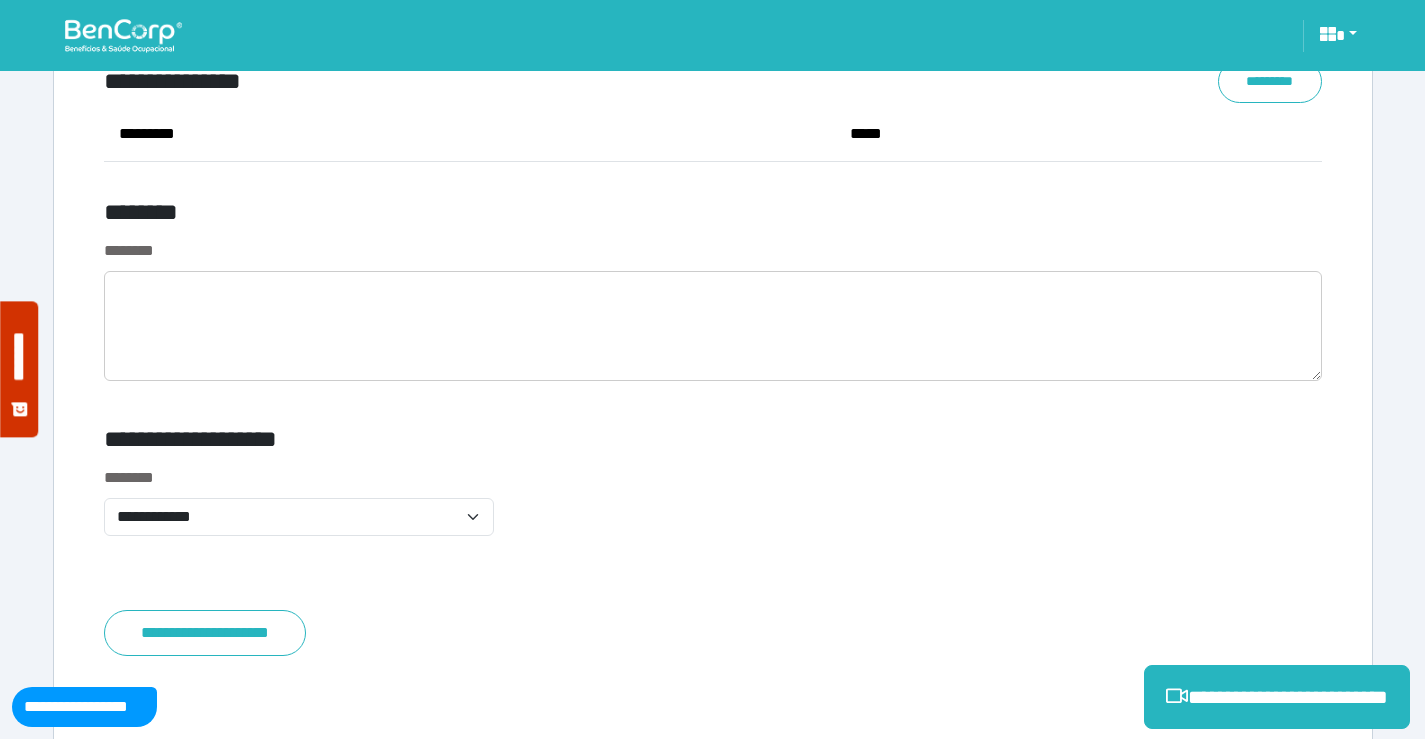 scroll, scrollTop: 8100, scrollLeft: 0, axis: vertical 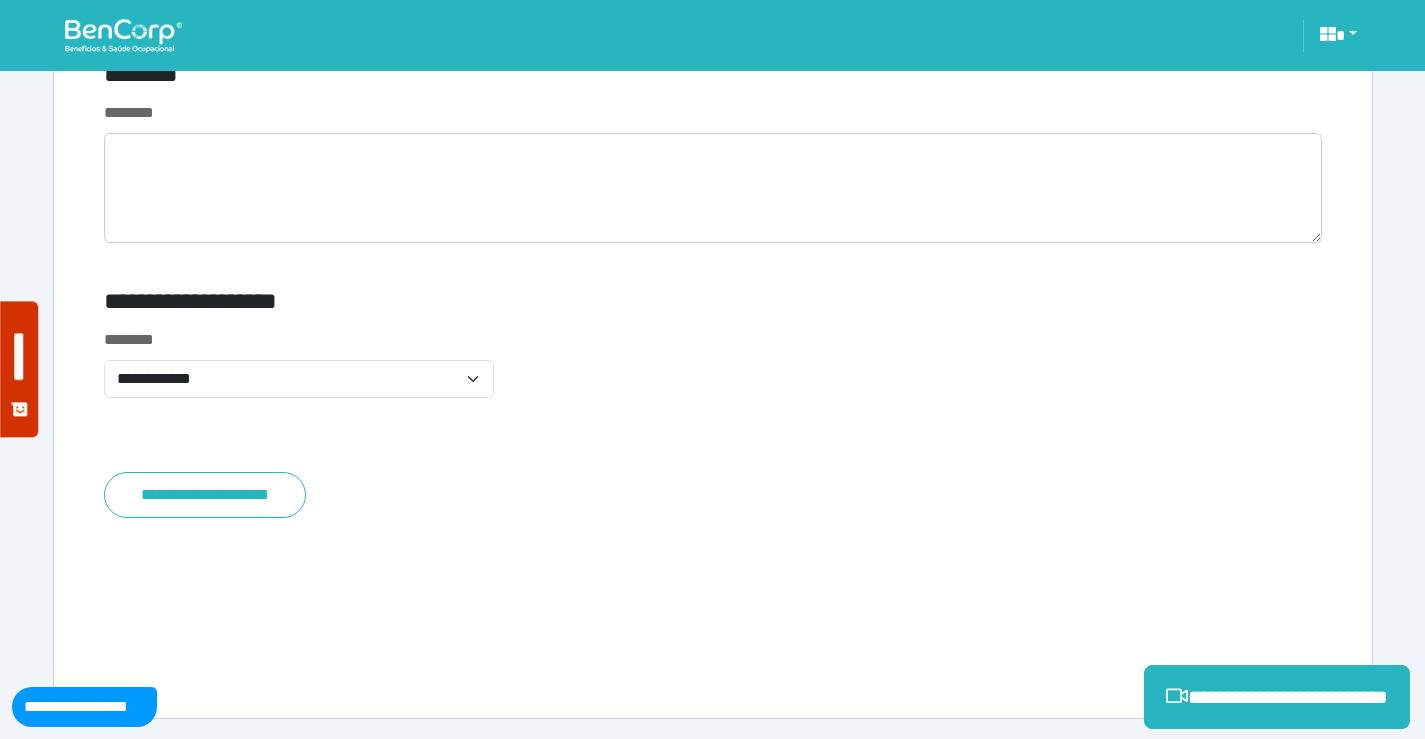 click on "**********" at bounding box center [713, -3436] 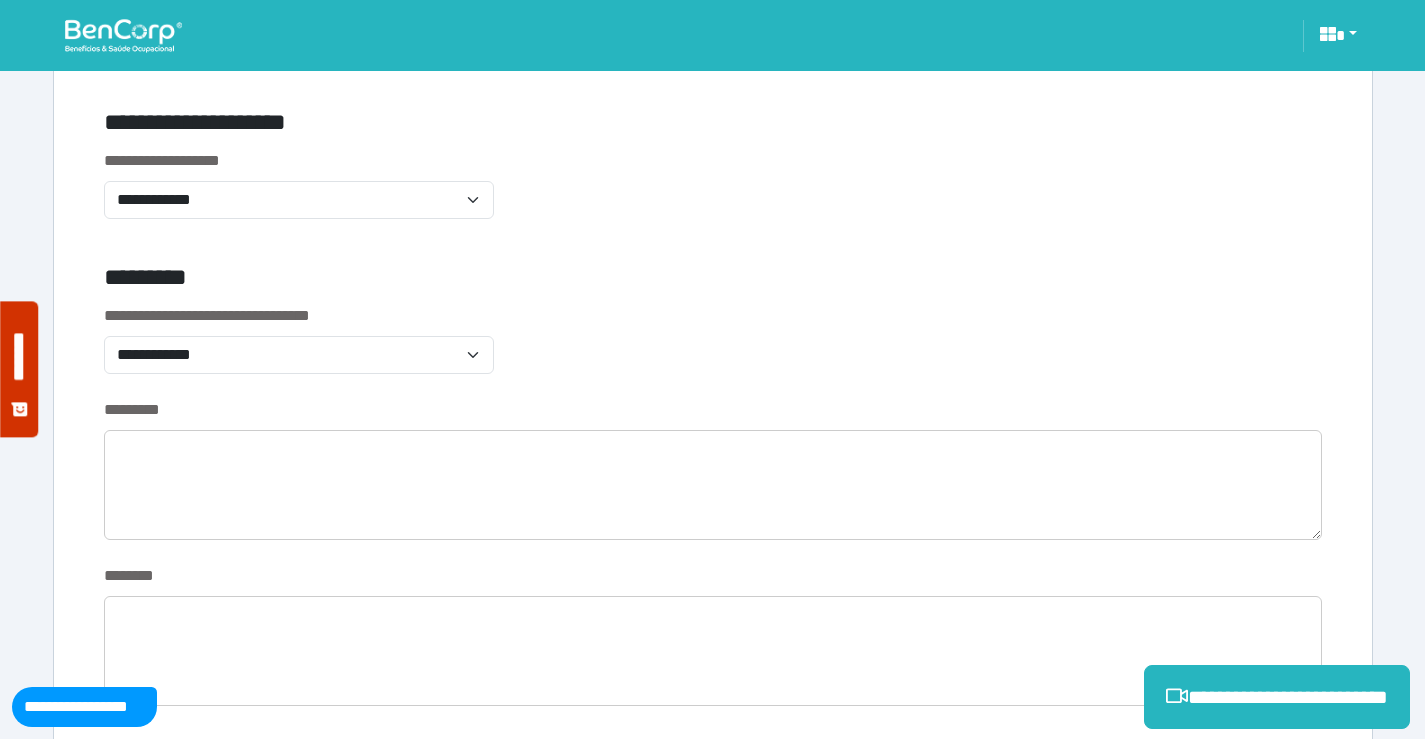 scroll, scrollTop: 600, scrollLeft: 0, axis: vertical 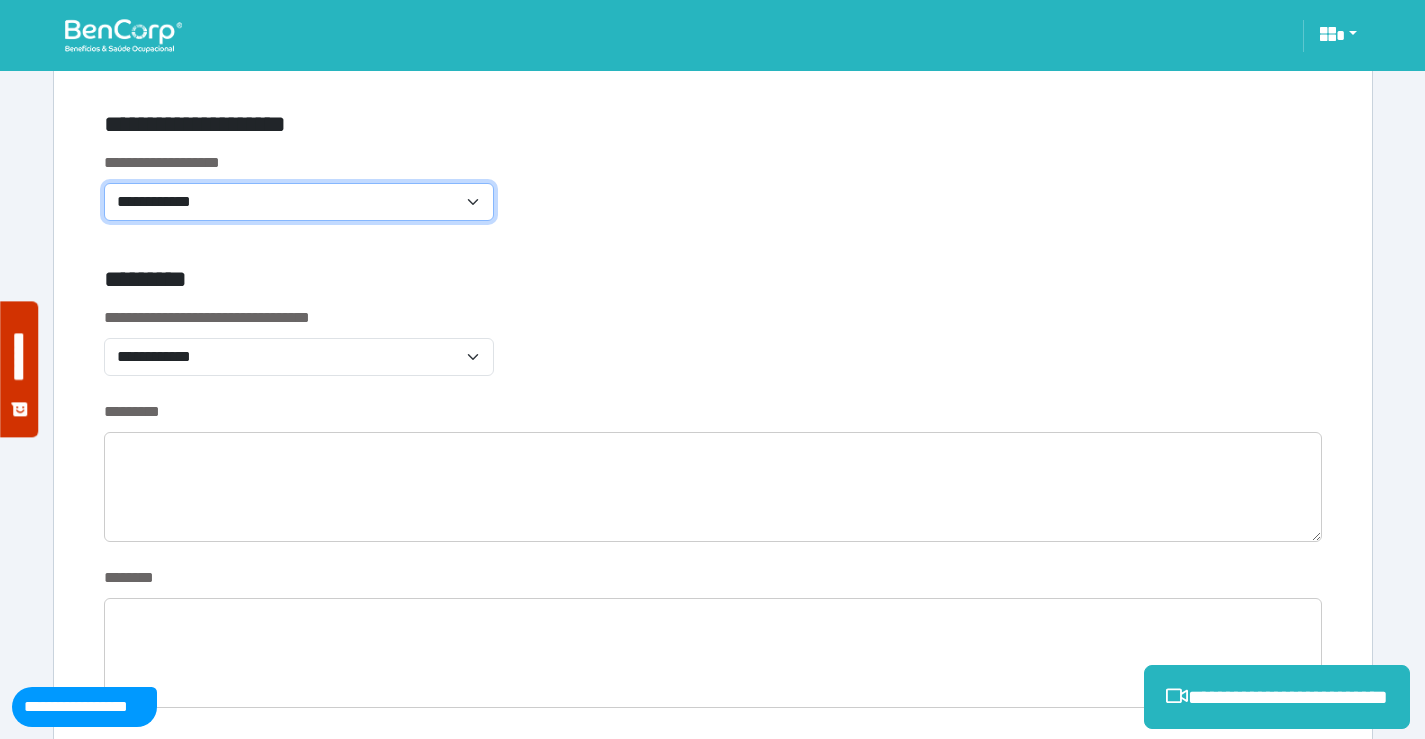 click on "**********" at bounding box center (299, 202) 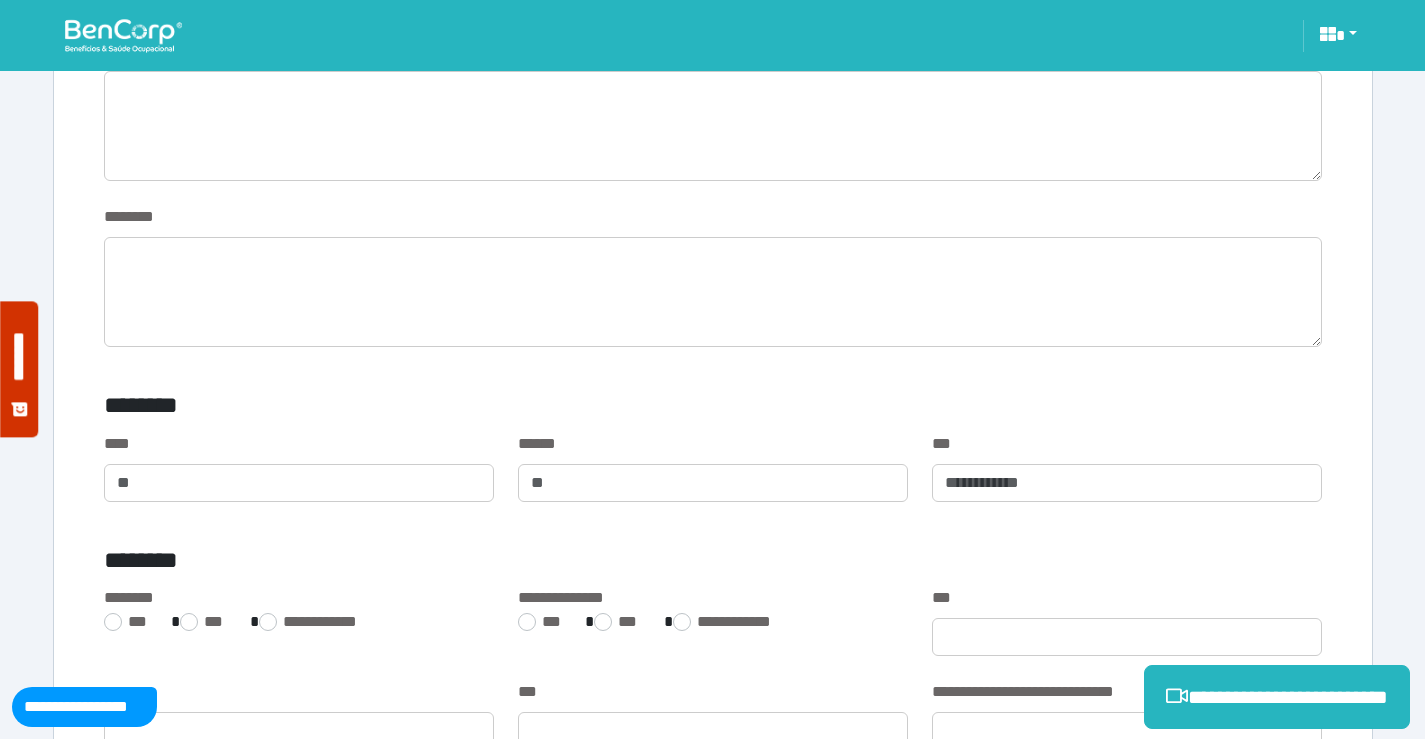 scroll, scrollTop: 1000, scrollLeft: 0, axis: vertical 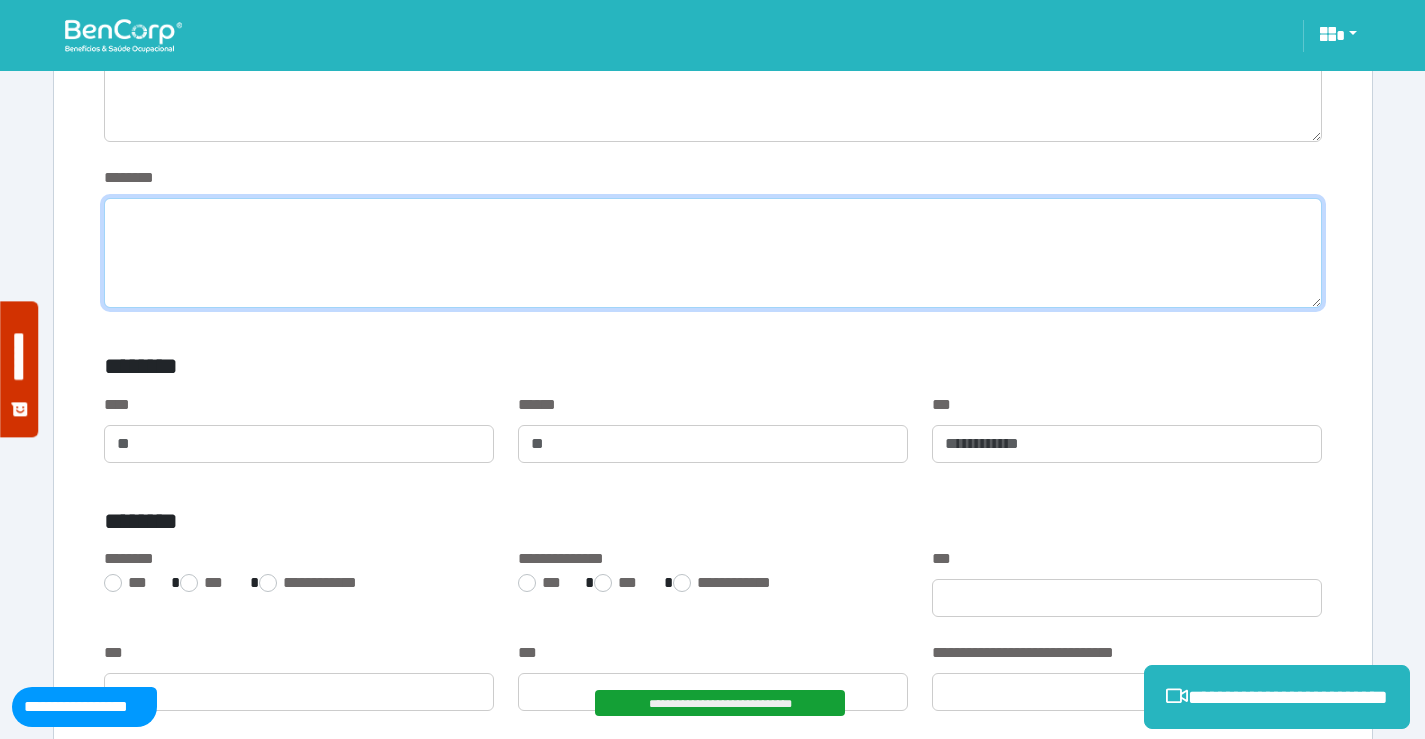 click at bounding box center [713, 253] 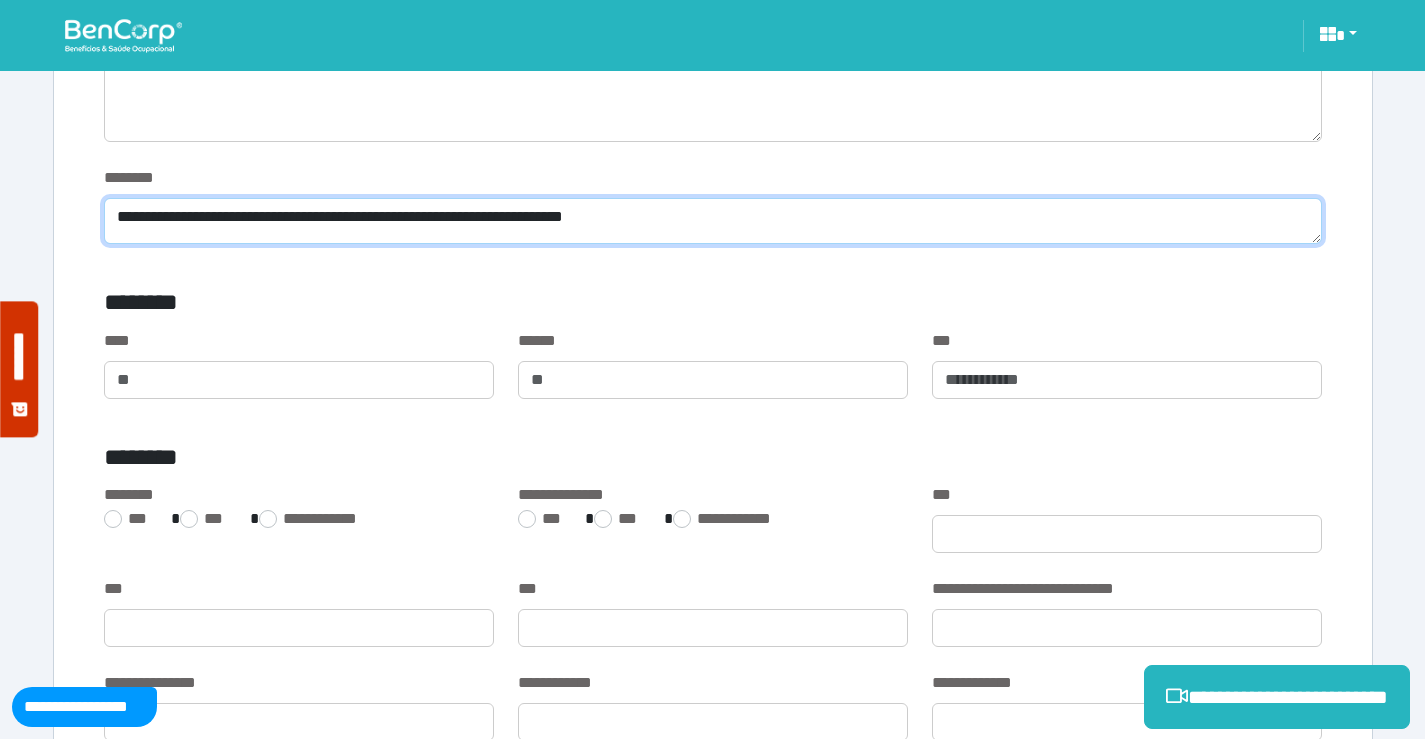 drag, startPoint x: 731, startPoint y: 221, endPoint x: 3, endPoint y: 215, distance: 728.0247 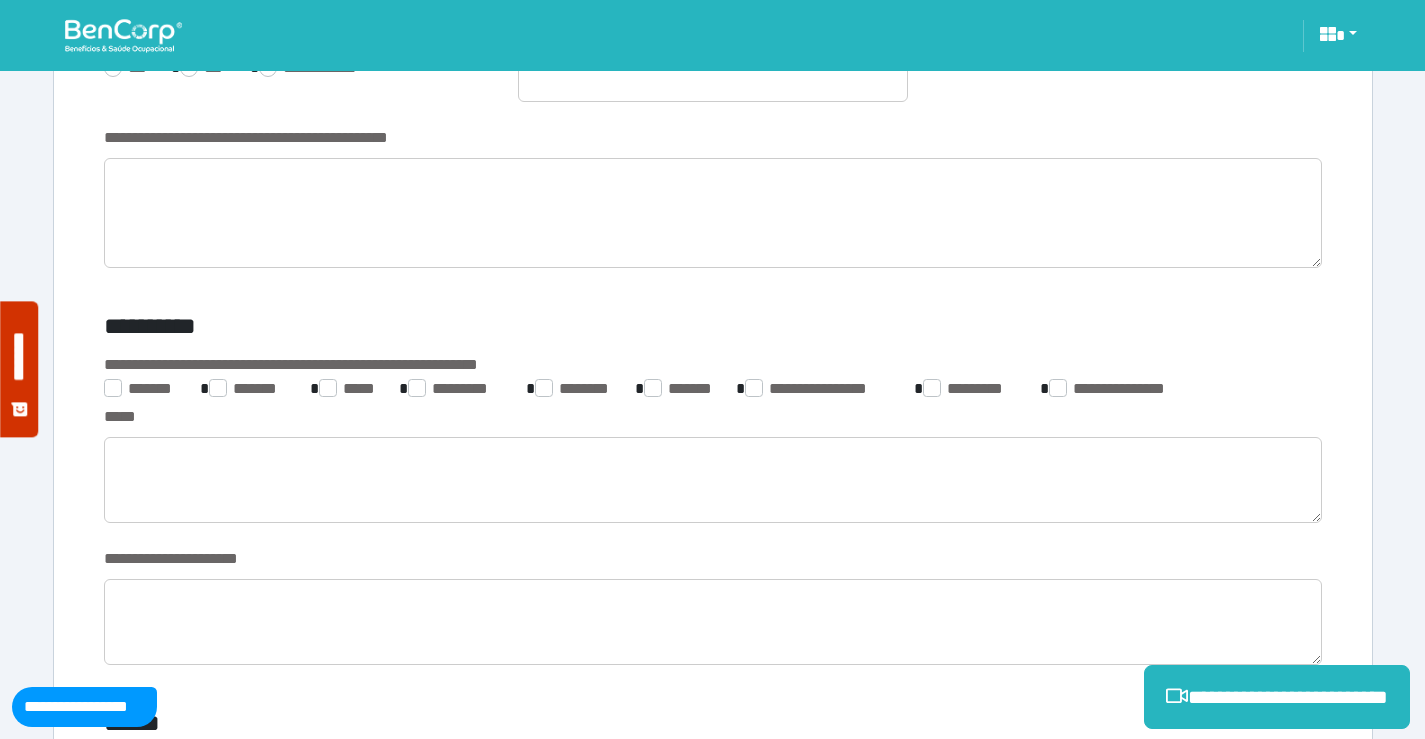 scroll, scrollTop: 3100, scrollLeft: 0, axis: vertical 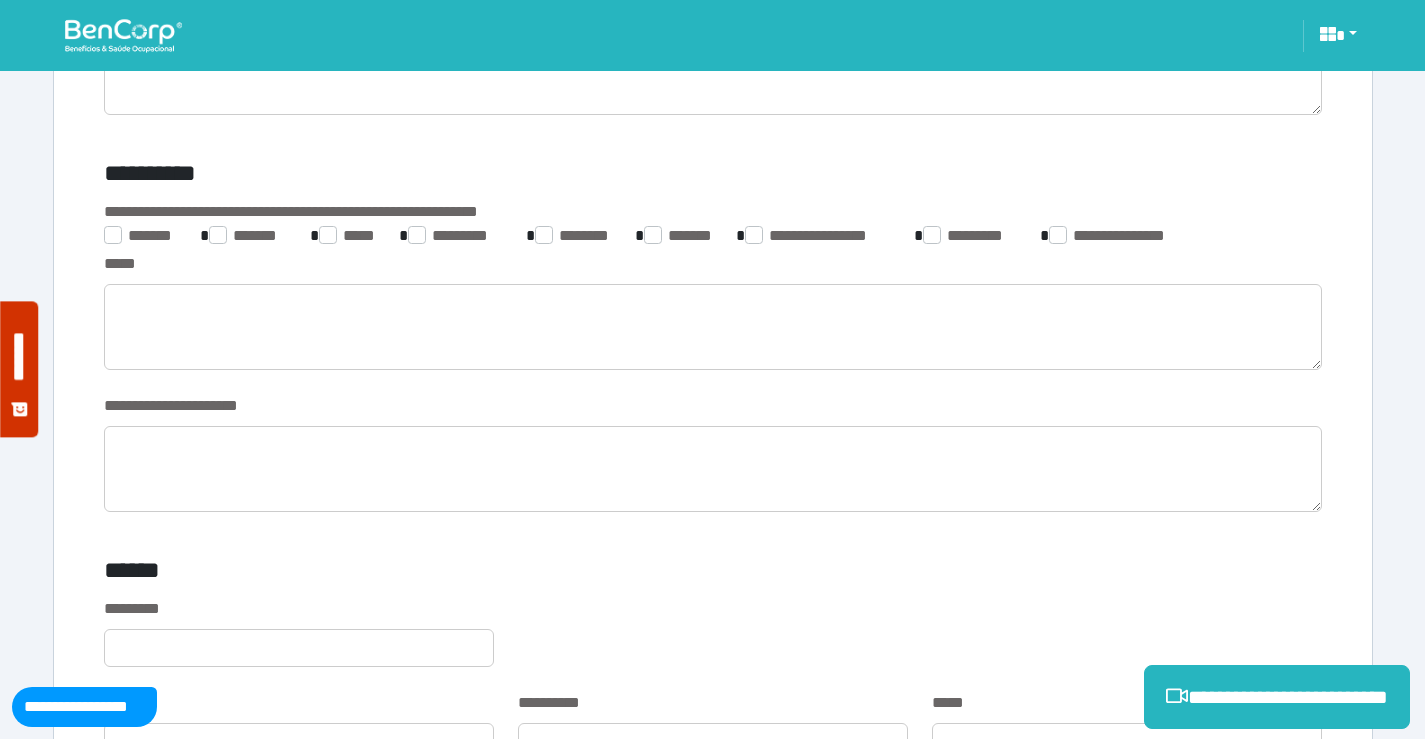 type on "**********" 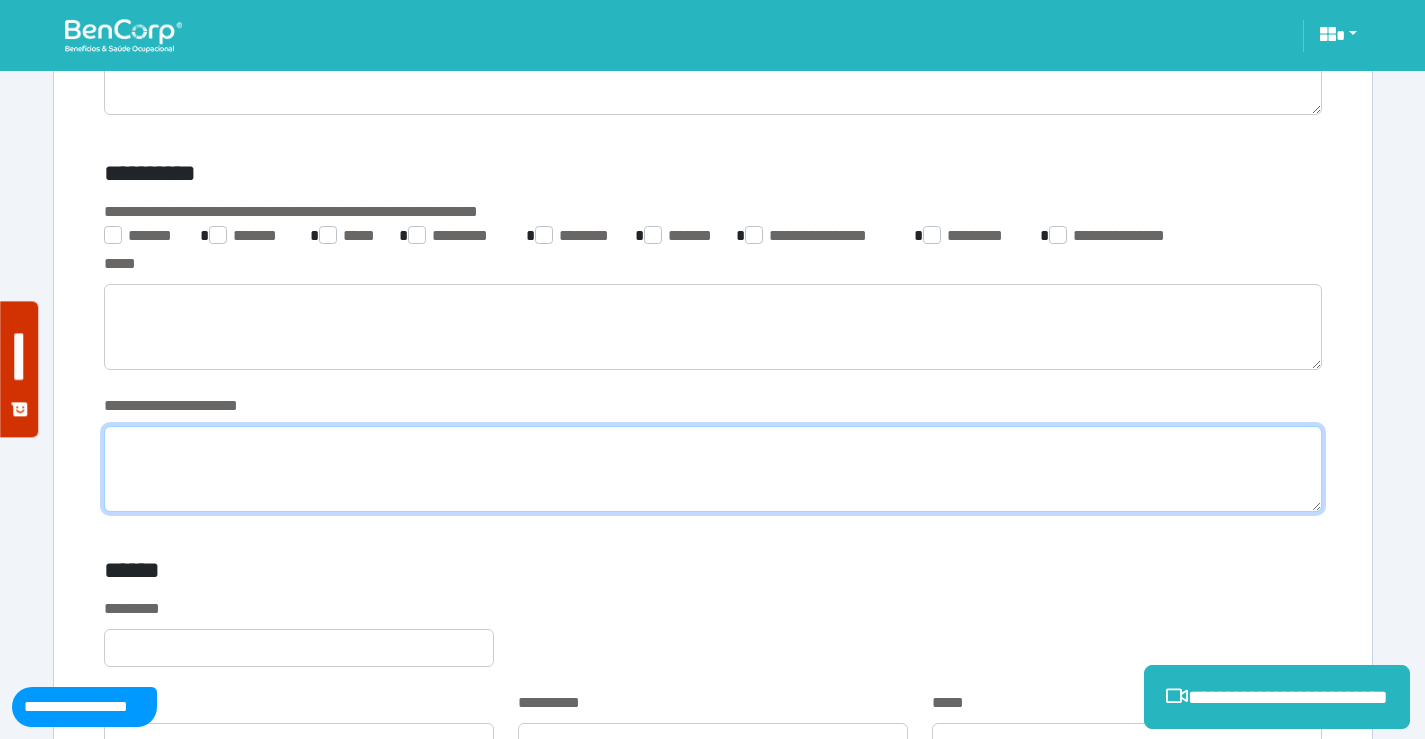 click at bounding box center [713, 469] 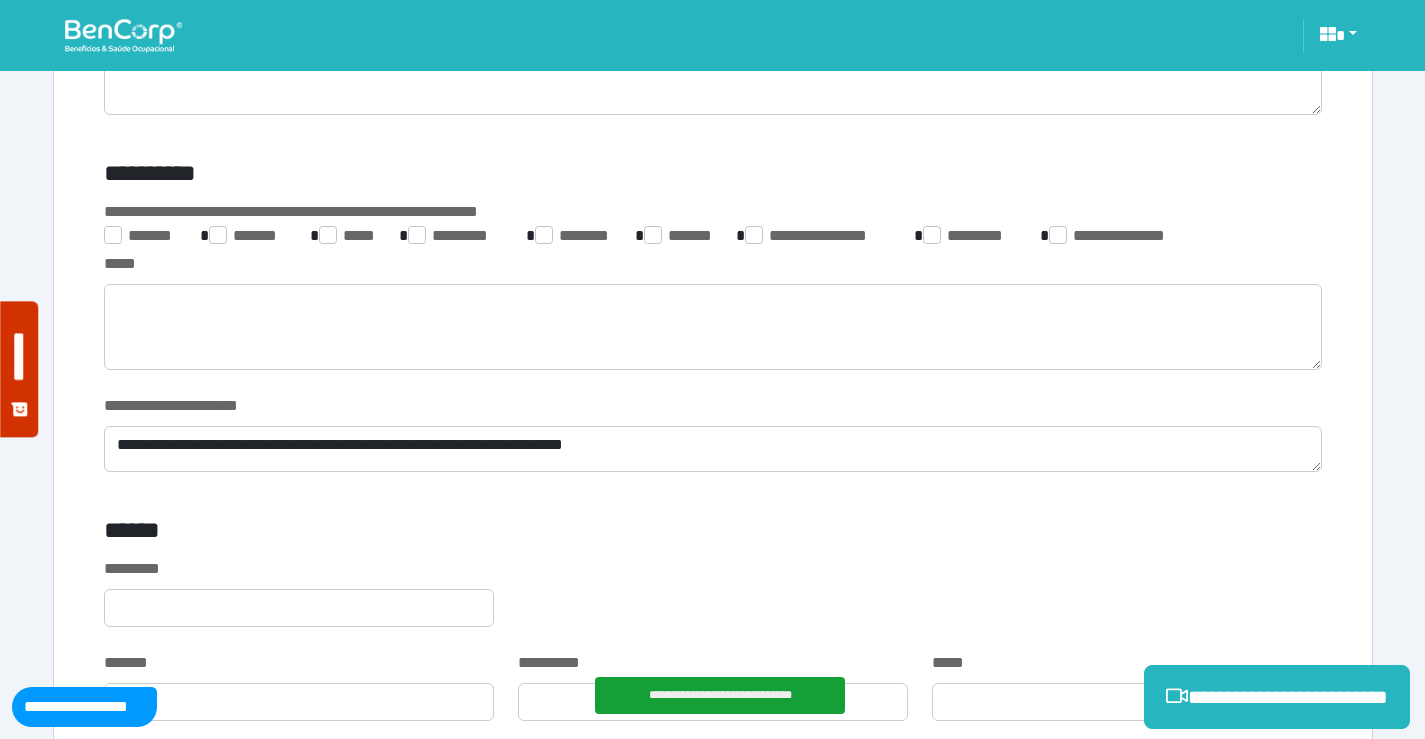 click on "**********" at bounding box center [713, 348] 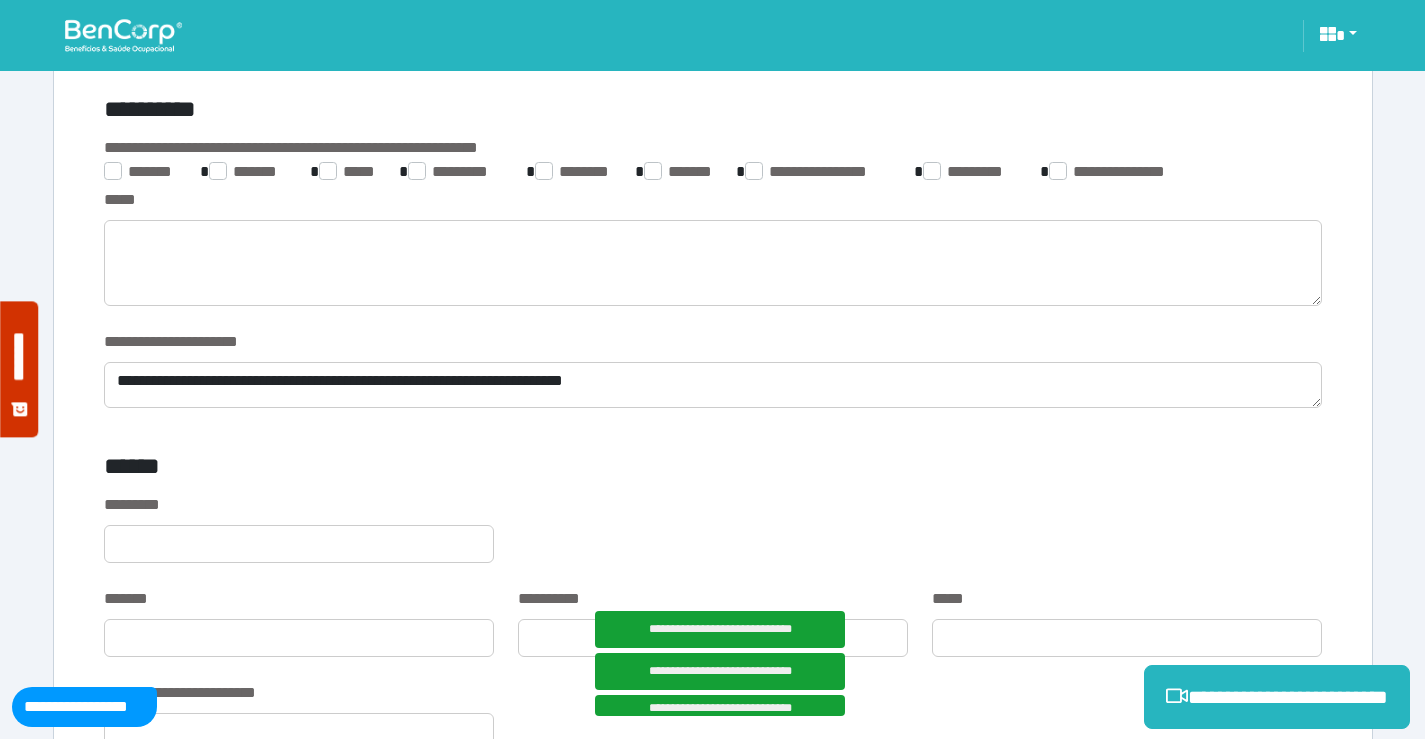 scroll, scrollTop: 3200, scrollLeft: 0, axis: vertical 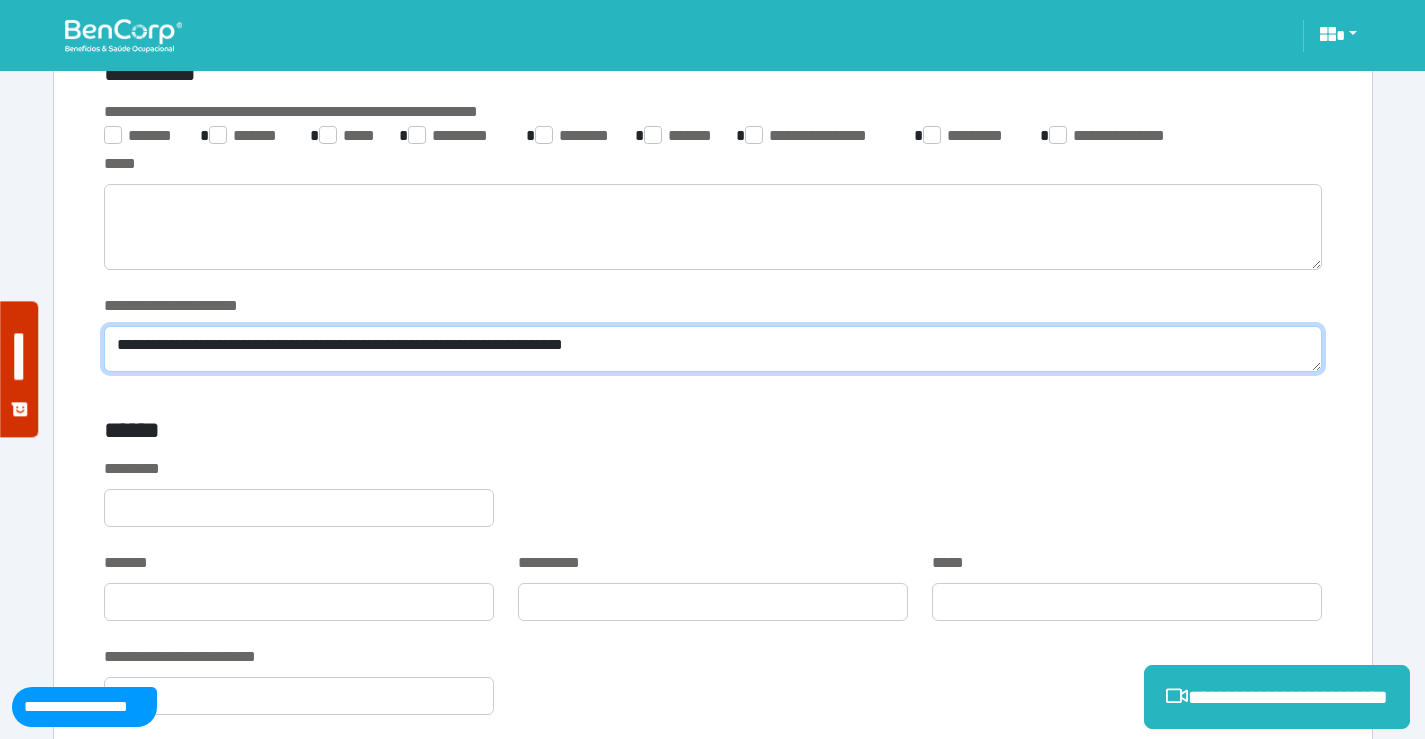 click on "**********" at bounding box center (713, 349) 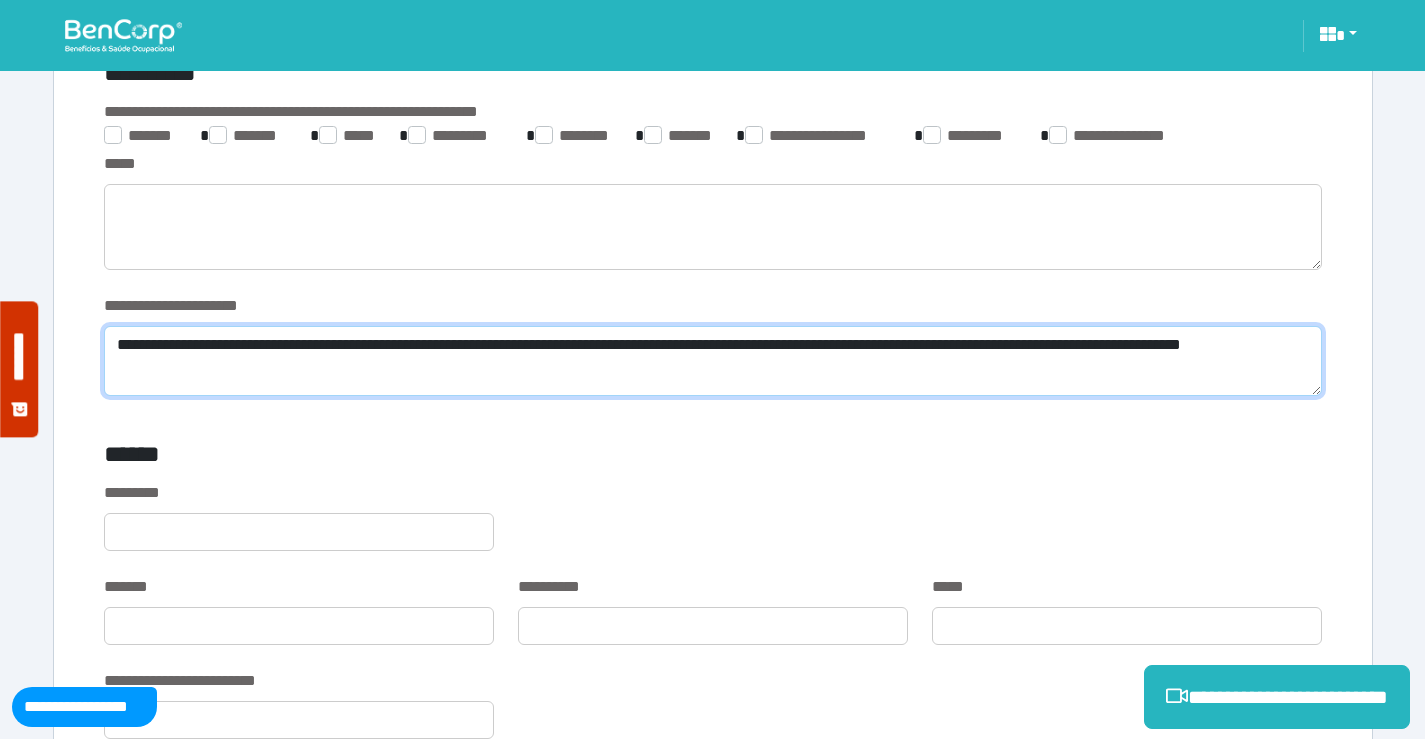 scroll, scrollTop: 0, scrollLeft: 0, axis: both 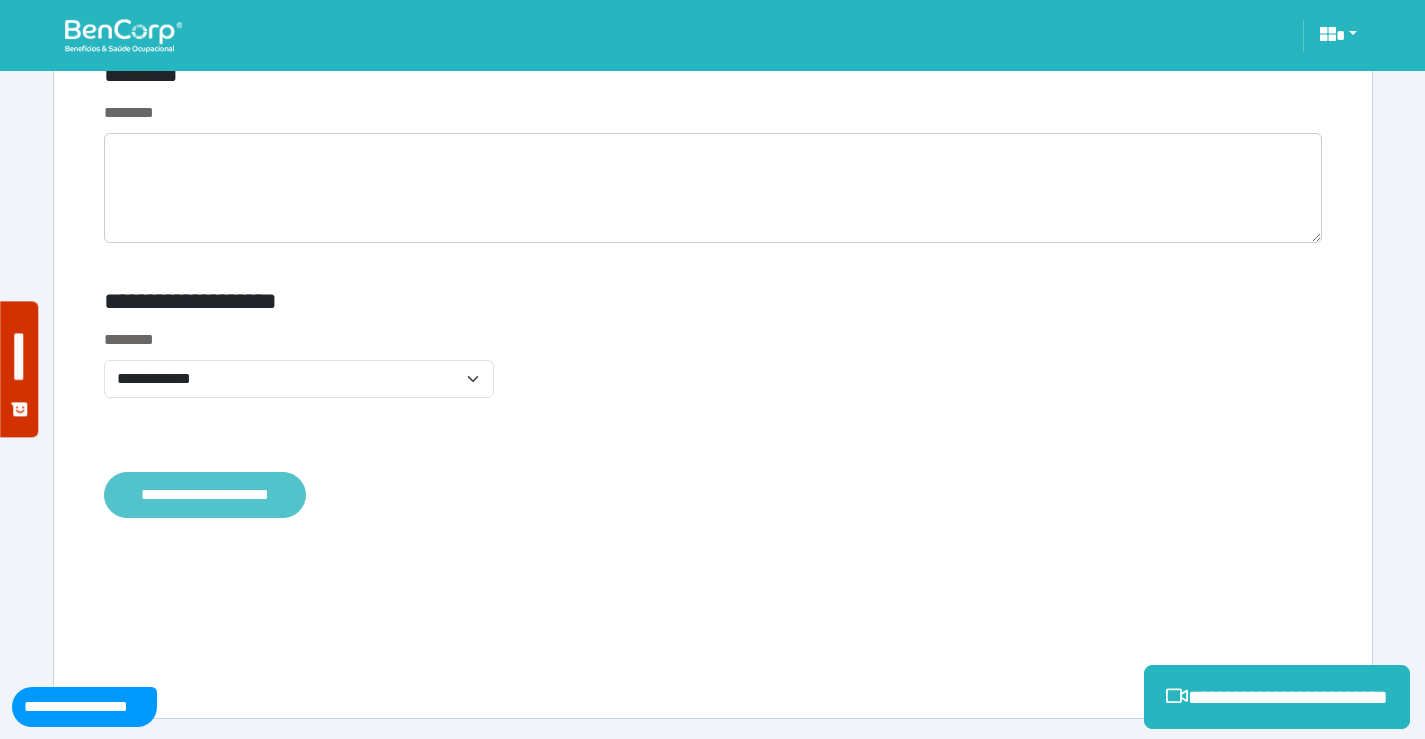 type on "**********" 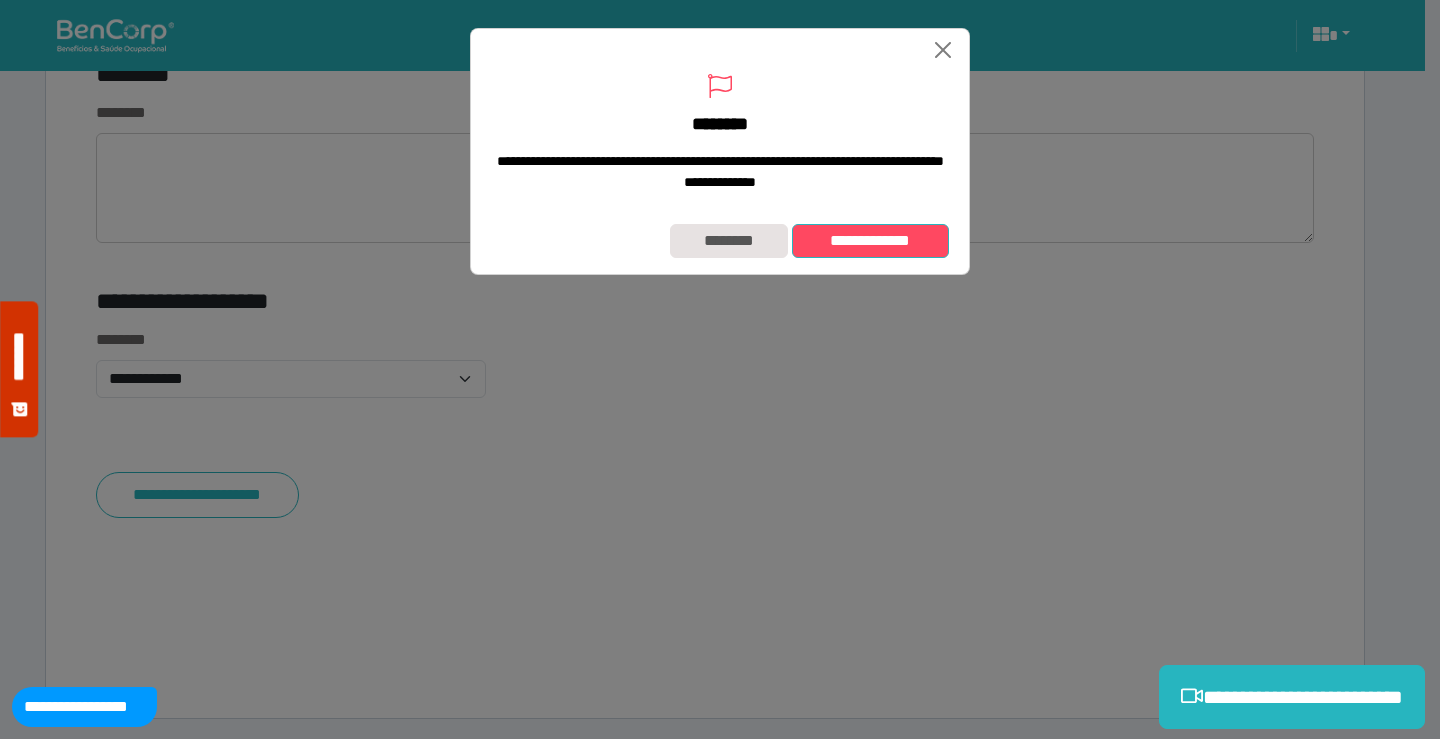 click on "**********" at bounding box center (870, 241) 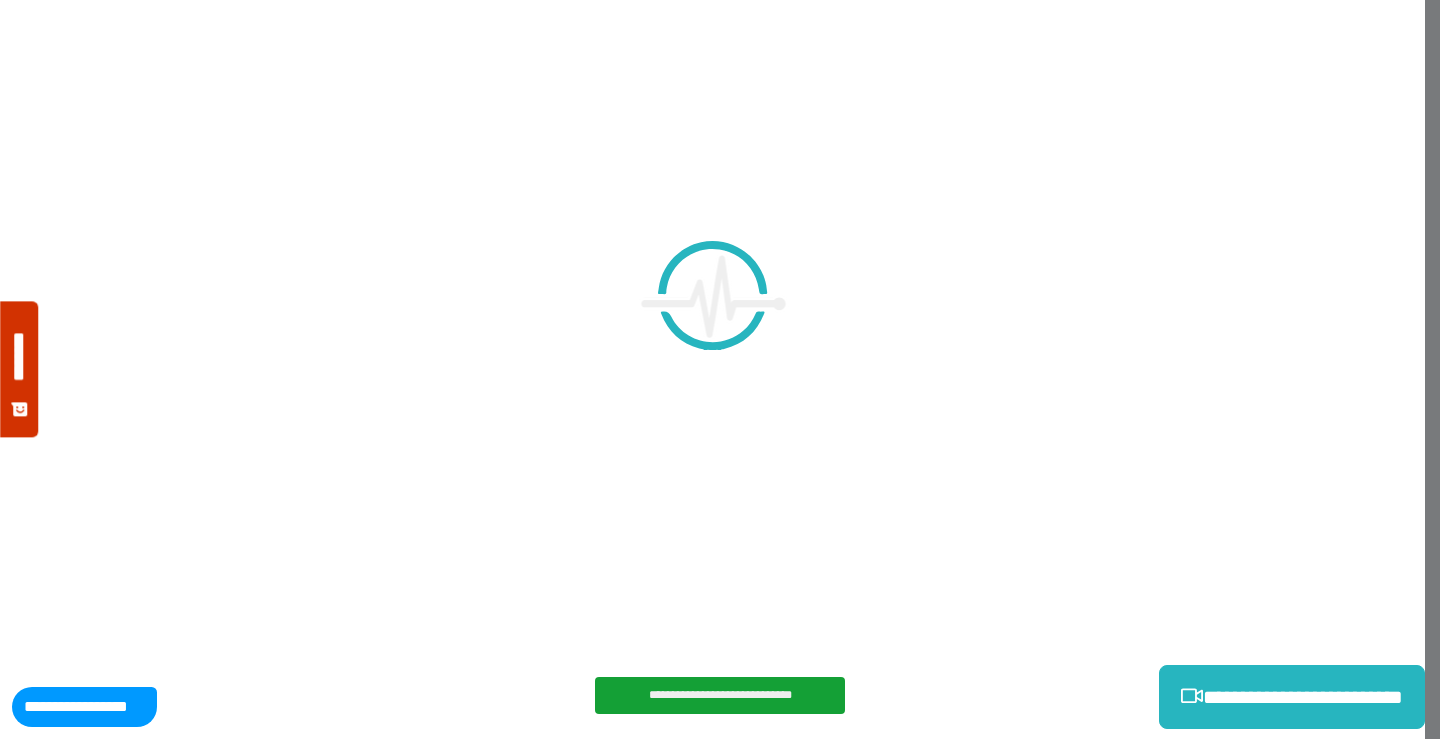 scroll, scrollTop: 7820, scrollLeft: 0, axis: vertical 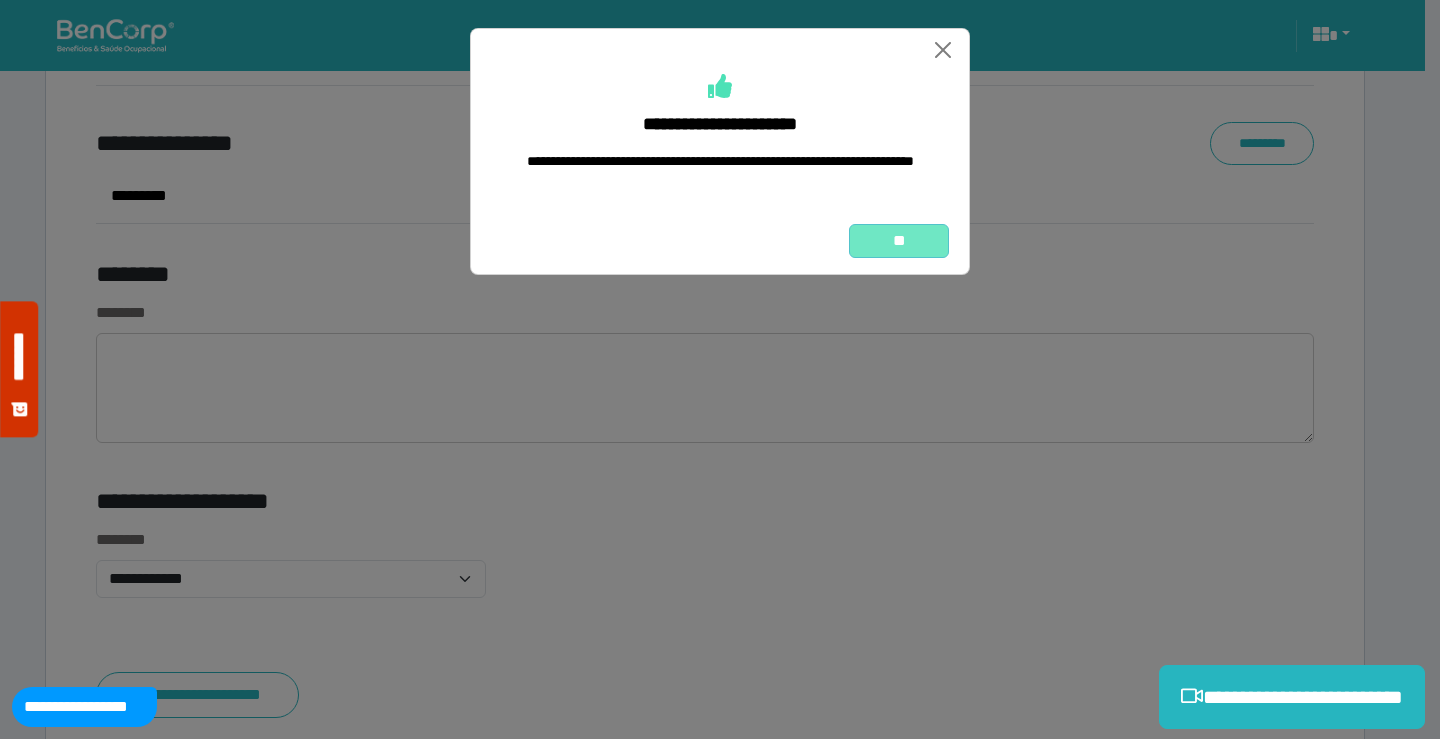 click on "**" at bounding box center [899, 241] 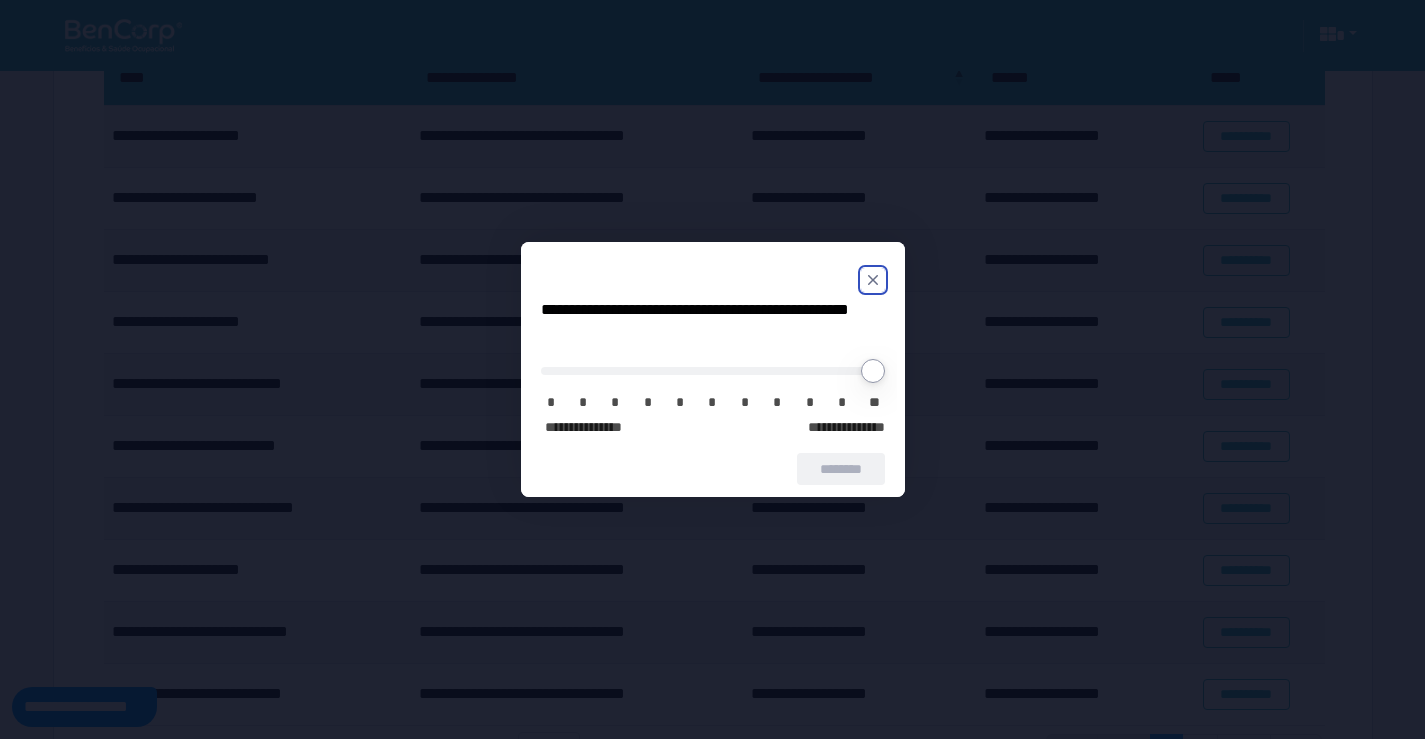 scroll, scrollTop: 397, scrollLeft: 0, axis: vertical 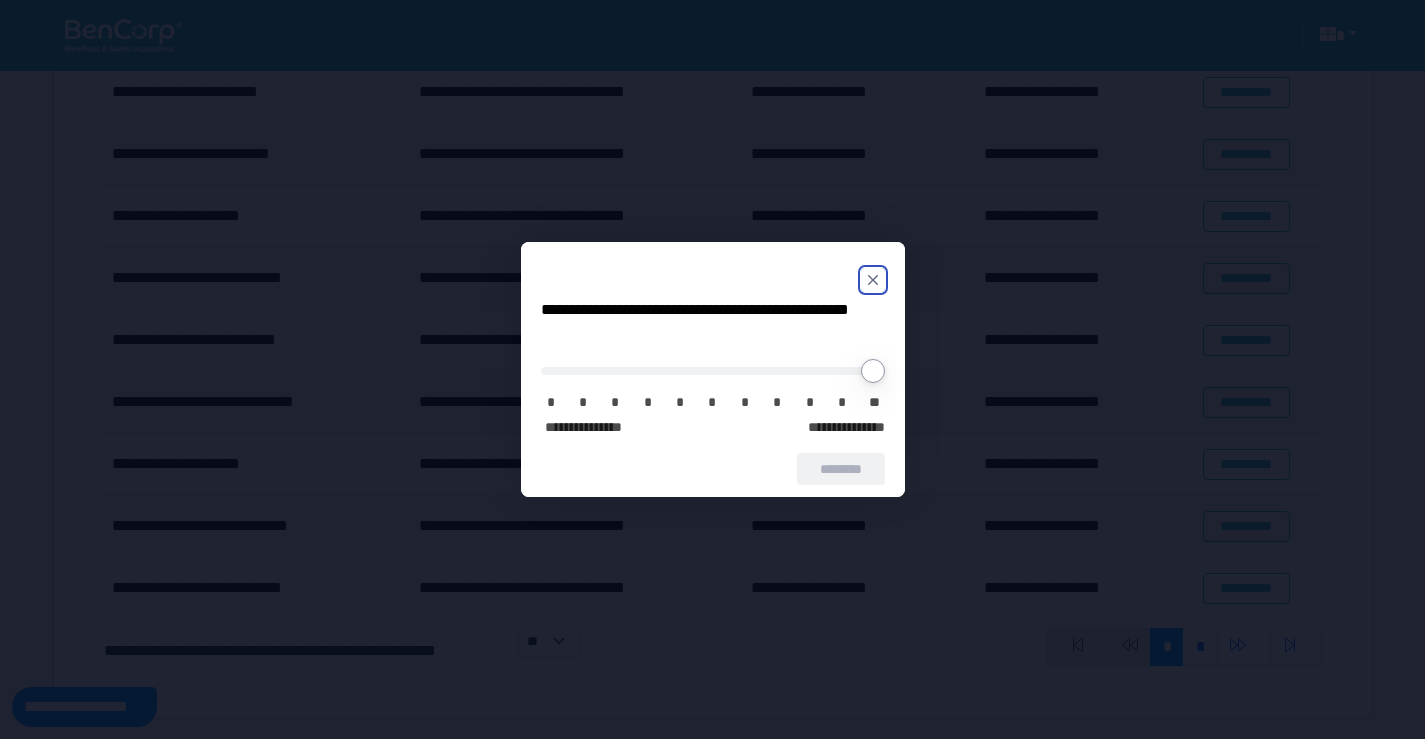 click 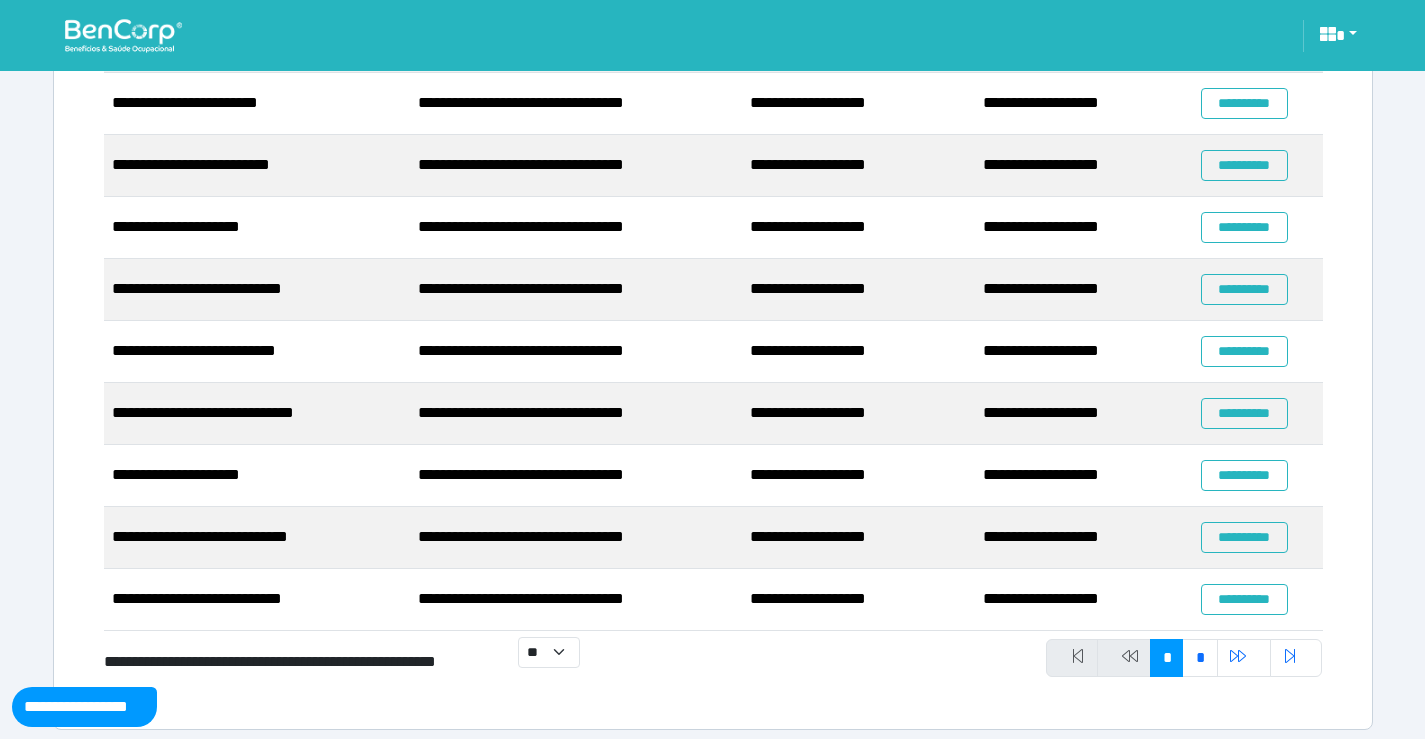 scroll, scrollTop: 397, scrollLeft: 0, axis: vertical 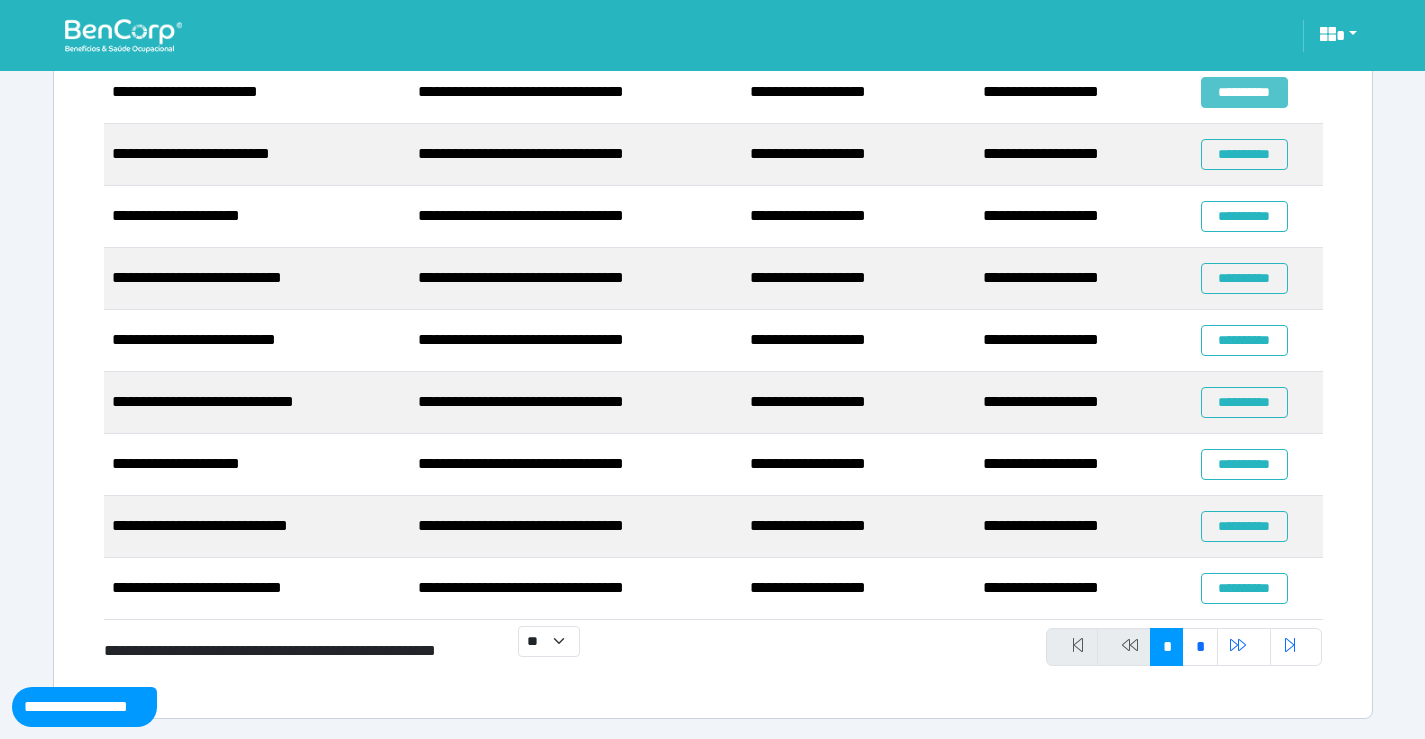 click on "**********" at bounding box center [1244, 92] 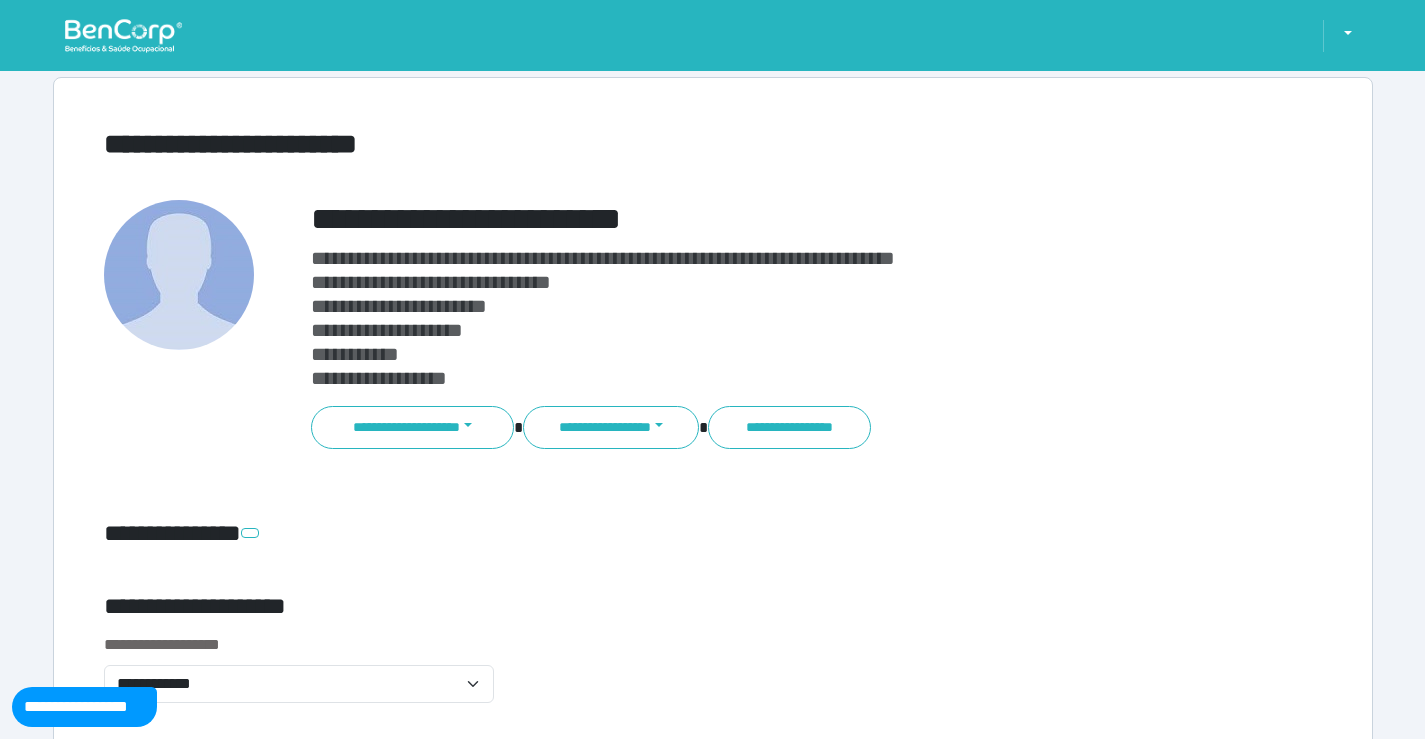 scroll, scrollTop: 0, scrollLeft: 0, axis: both 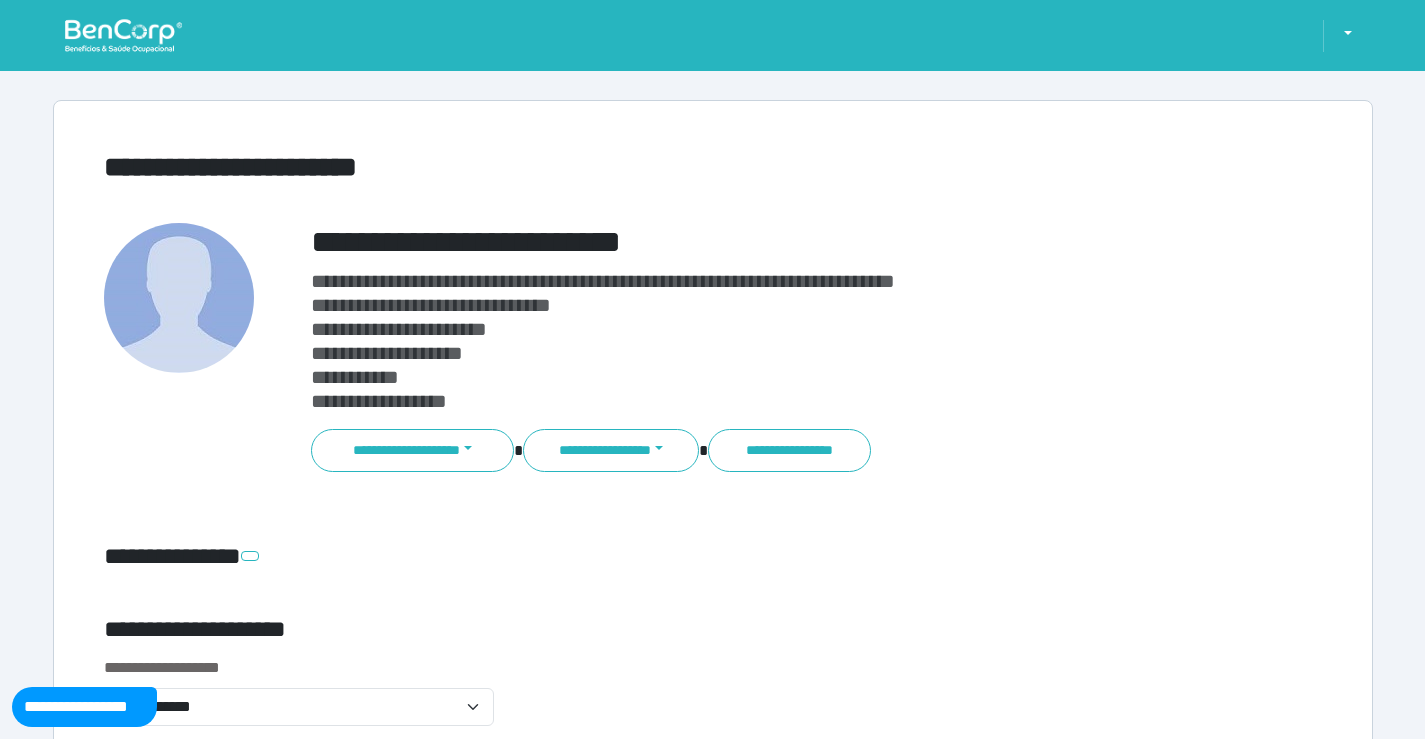 click at bounding box center [123, 35] 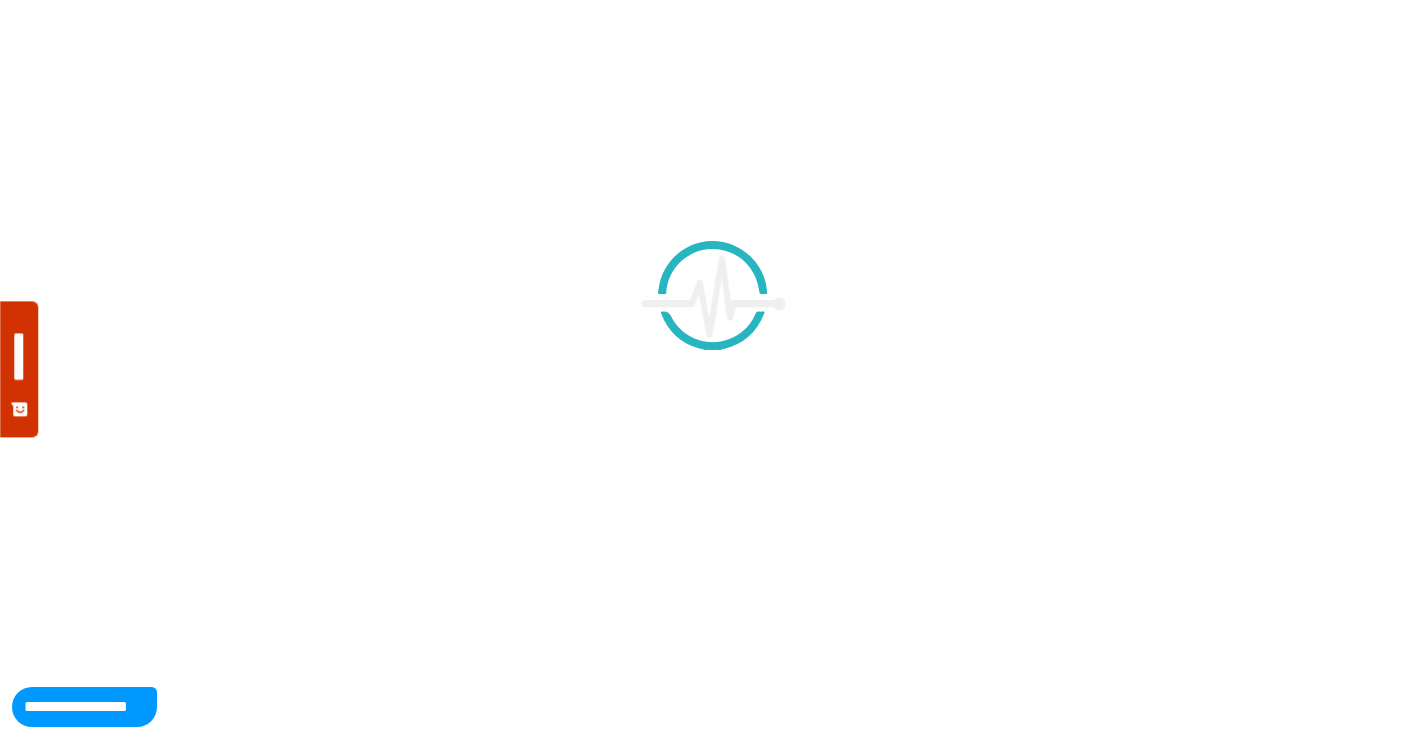 scroll, scrollTop: 0, scrollLeft: 0, axis: both 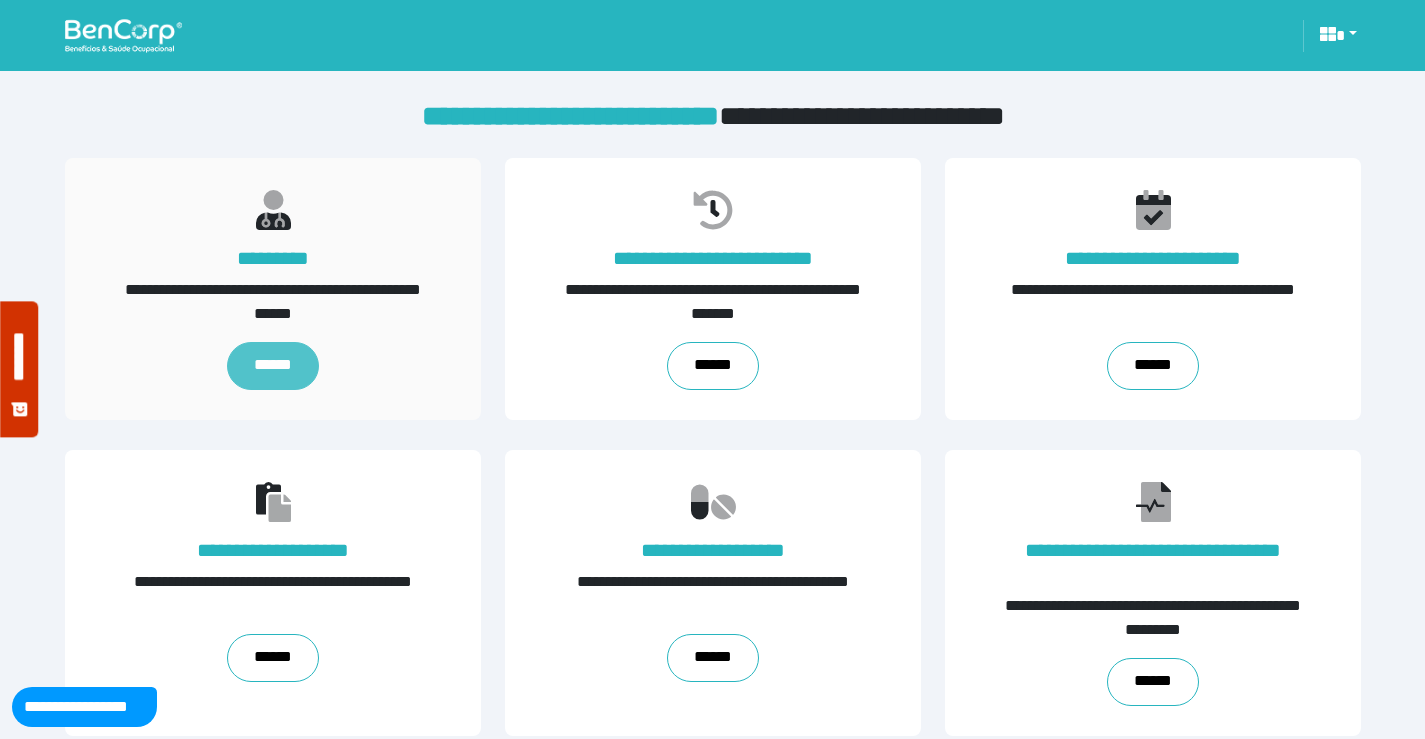 click on "******" at bounding box center [272, 366] 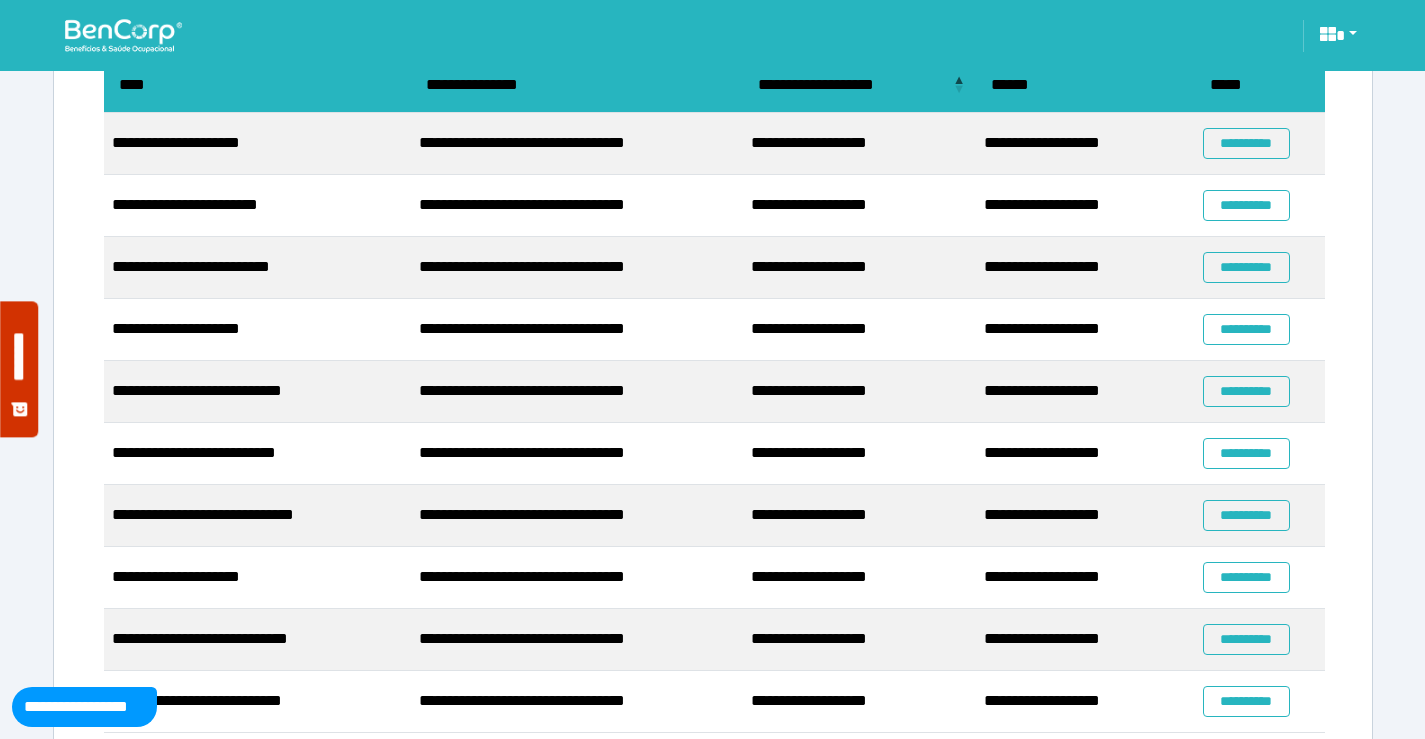 scroll, scrollTop: 300, scrollLeft: 0, axis: vertical 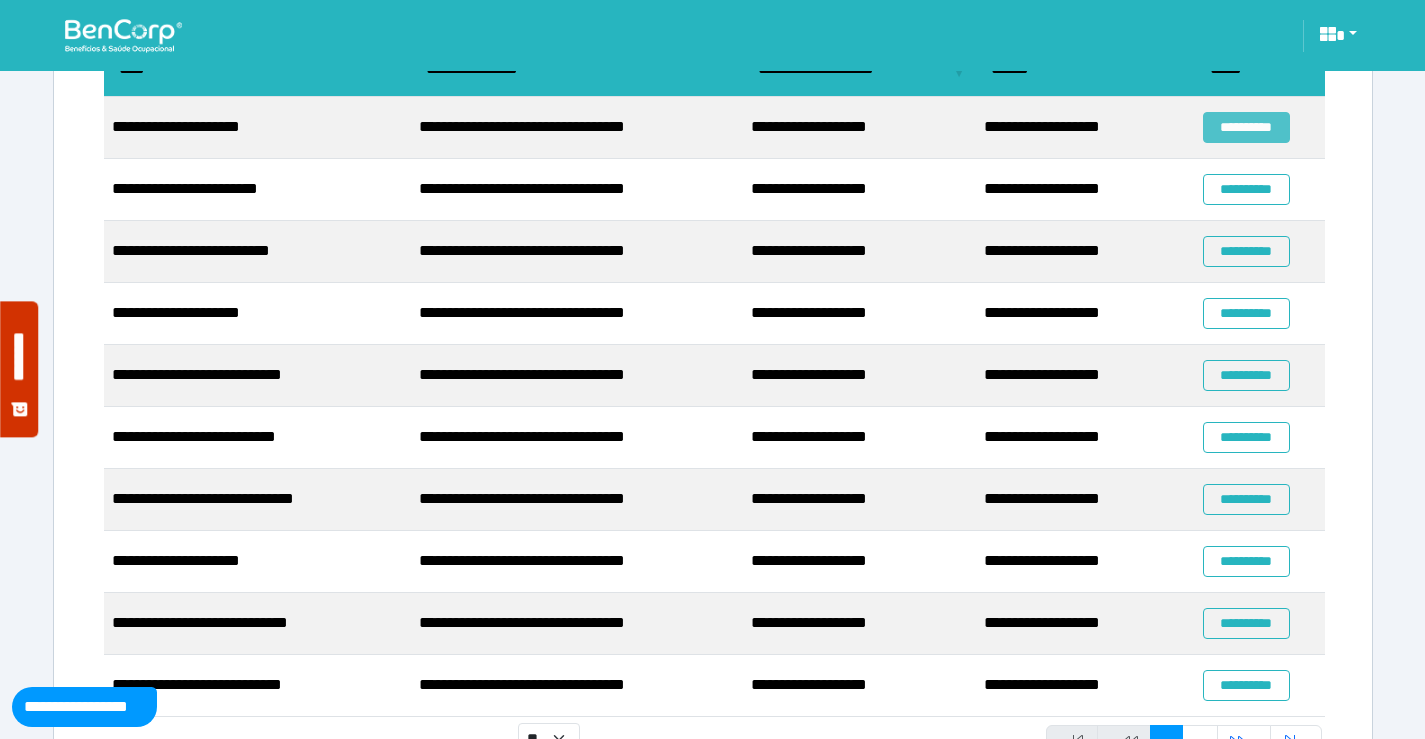 click on "**********" at bounding box center (1246, 127) 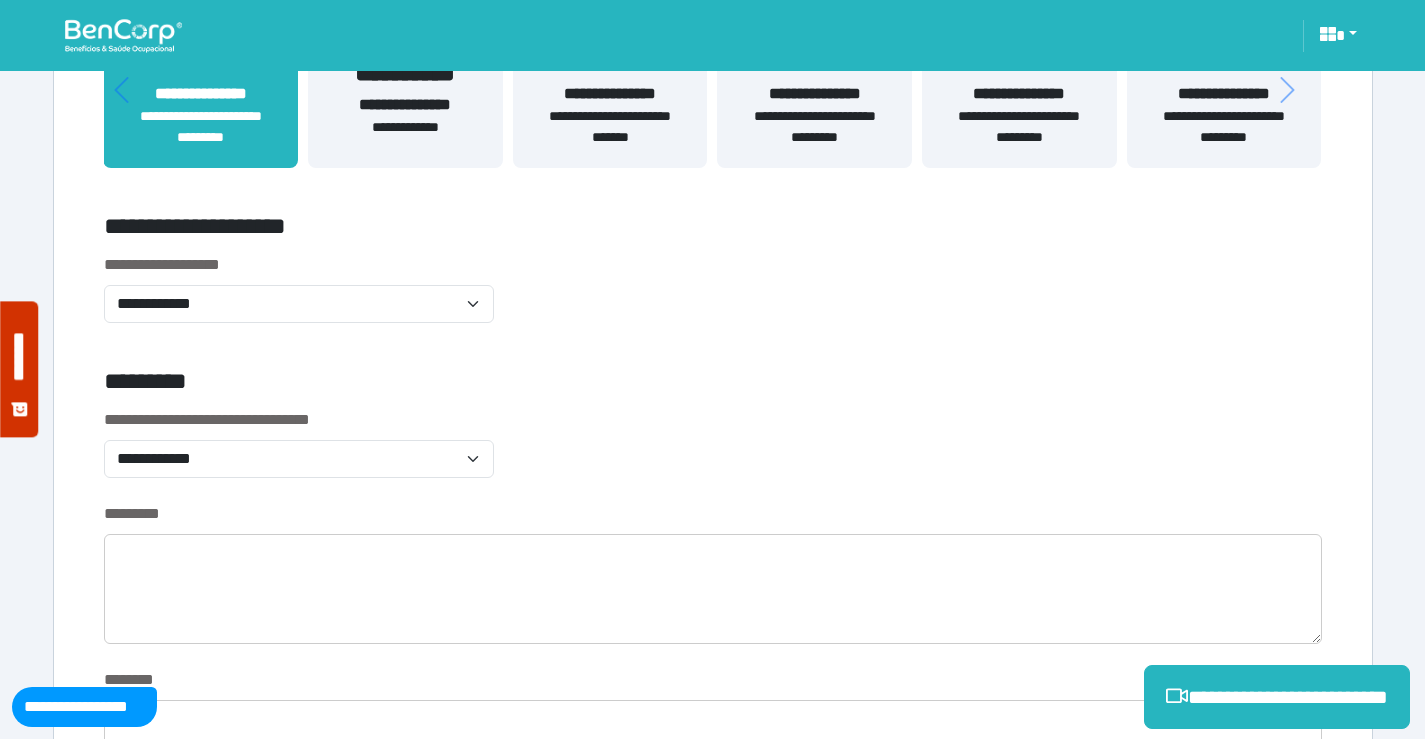scroll, scrollTop: 500, scrollLeft: 0, axis: vertical 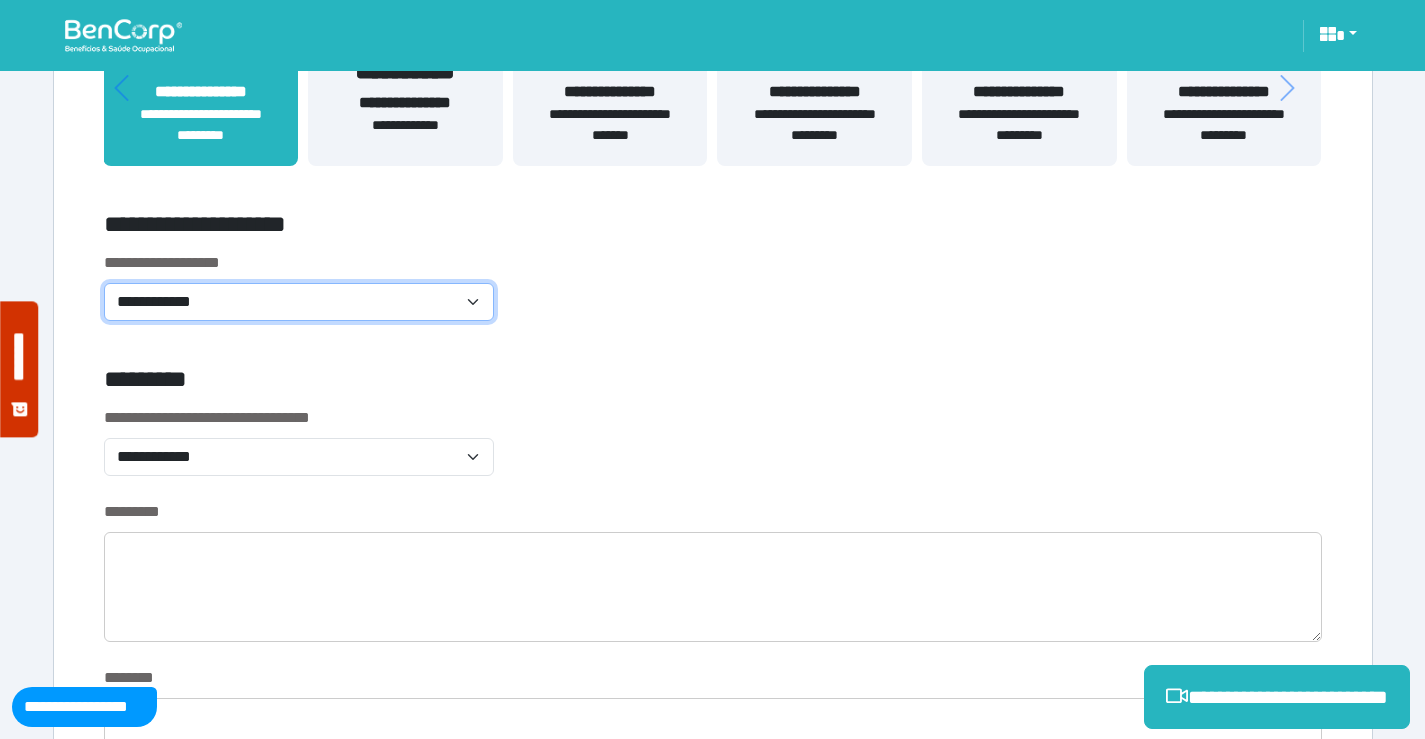 click on "**********" at bounding box center (299, 302) 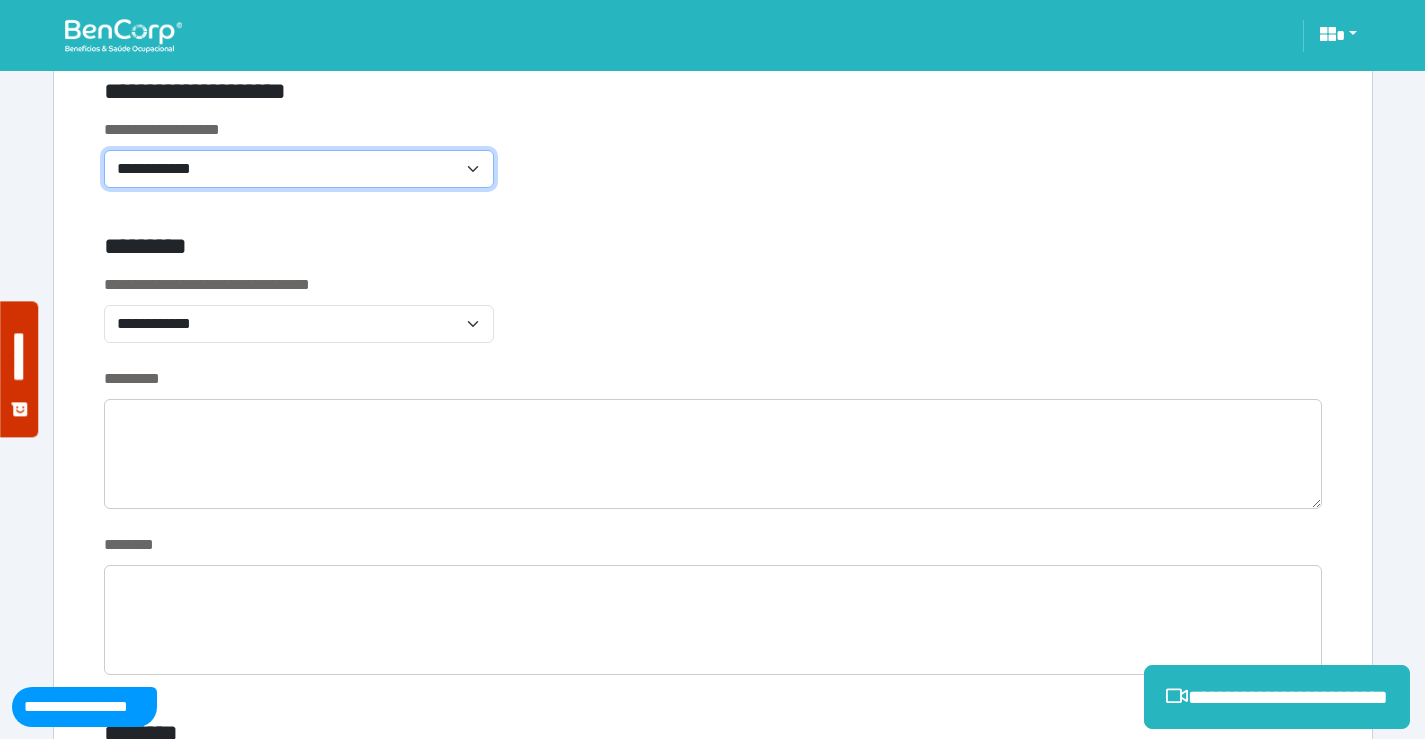 scroll, scrollTop: 432, scrollLeft: 0, axis: vertical 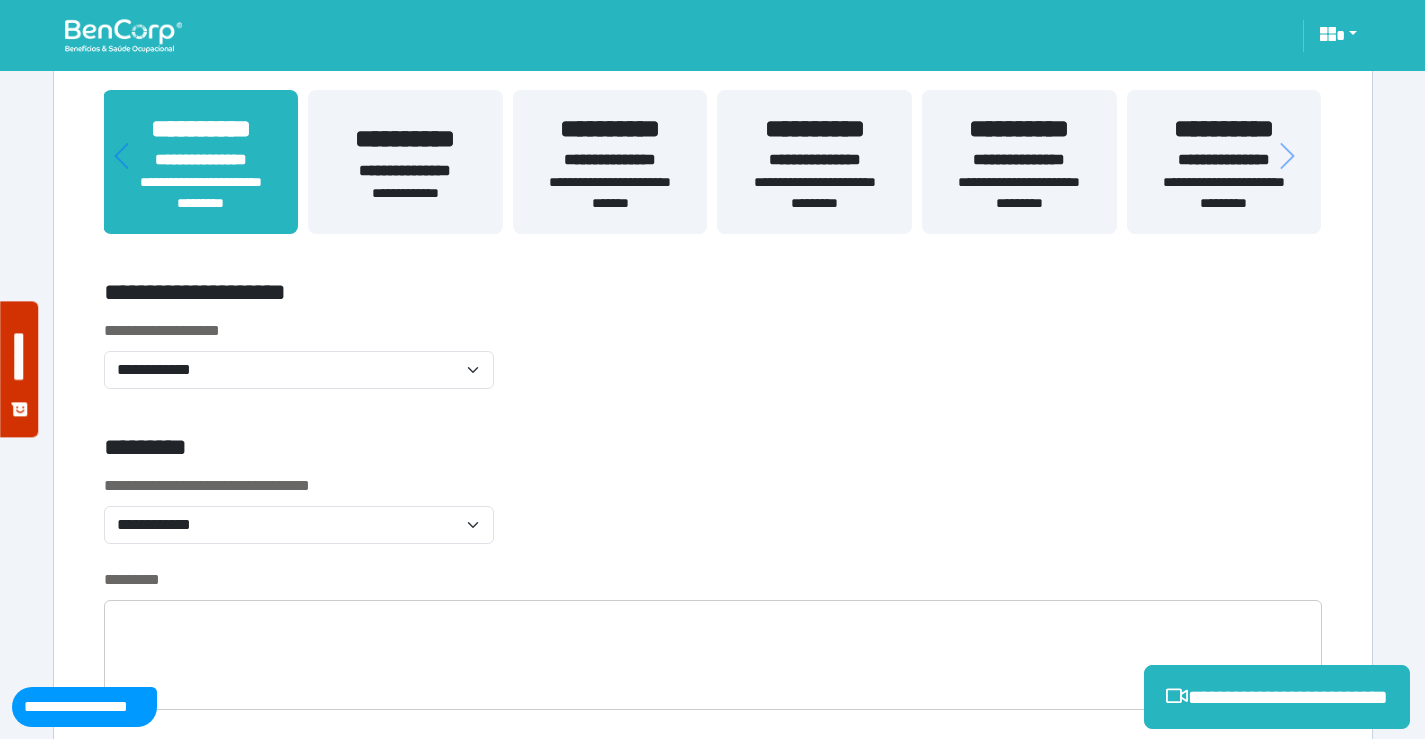 drag, startPoint x: 824, startPoint y: 417, endPoint x: 663, endPoint y: 405, distance: 161.44658 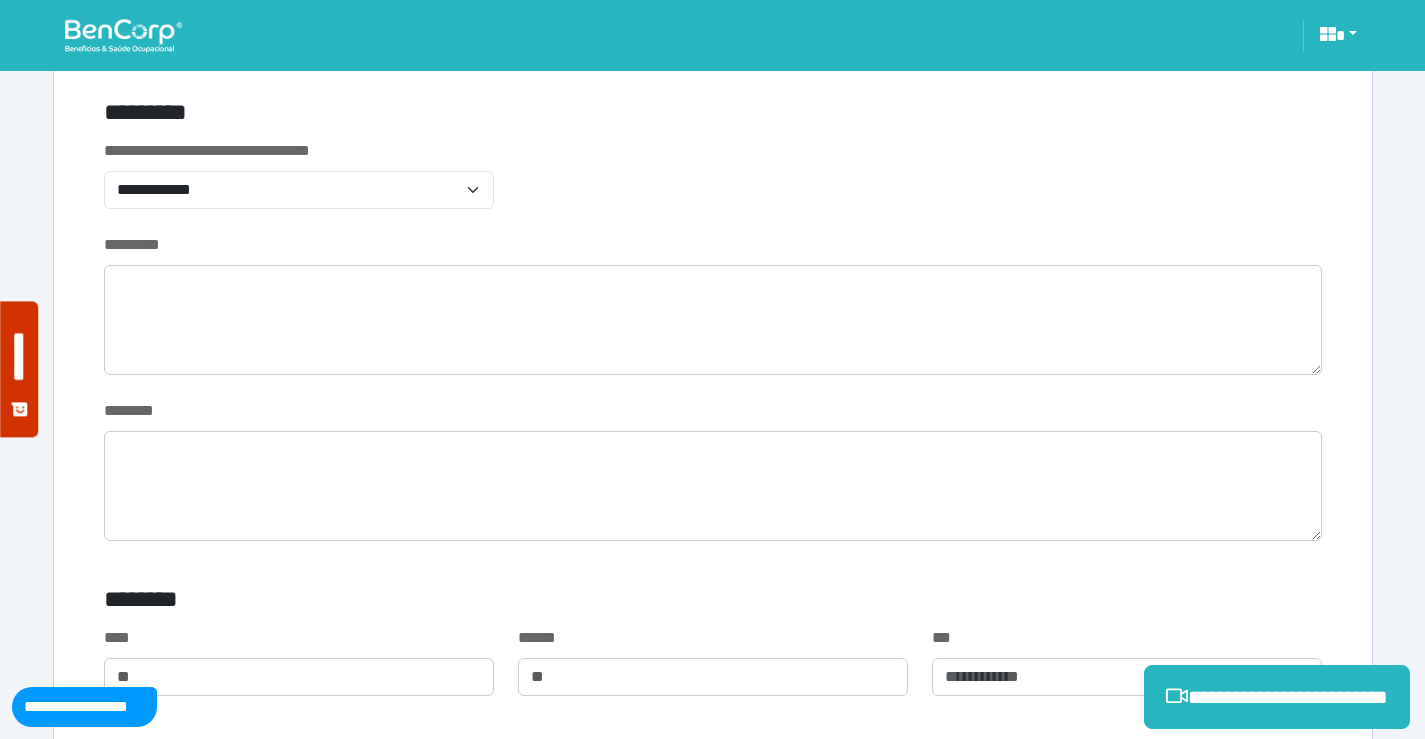 scroll, scrollTop: 732, scrollLeft: 0, axis: vertical 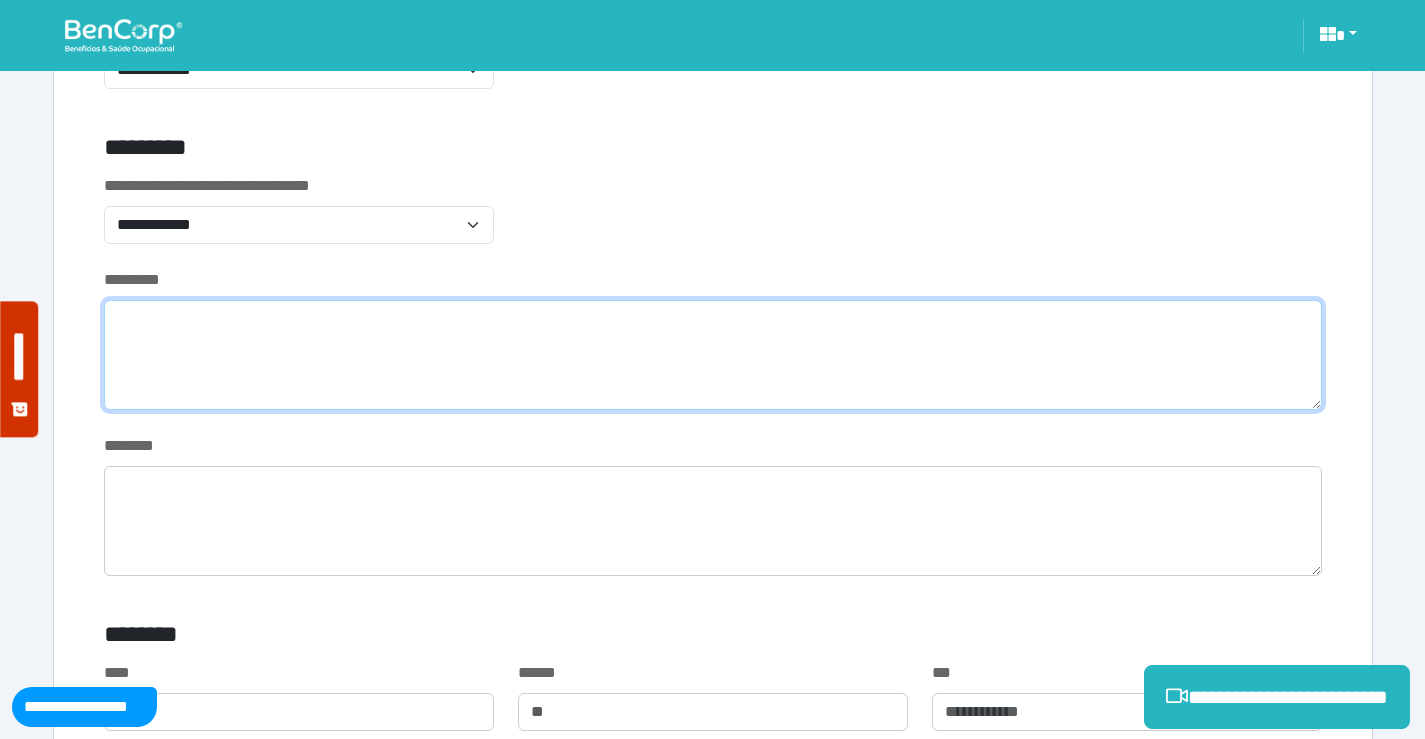 click at bounding box center [713, 355] 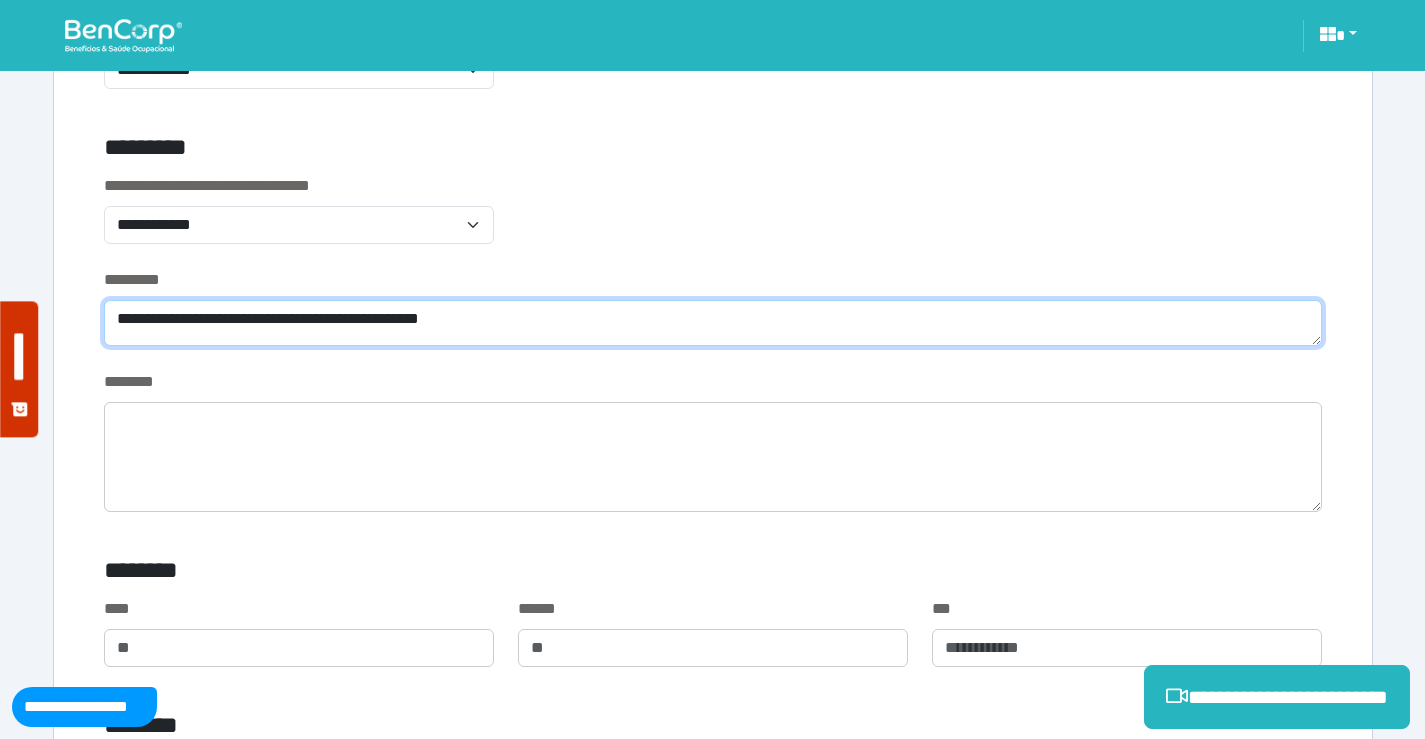 drag, startPoint x: 508, startPoint y: 333, endPoint x: 72, endPoint y: 336, distance: 436.0103 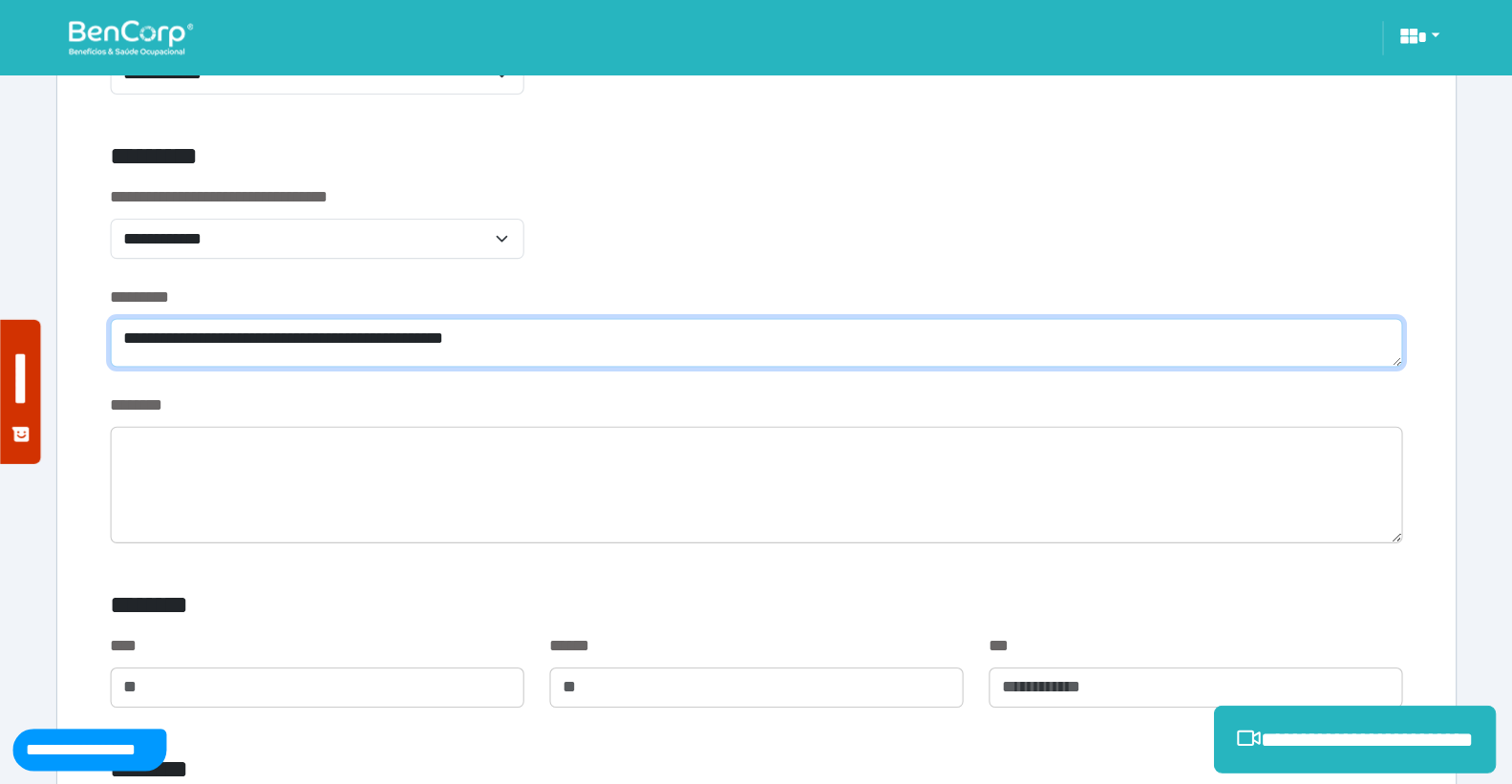 scroll, scrollTop: 699, scrollLeft: 0, axis: vertical 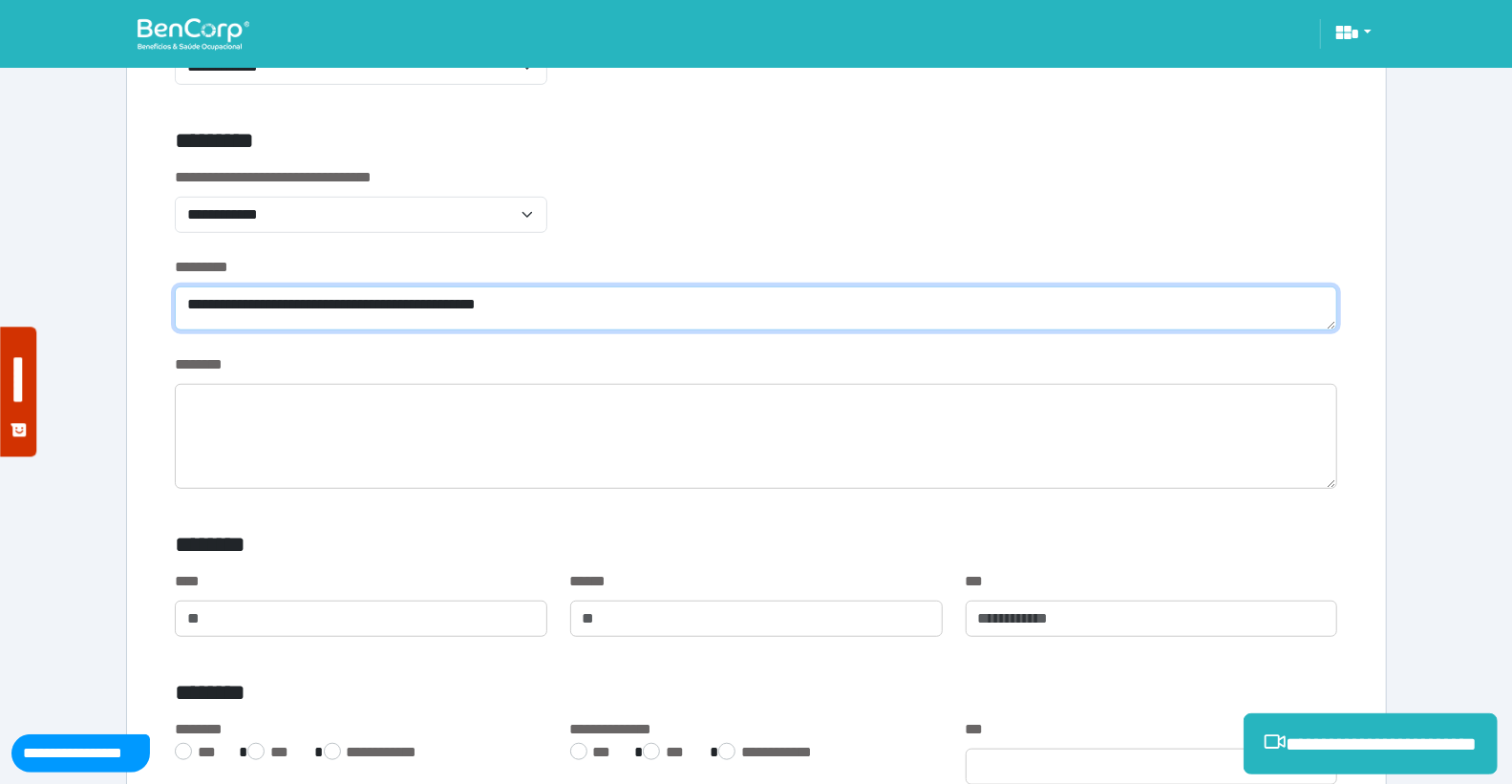 type on "**********" 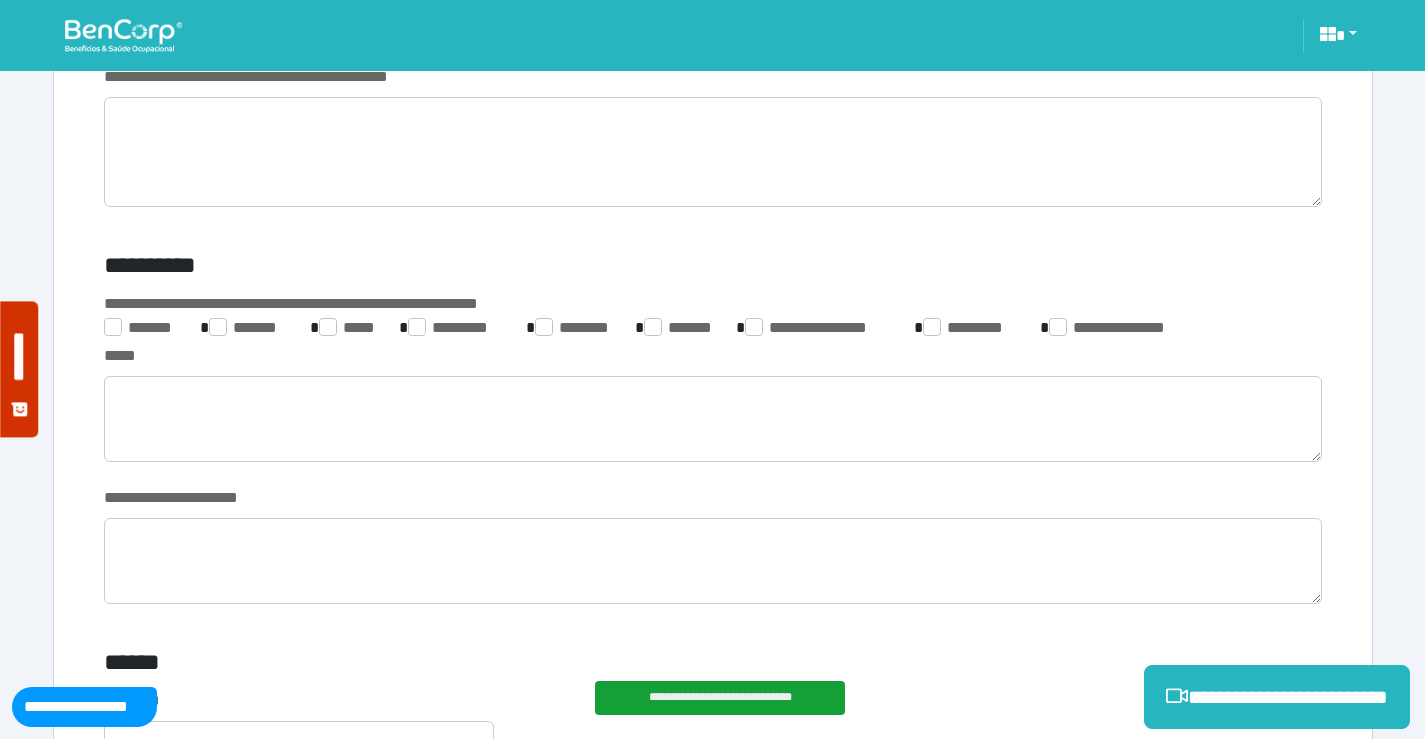 scroll, scrollTop: 3032, scrollLeft: 0, axis: vertical 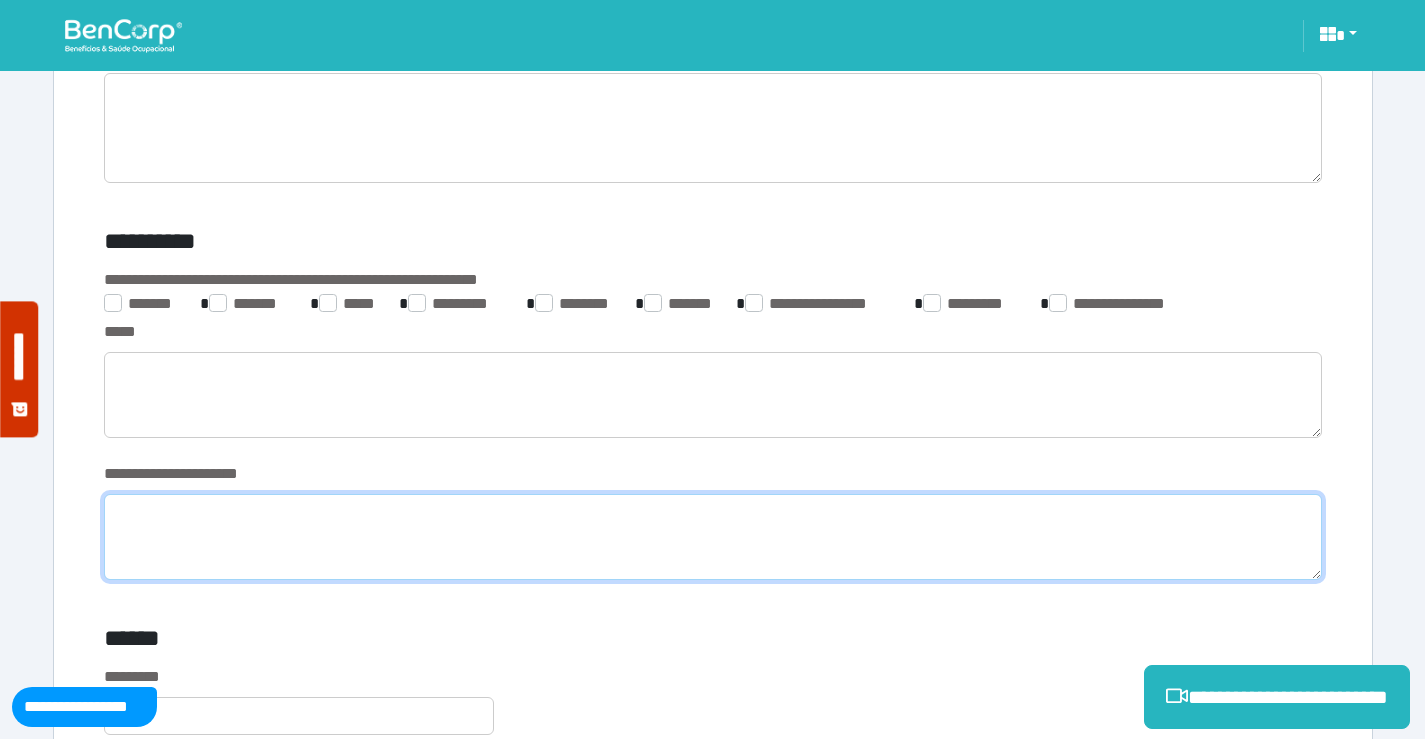 drag, startPoint x: 370, startPoint y: 520, endPoint x: 383, endPoint y: 492, distance: 30.870699 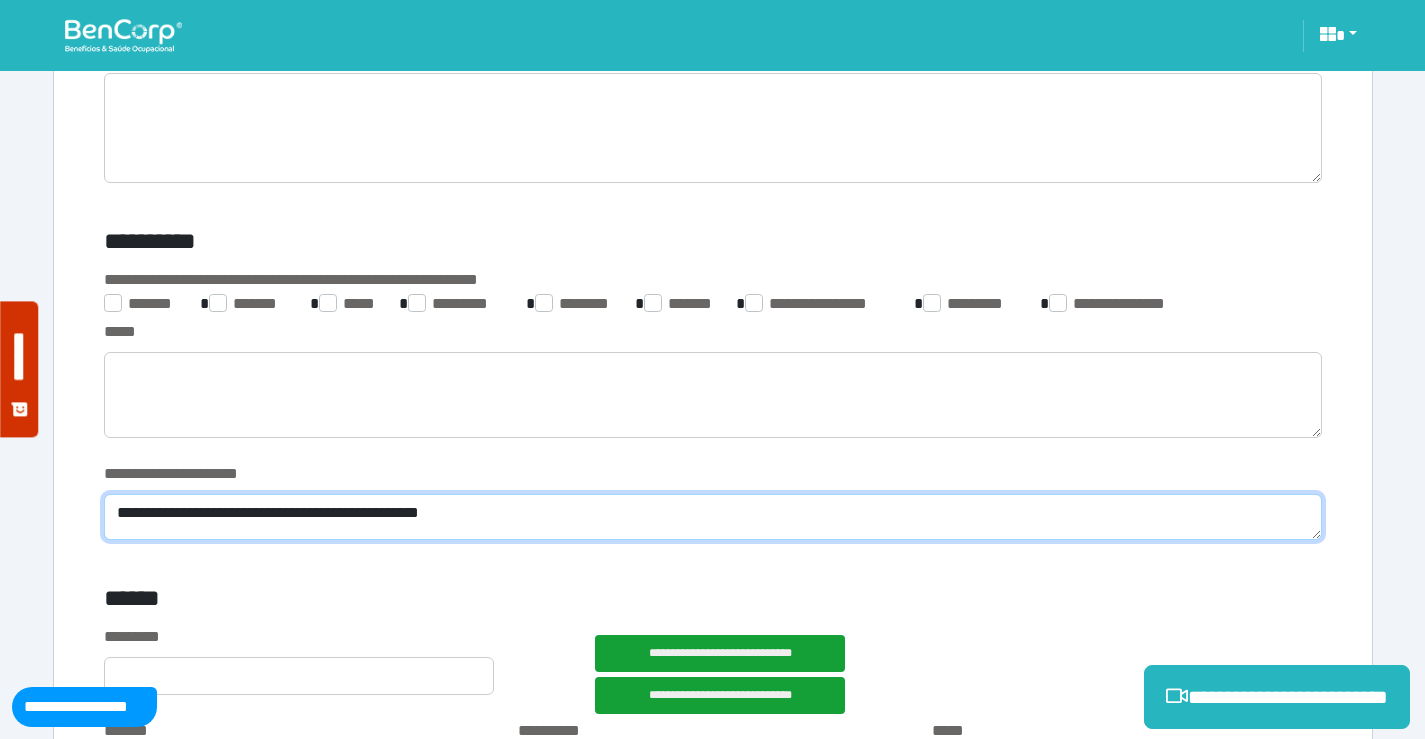 click on "**********" at bounding box center (713, 517) 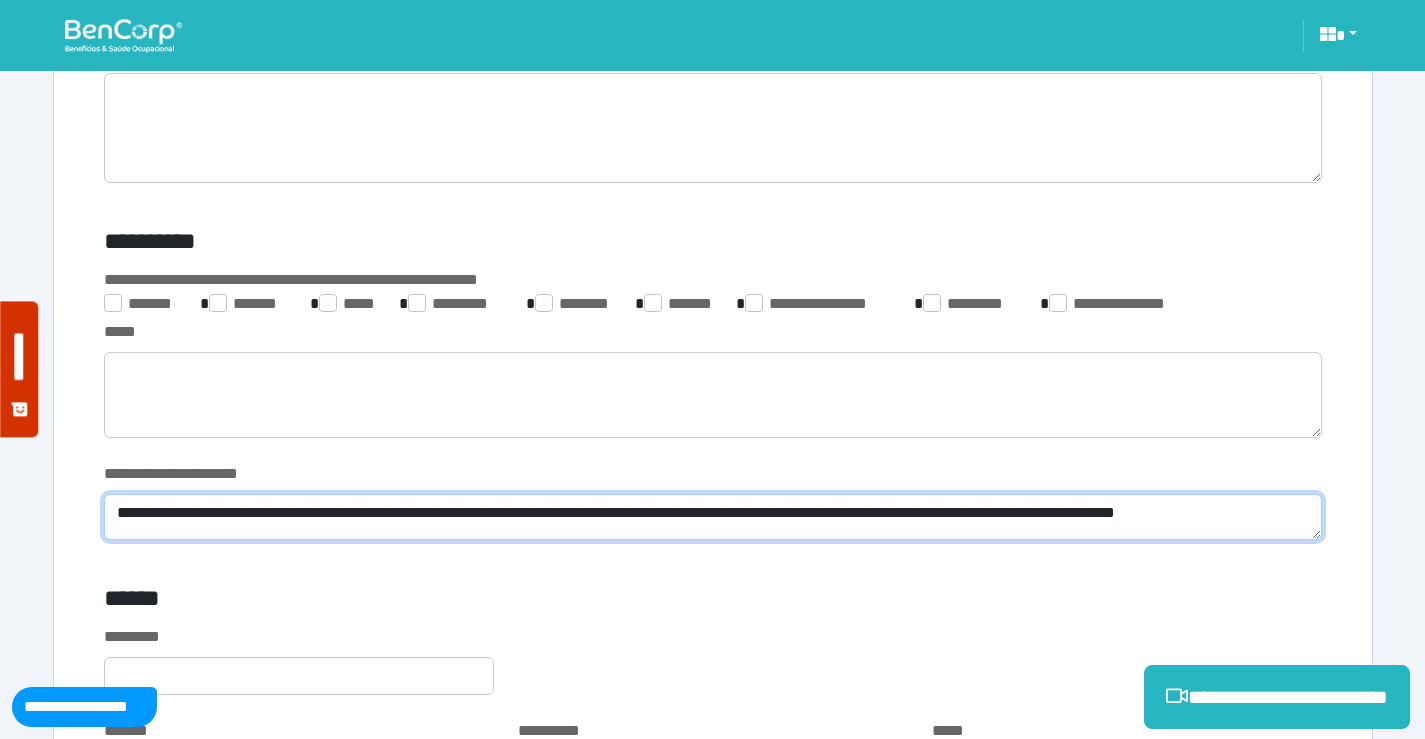 scroll, scrollTop: 0, scrollLeft: 0, axis: both 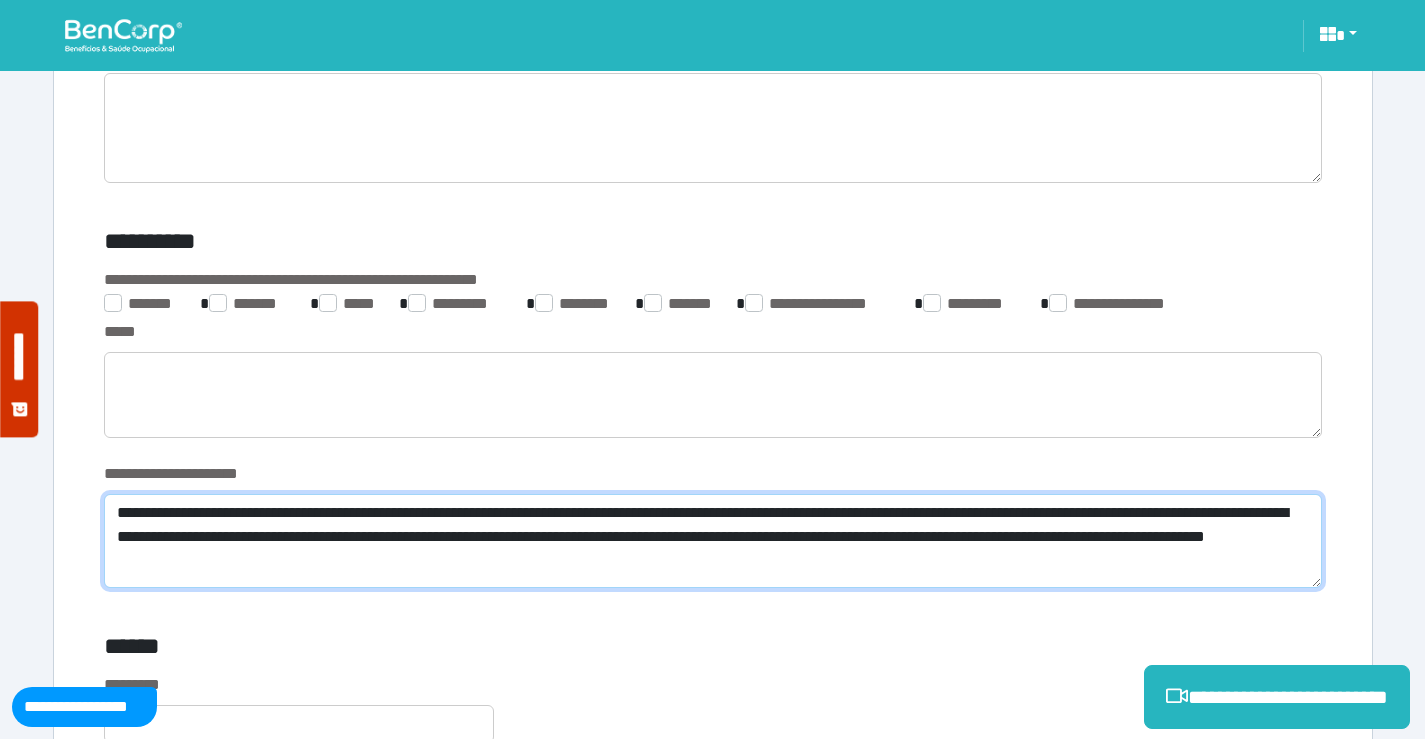 click on "**********" at bounding box center [713, 541] 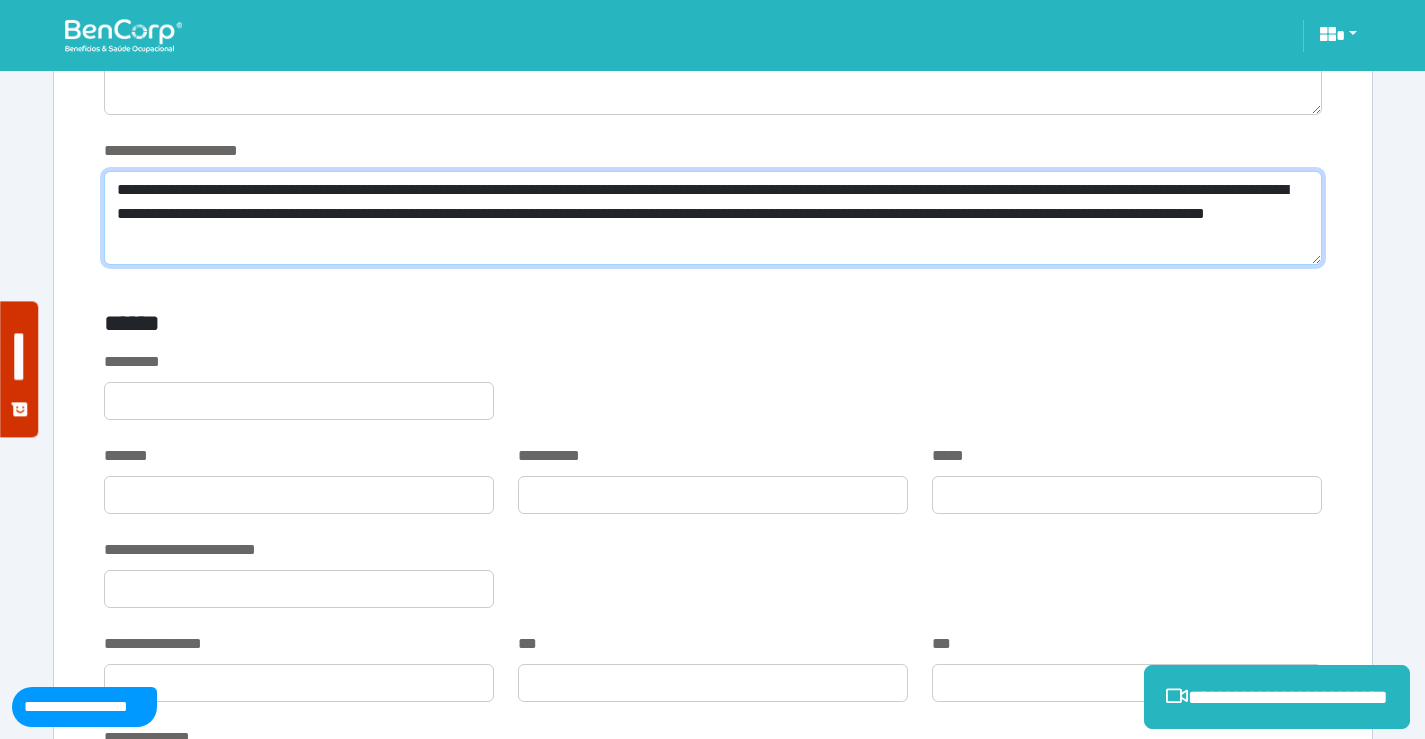 scroll, scrollTop: 3342, scrollLeft: 0, axis: vertical 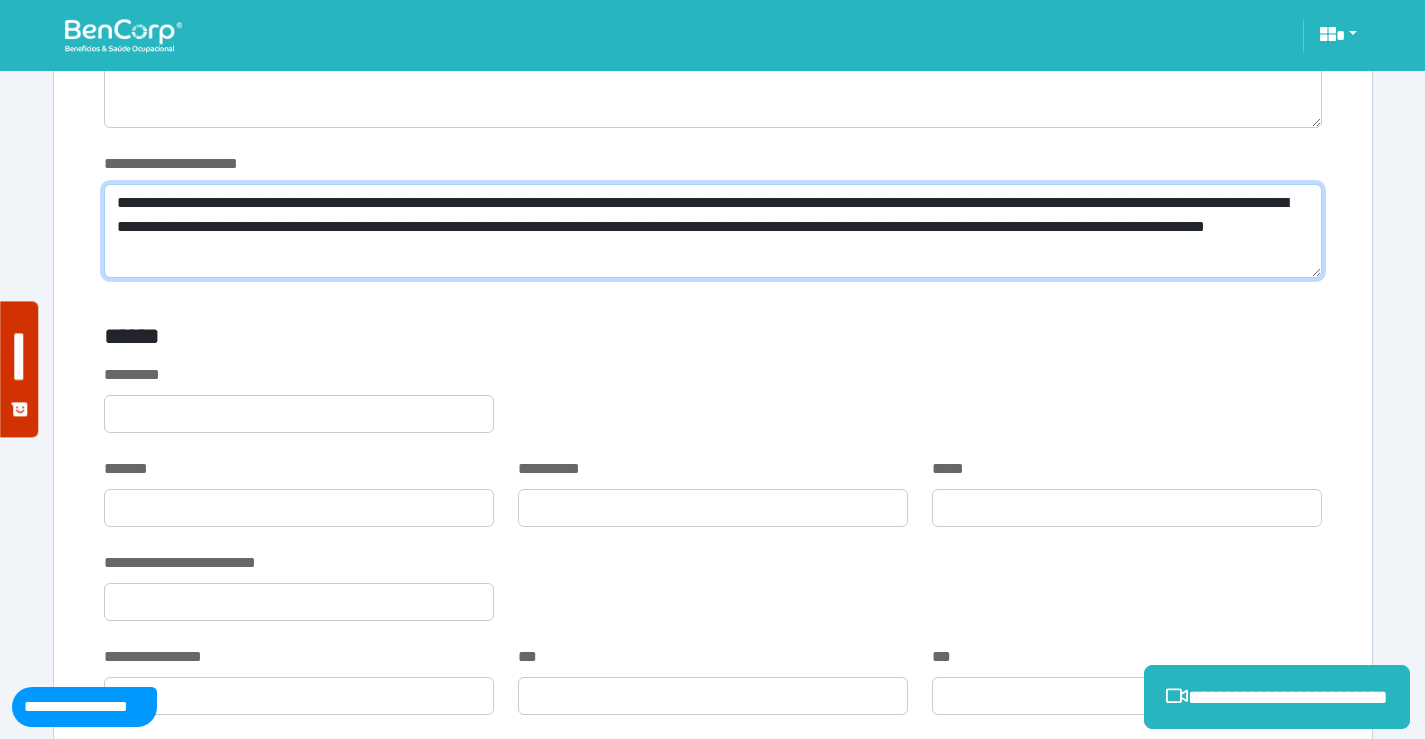 click on "**********" at bounding box center (713, 231) 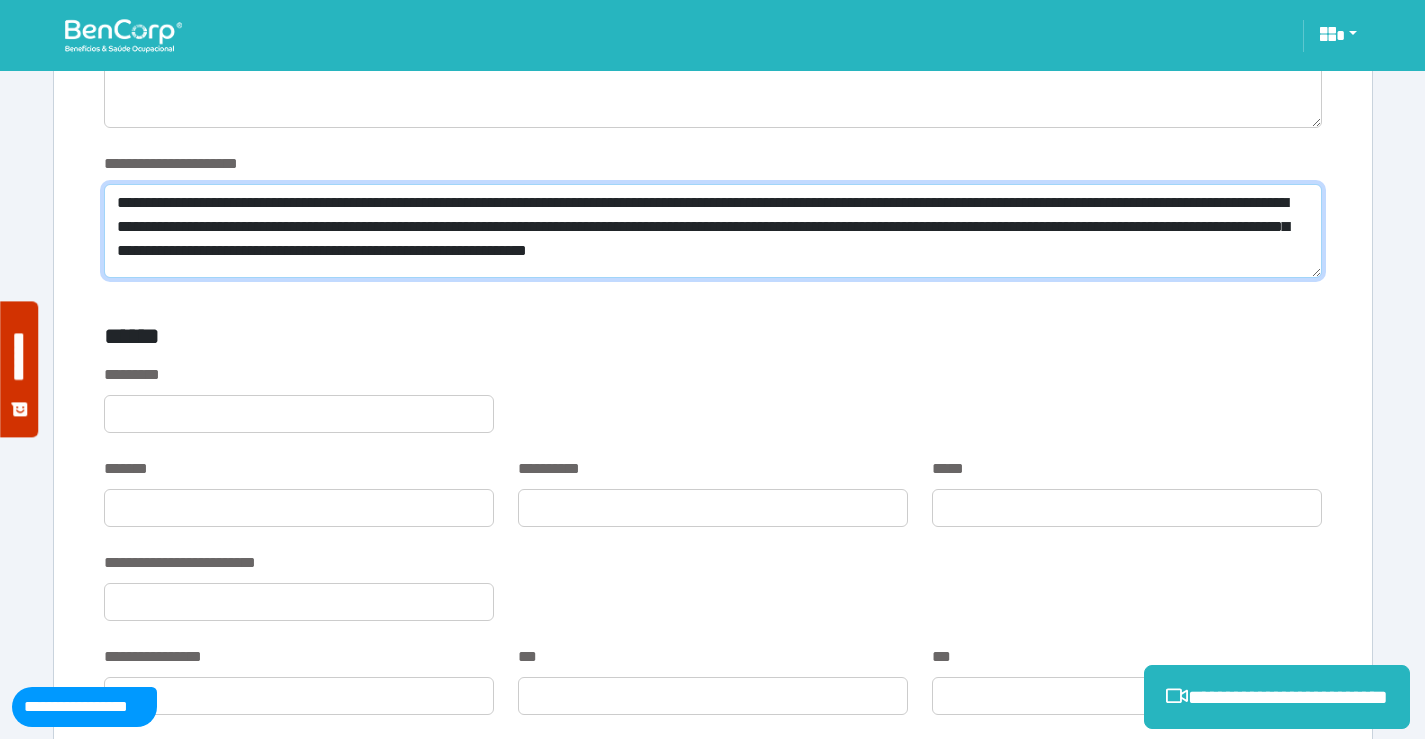 type on "**********" 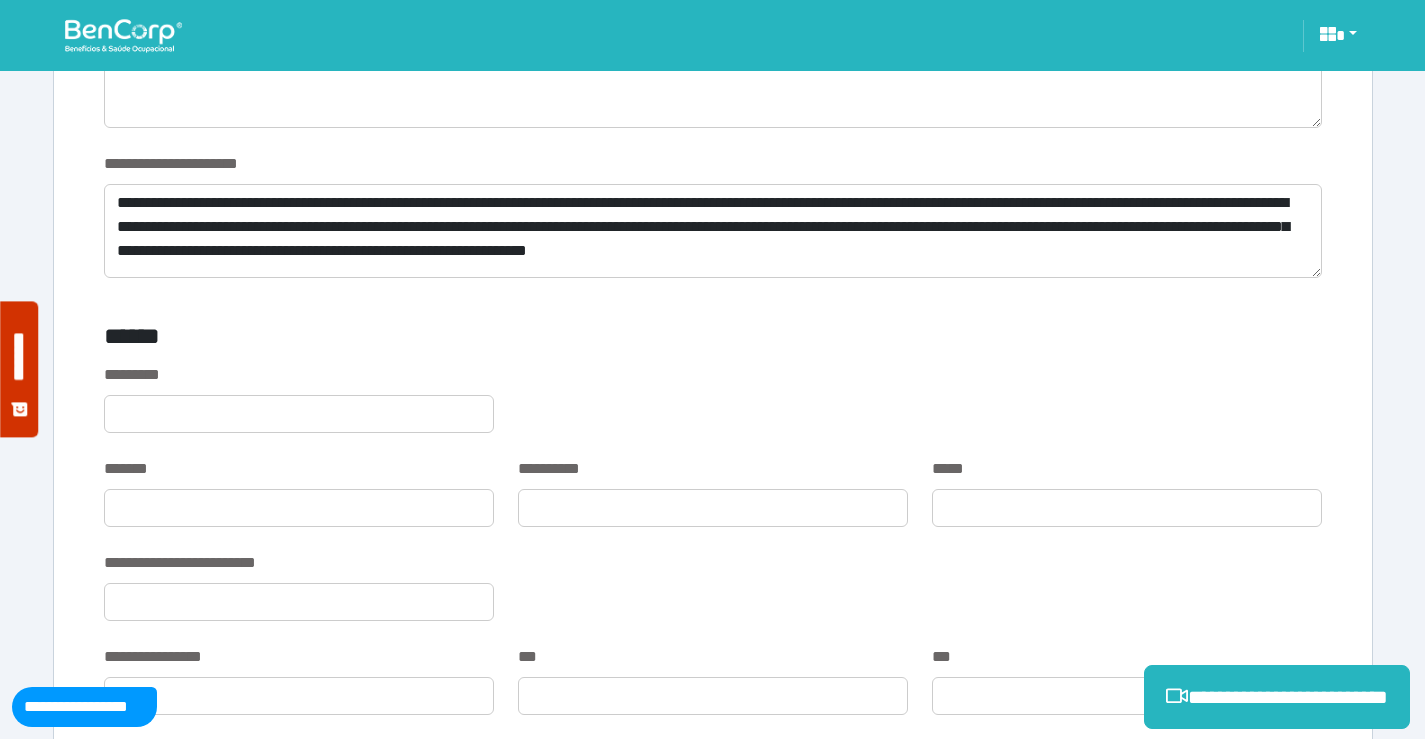 click on "*********" at bounding box center (713, 410) 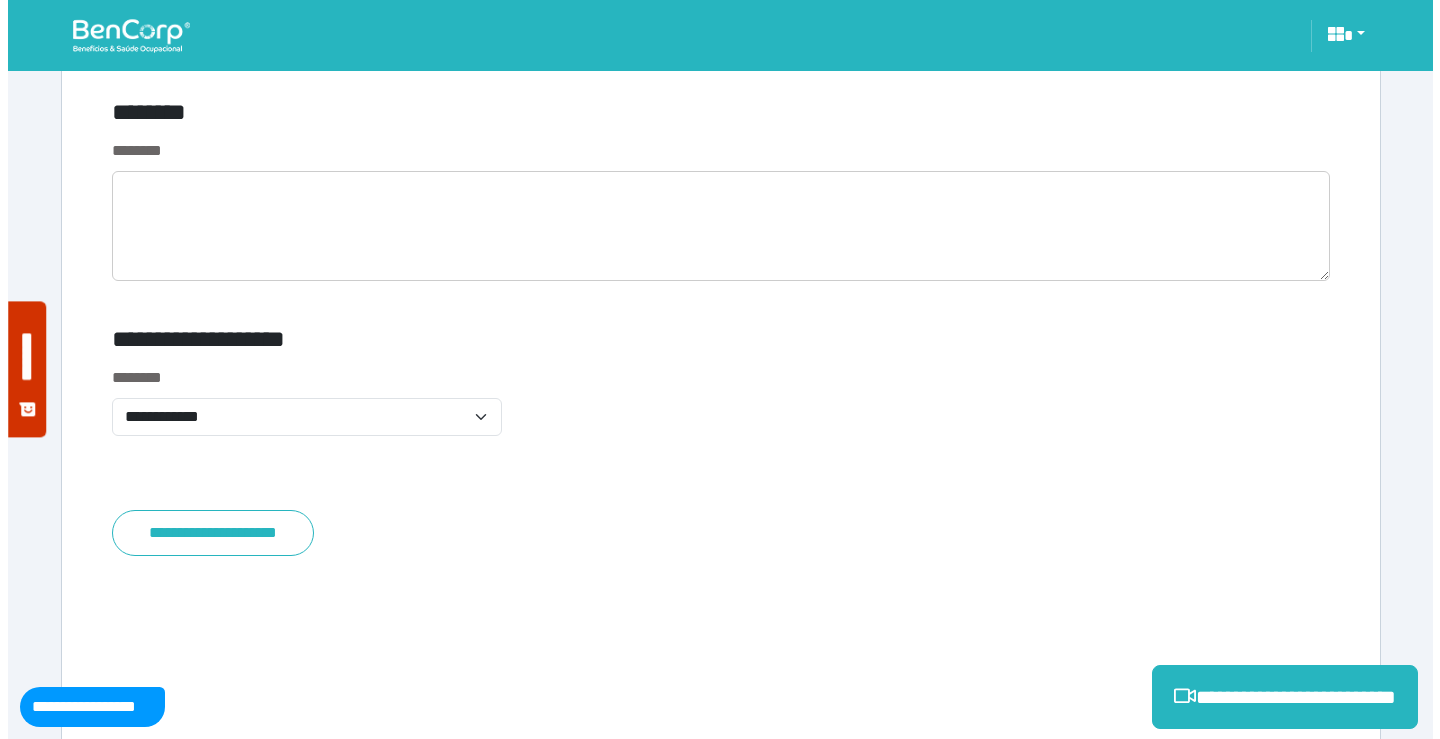scroll, scrollTop: 7934, scrollLeft: 0, axis: vertical 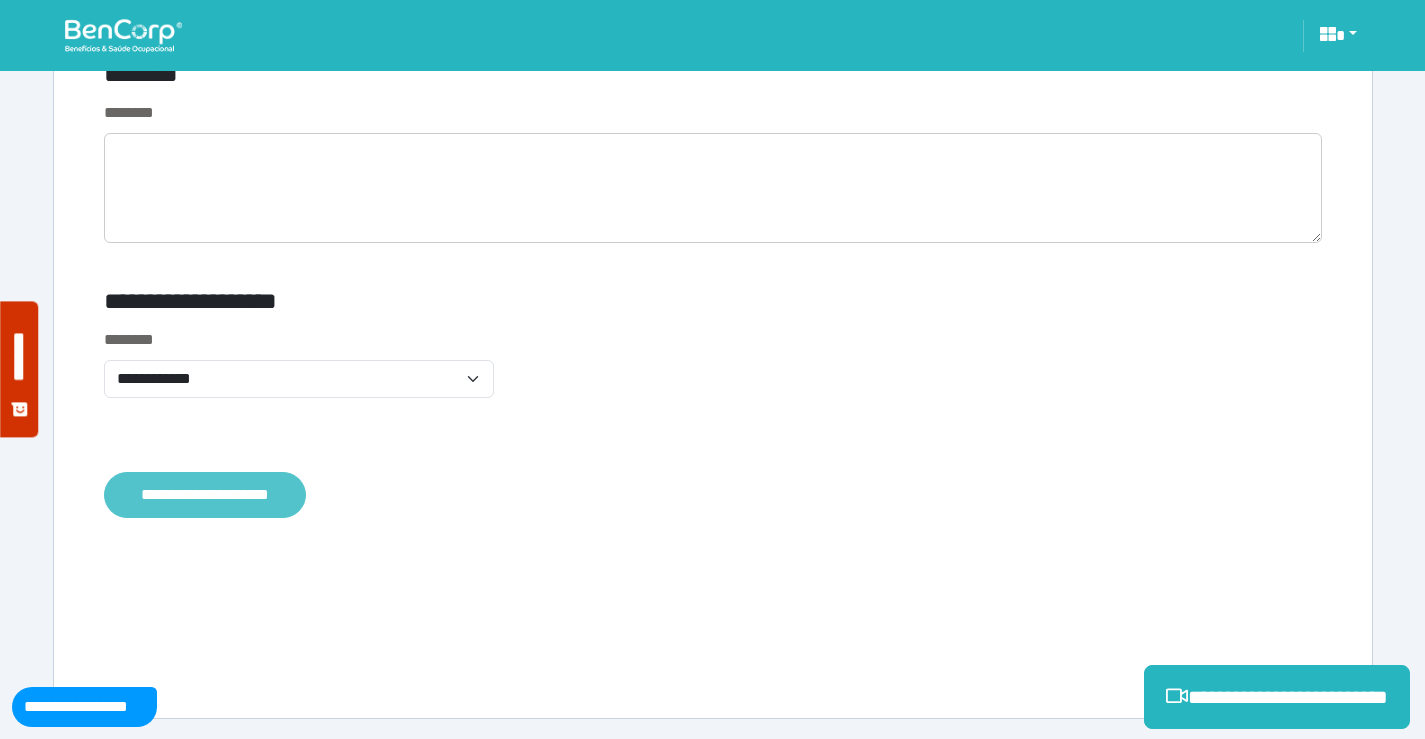 click on "**********" at bounding box center (205, 495) 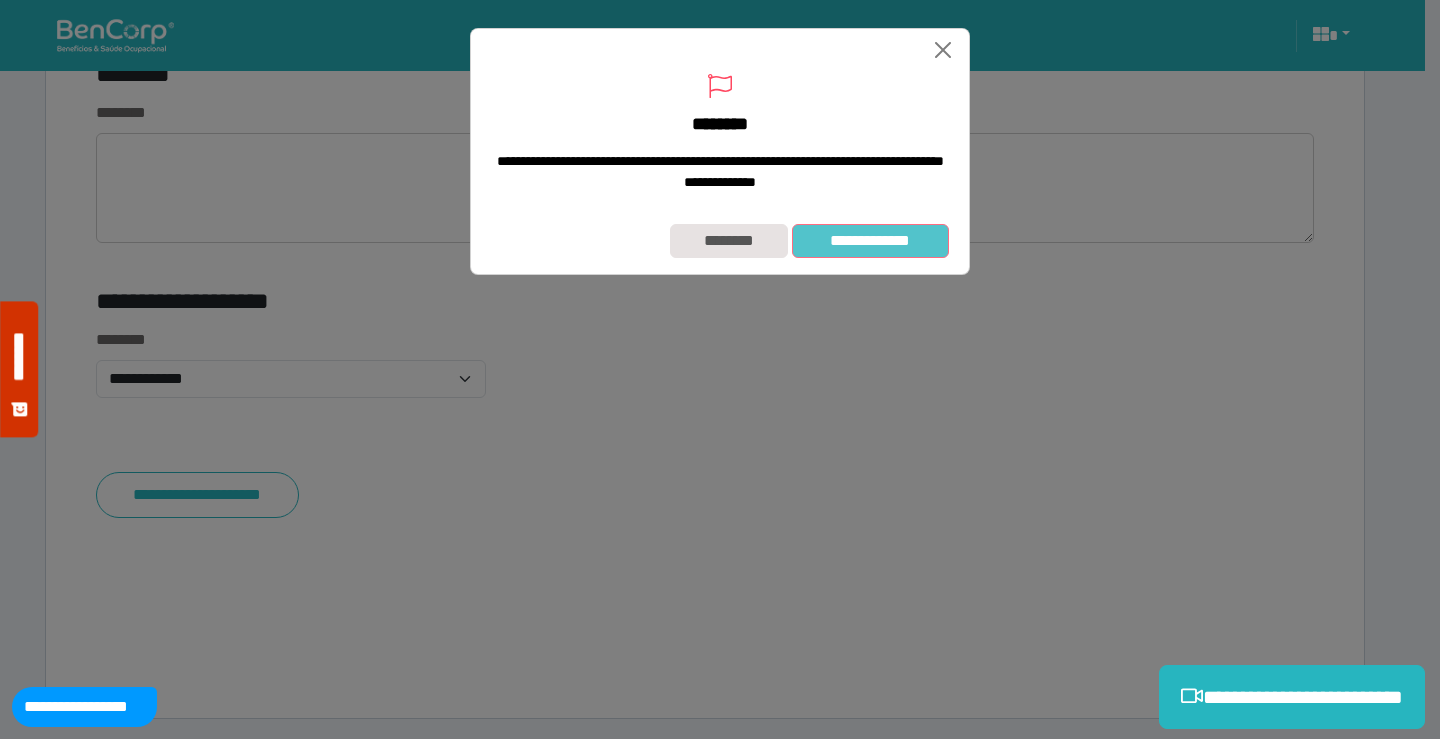 click on "**********" at bounding box center (870, 241) 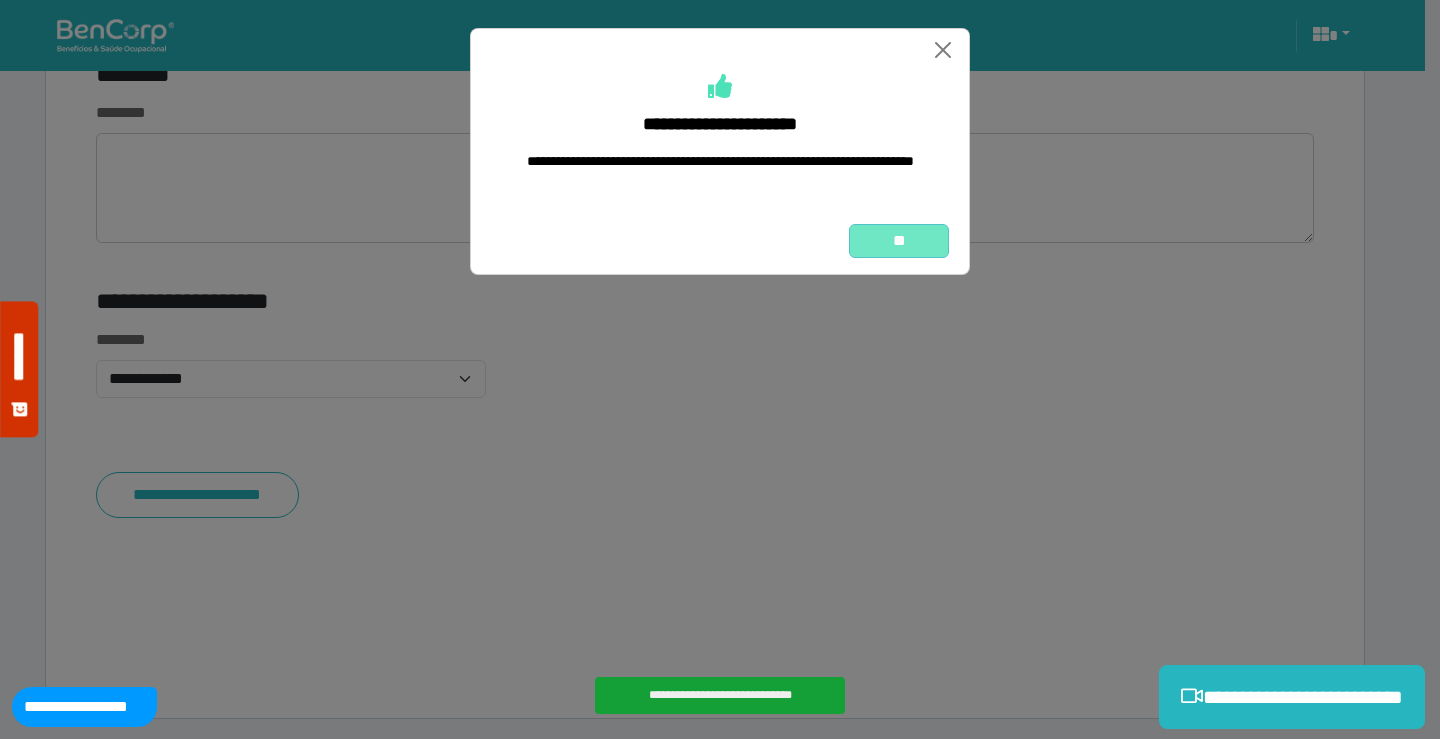 drag, startPoint x: 892, startPoint y: 258, endPoint x: 913, endPoint y: 269, distance: 23.70654 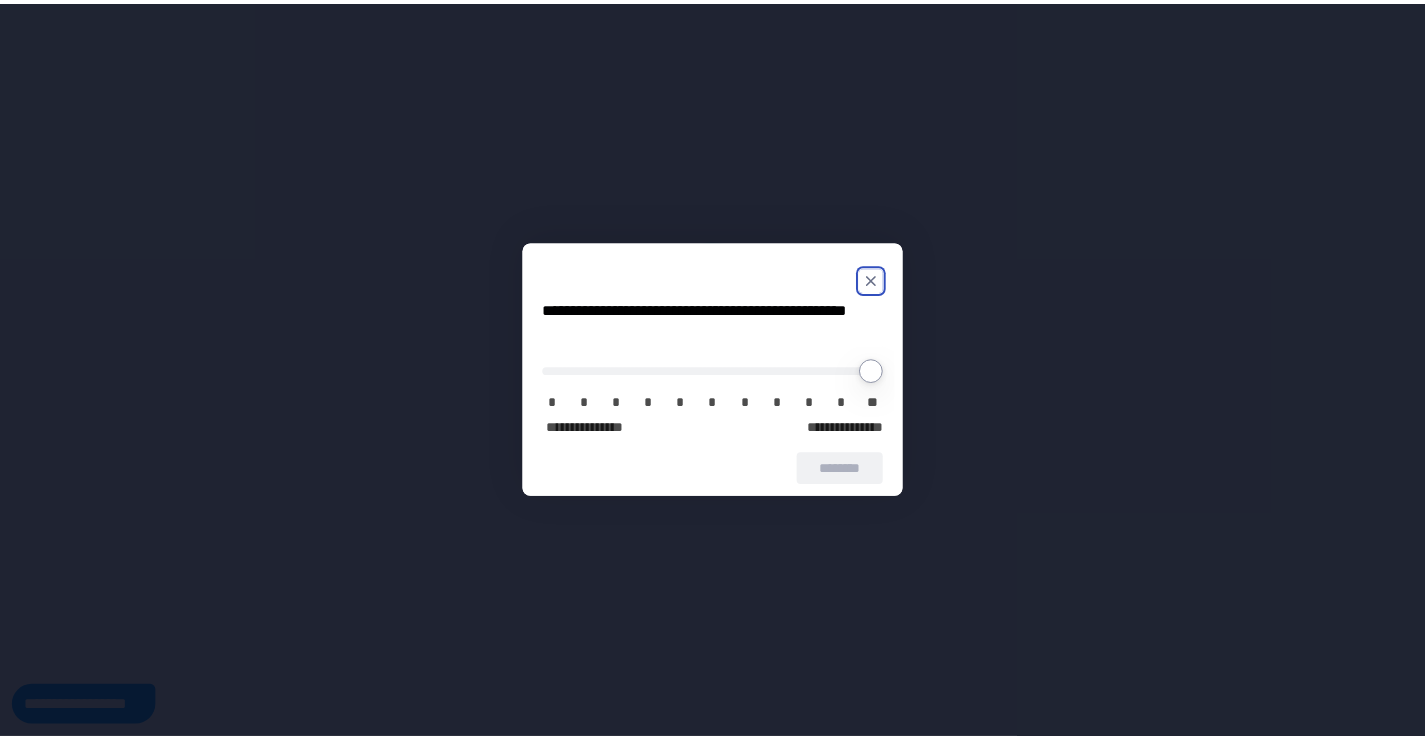 scroll, scrollTop: 0, scrollLeft: 0, axis: both 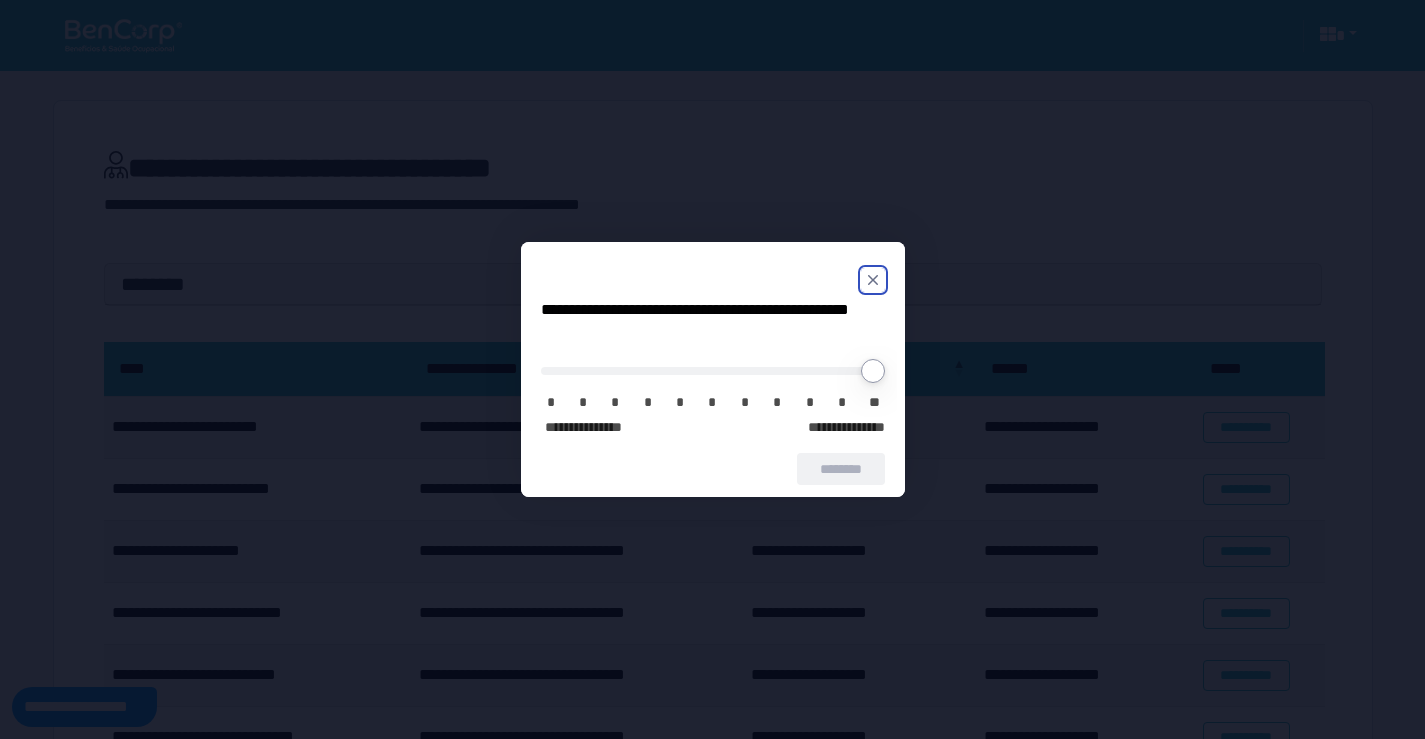 click 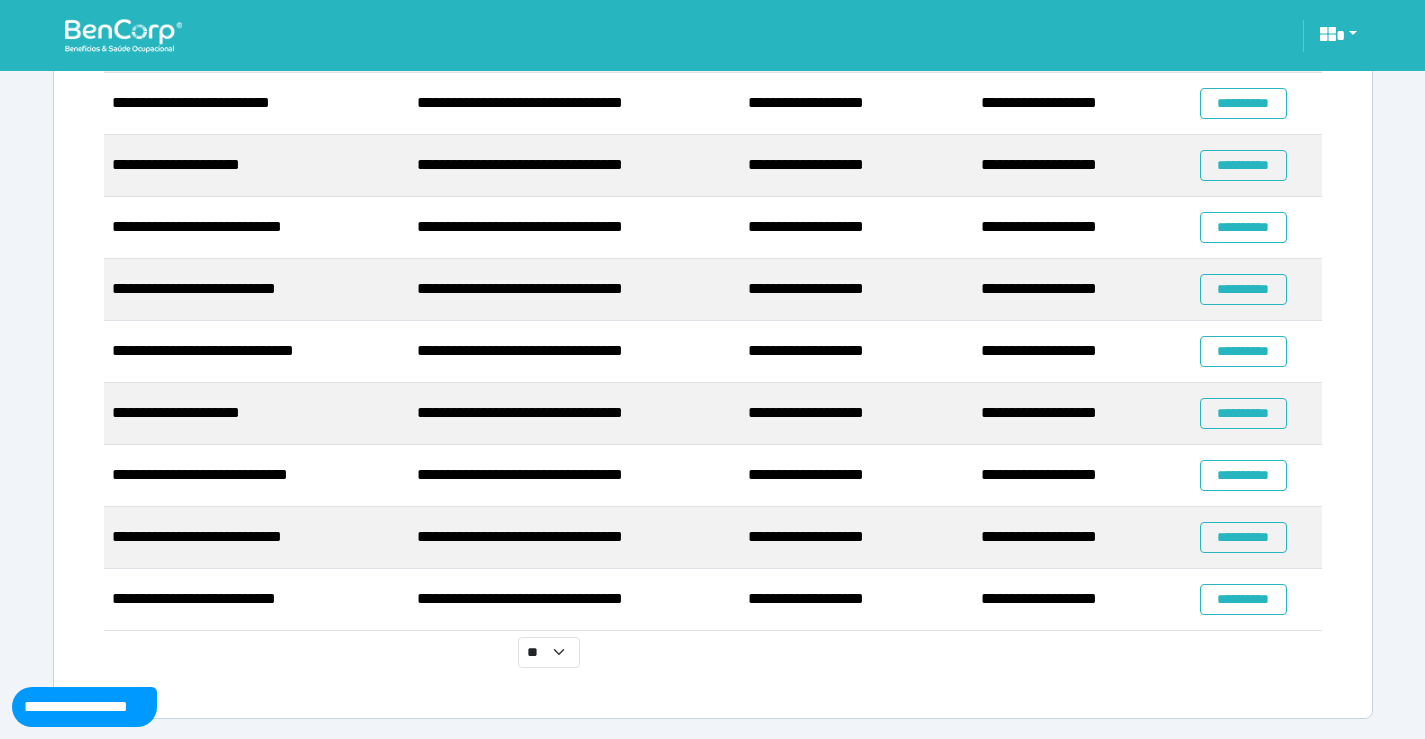 scroll, scrollTop: 397, scrollLeft: 0, axis: vertical 